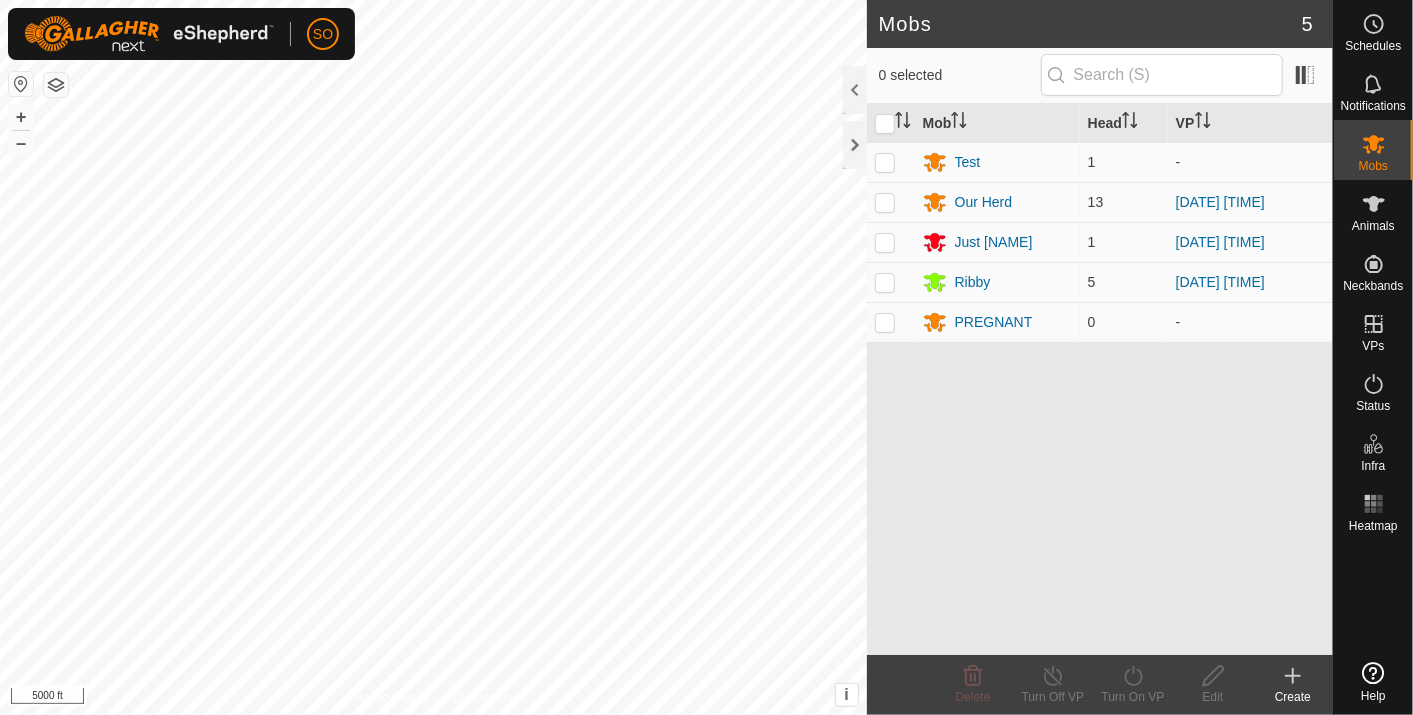 scroll, scrollTop: 0, scrollLeft: 0, axis: both 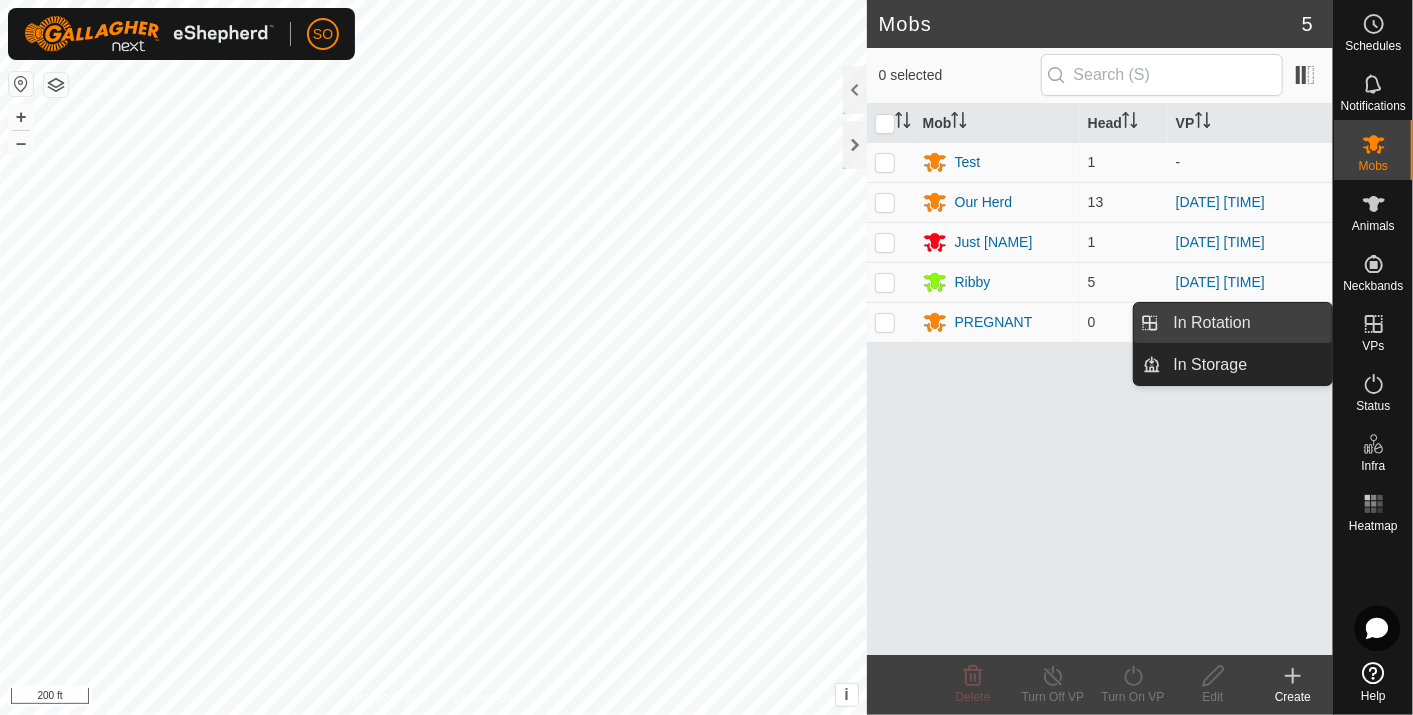 click on "In Rotation" at bounding box center [1247, 323] 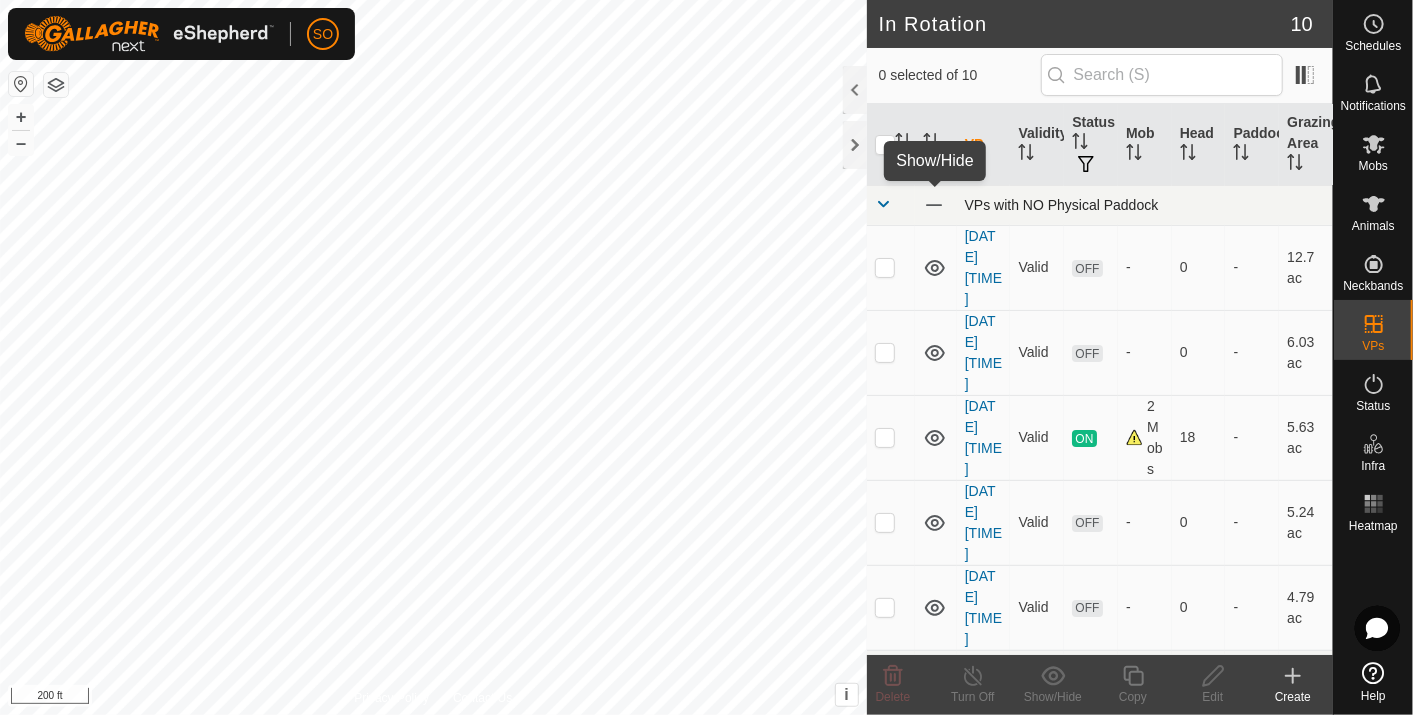 click at bounding box center (934, 205) 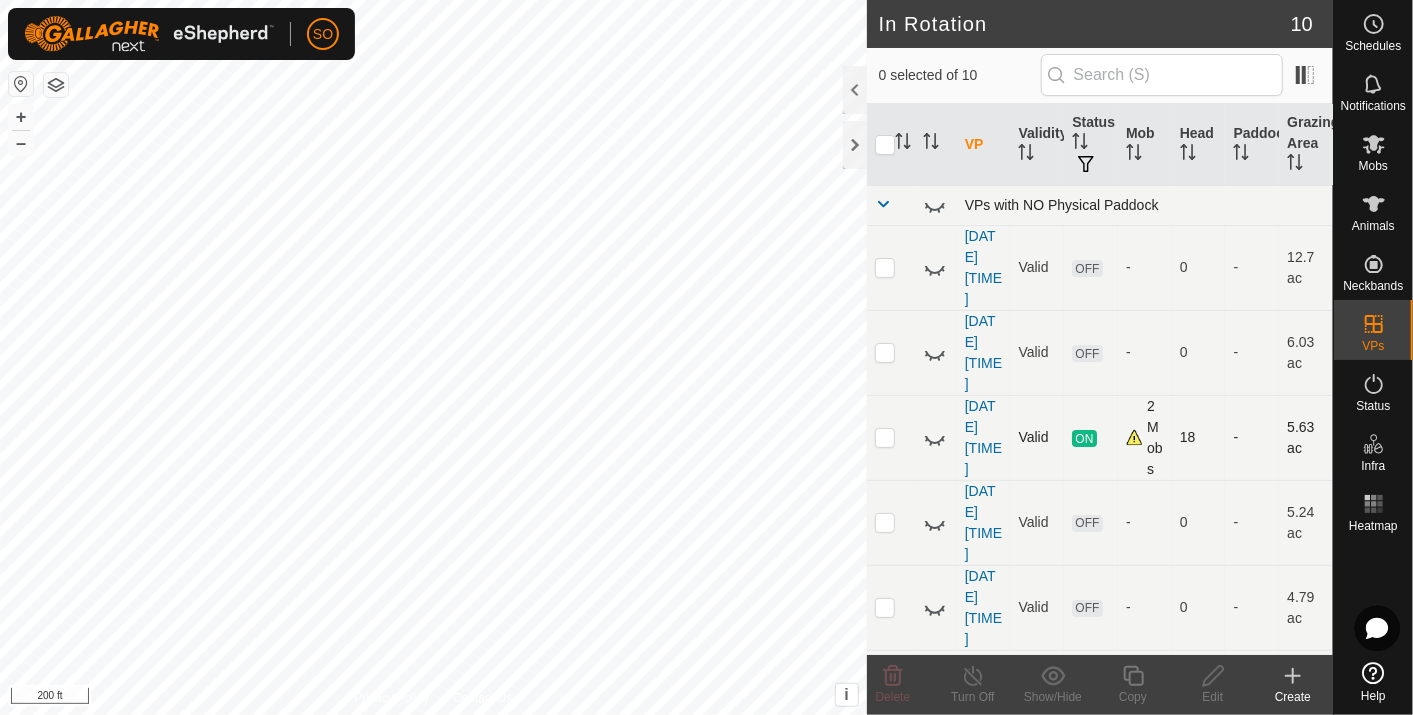 click 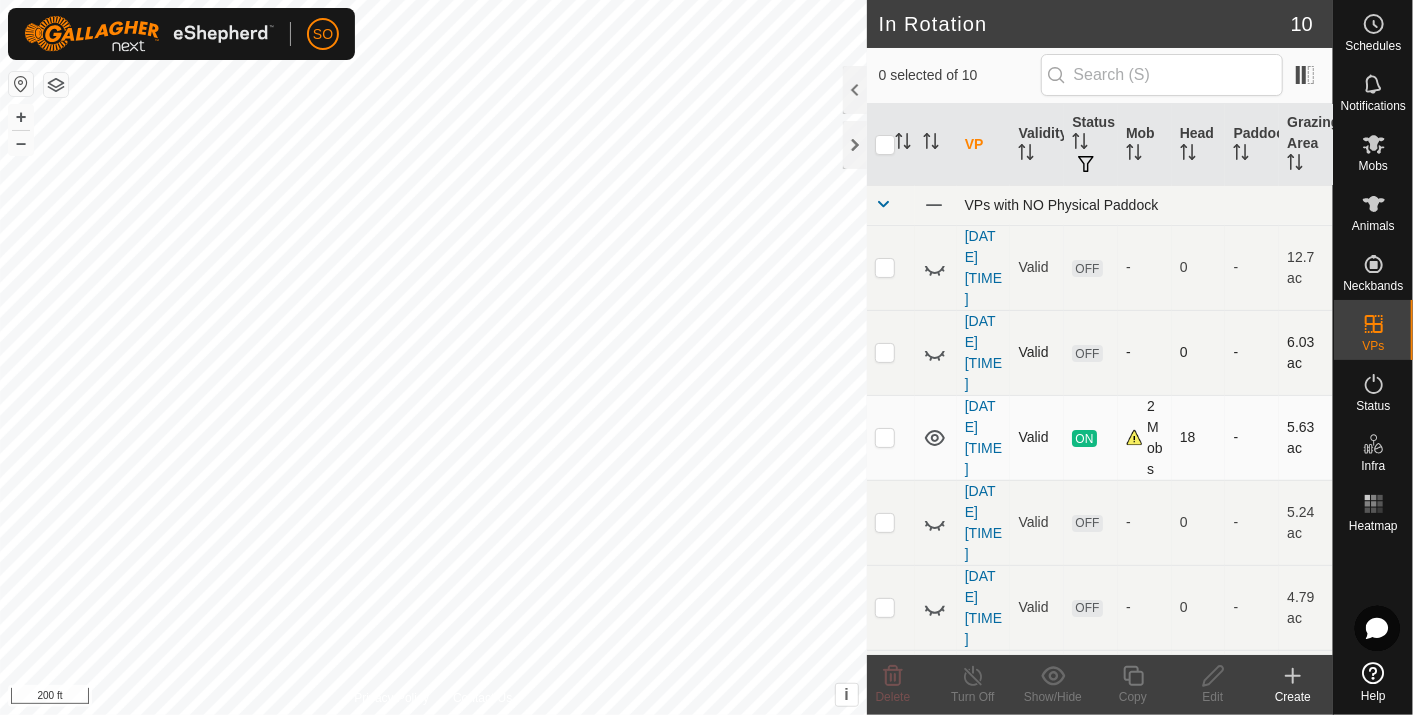 click 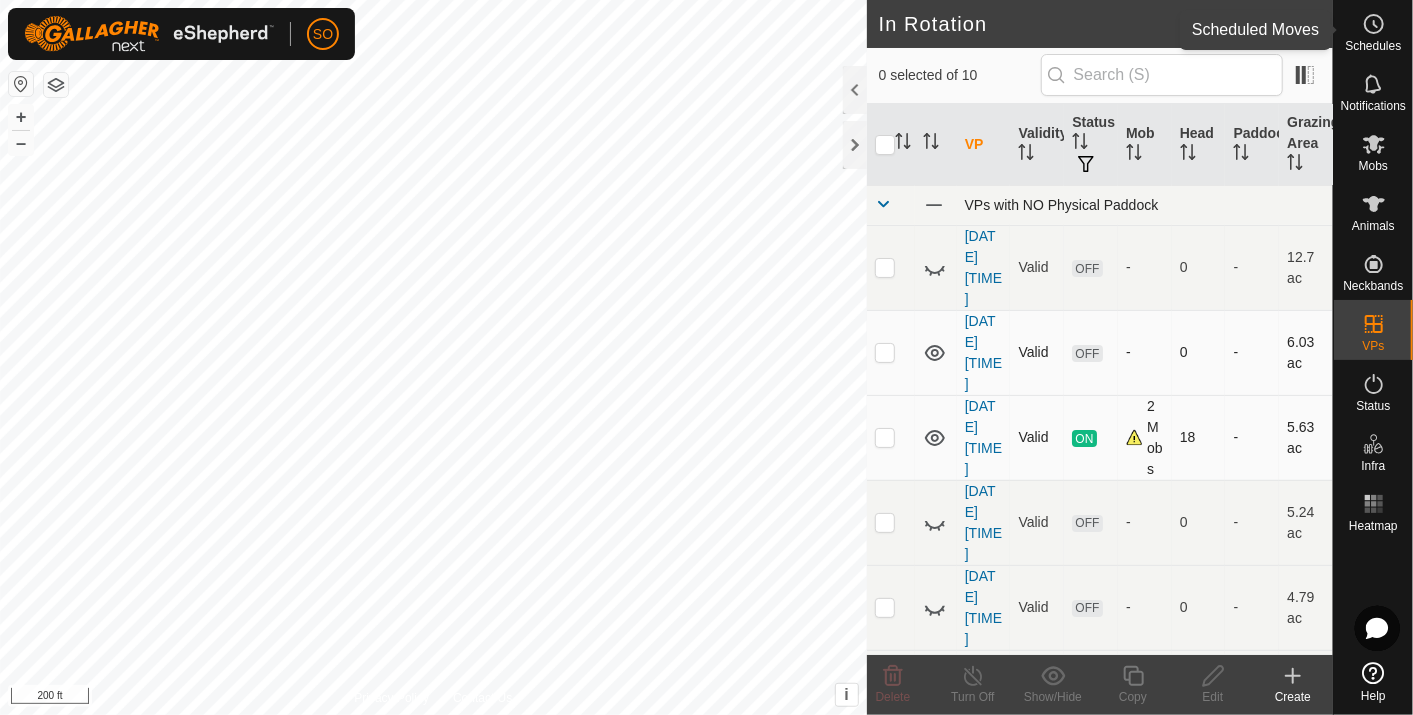 click 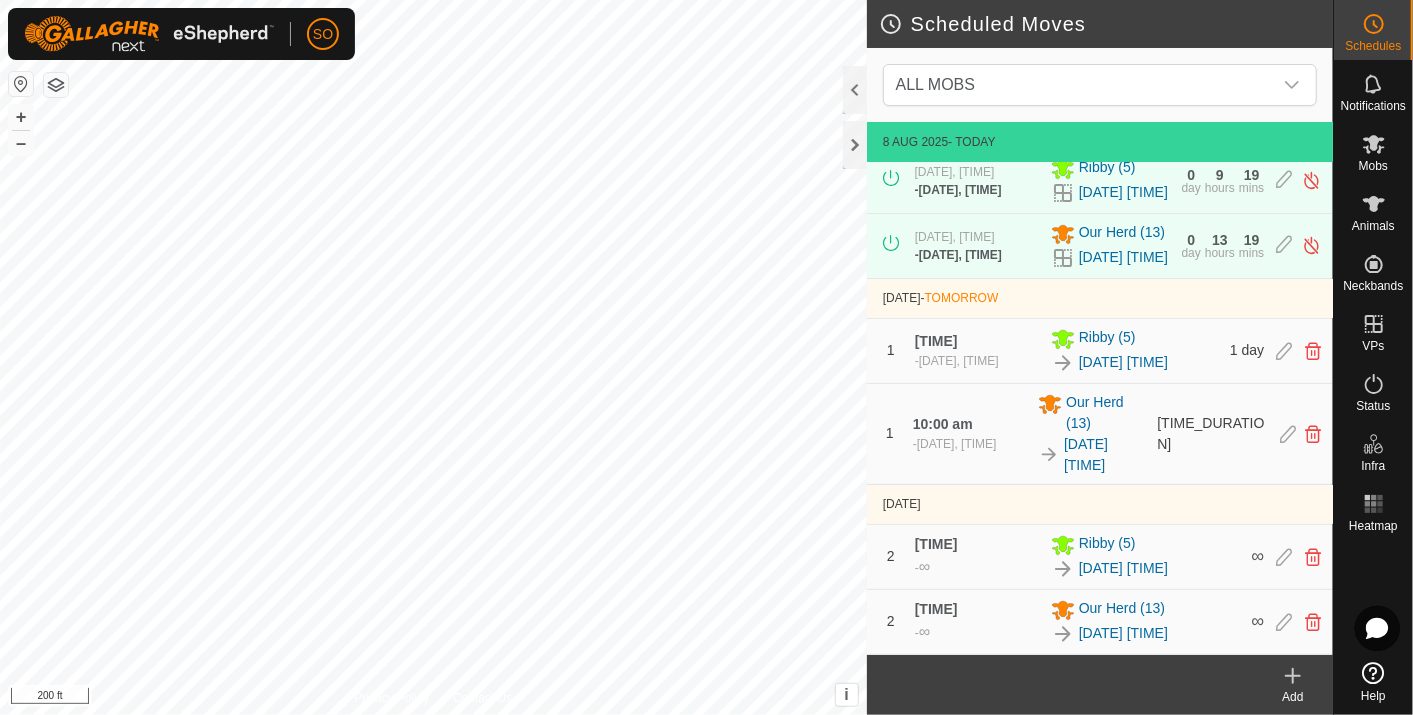 scroll, scrollTop: 40, scrollLeft: 0, axis: vertical 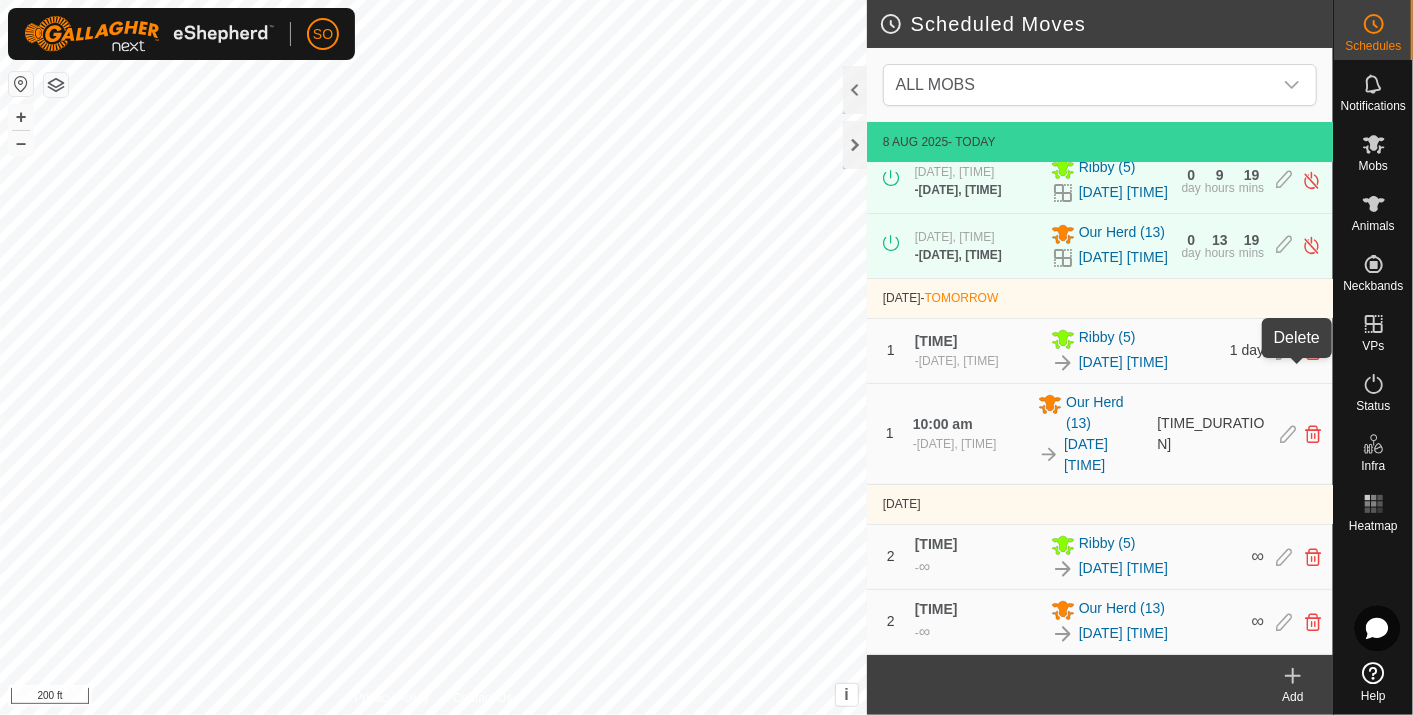 click at bounding box center [1313, 351] 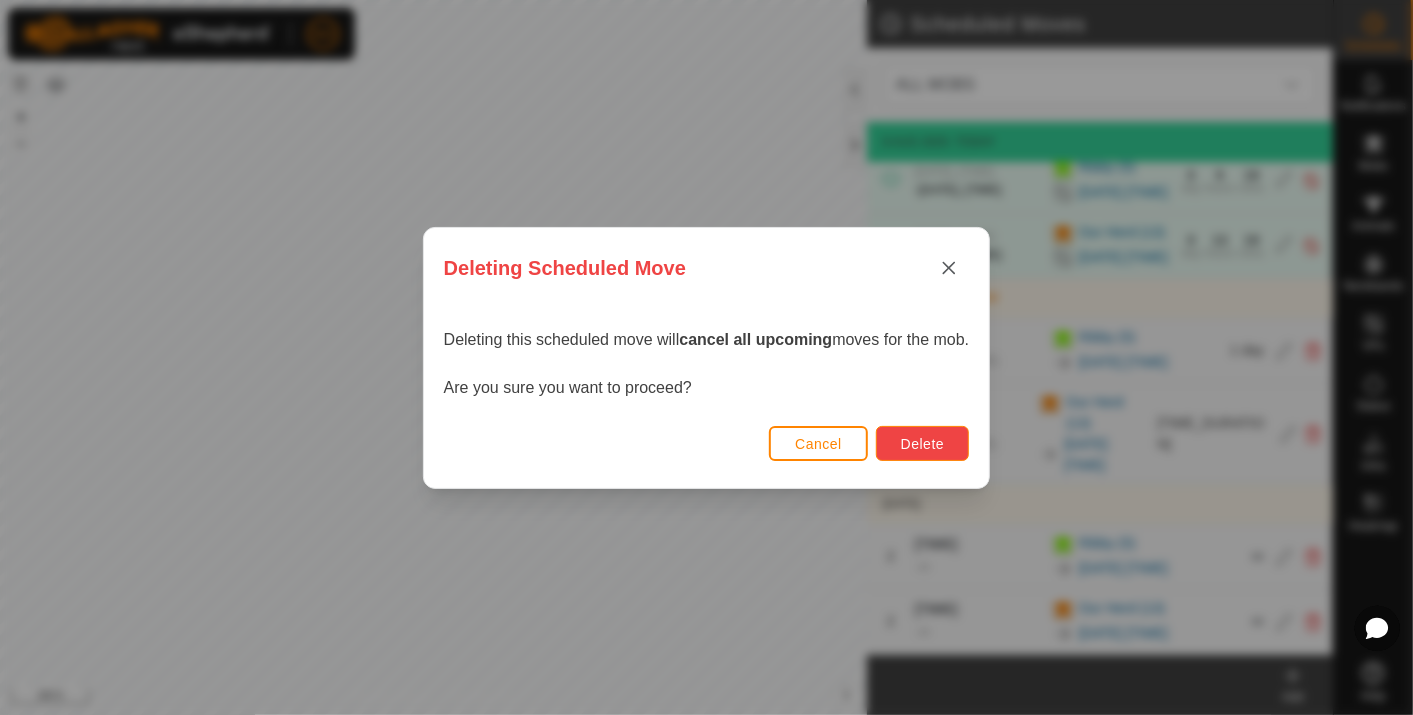 click on "Delete" at bounding box center [922, 444] 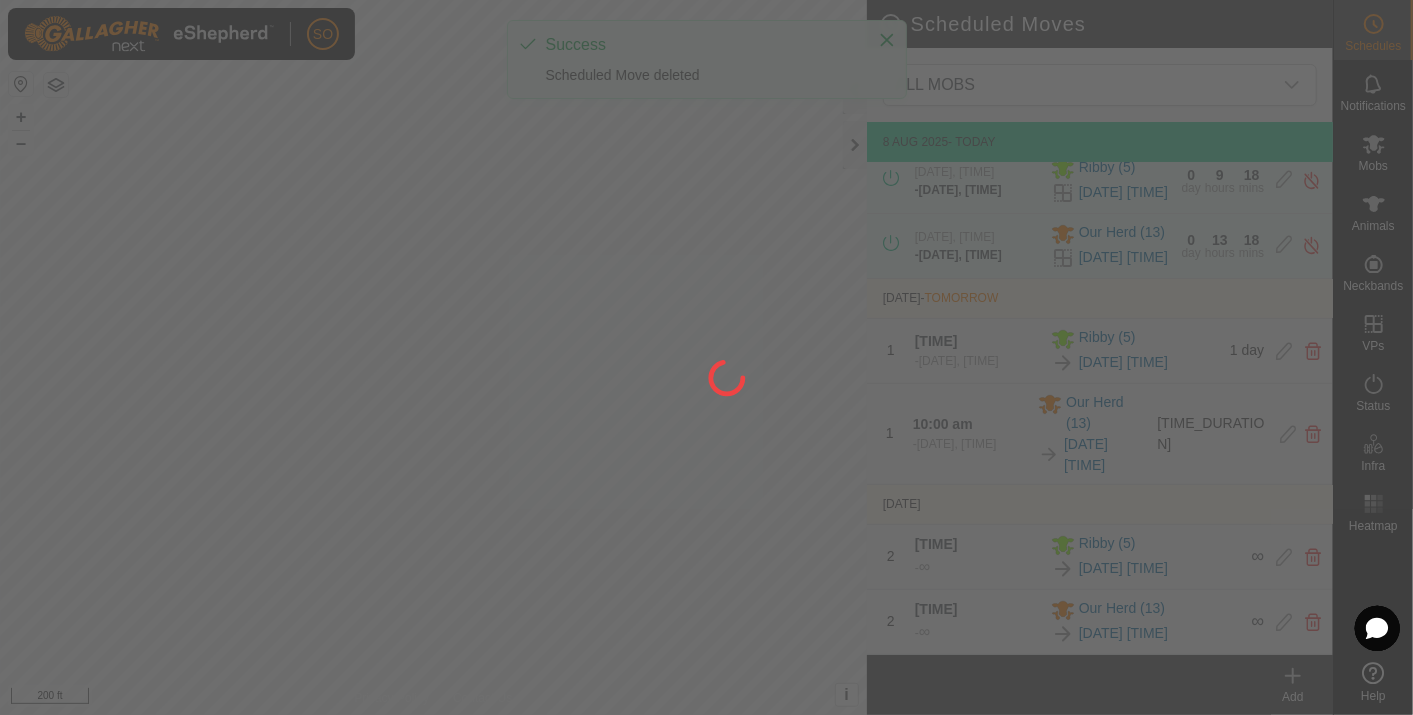 scroll, scrollTop: 0, scrollLeft: 0, axis: both 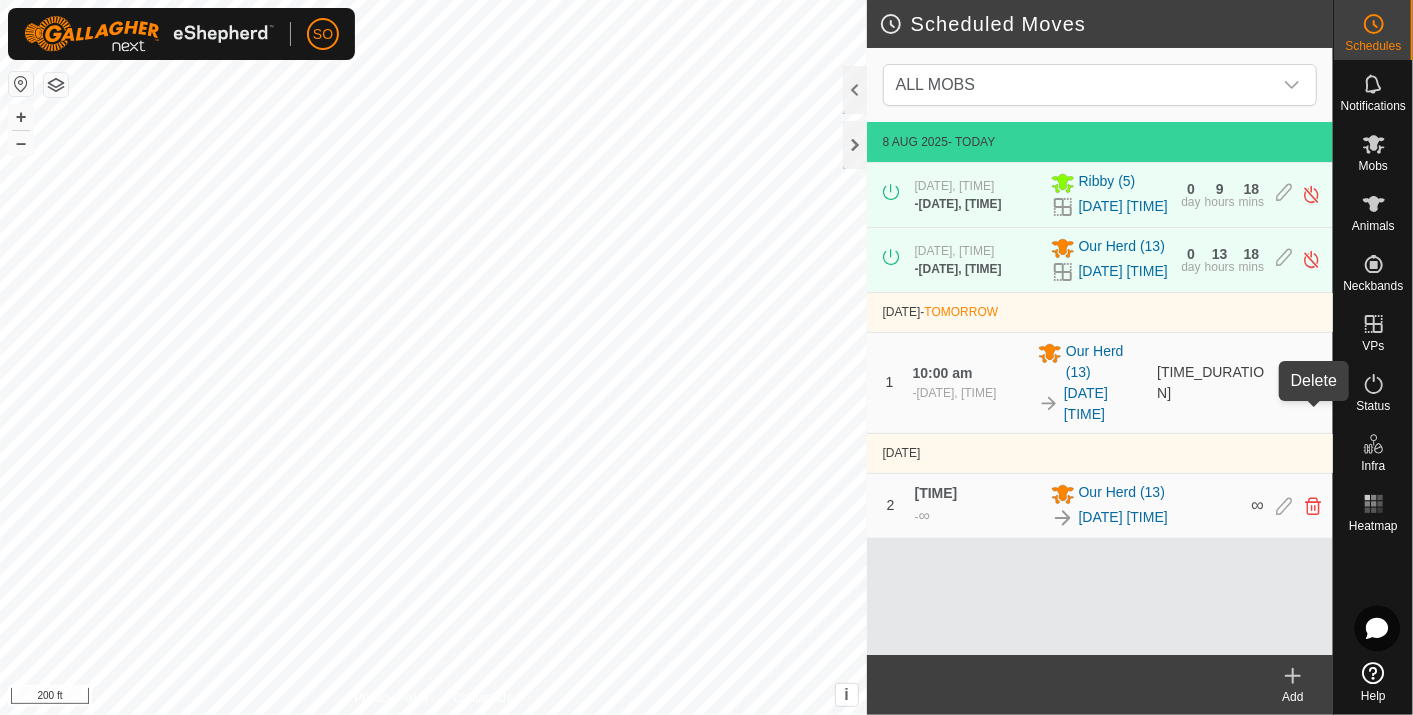 click at bounding box center [1313, 383] 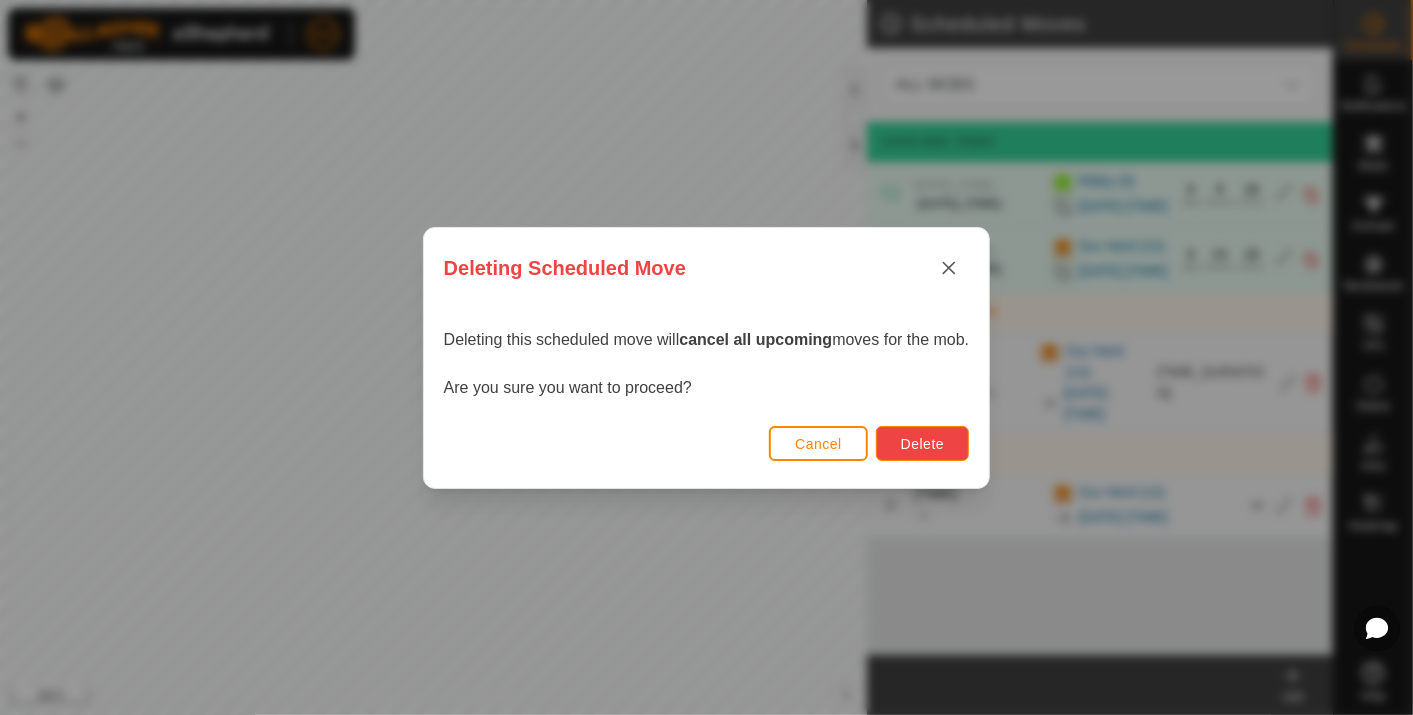 click on "Delete" at bounding box center [922, 444] 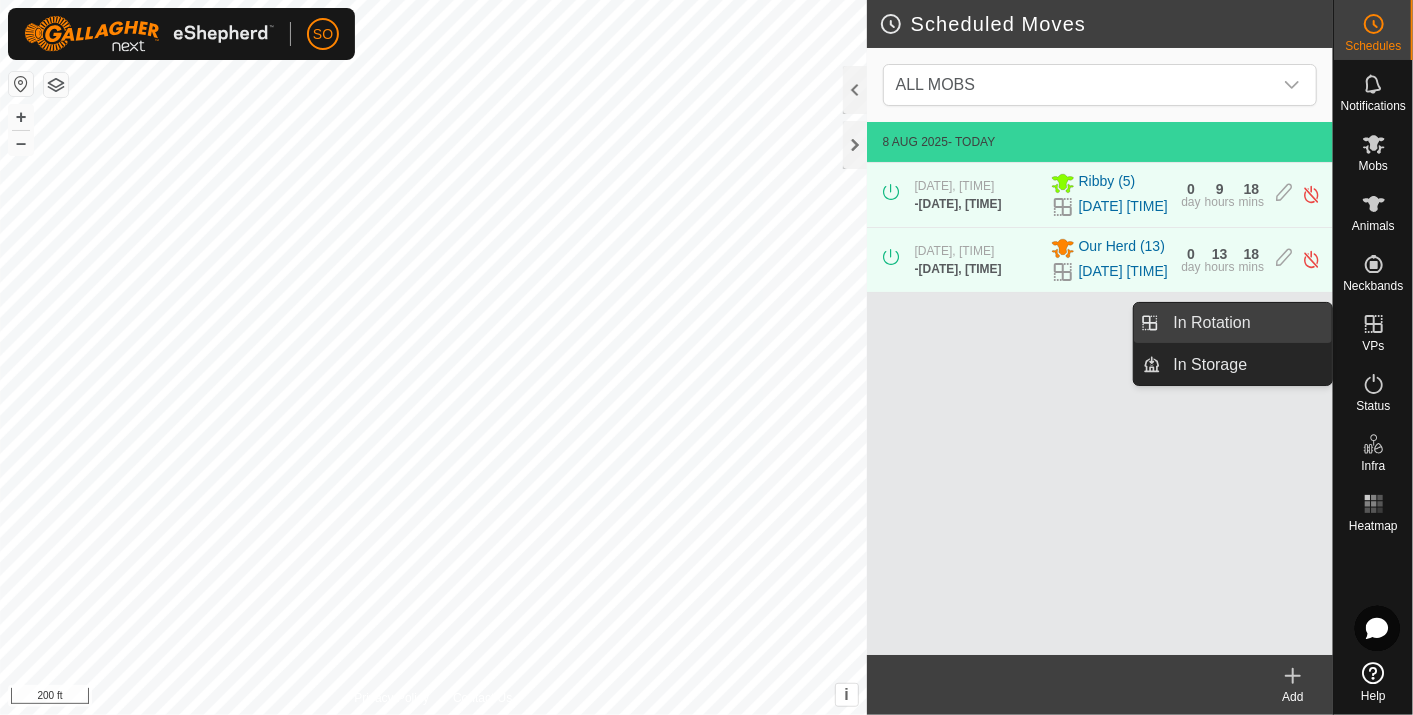 click on "In Rotation" at bounding box center [1247, 323] 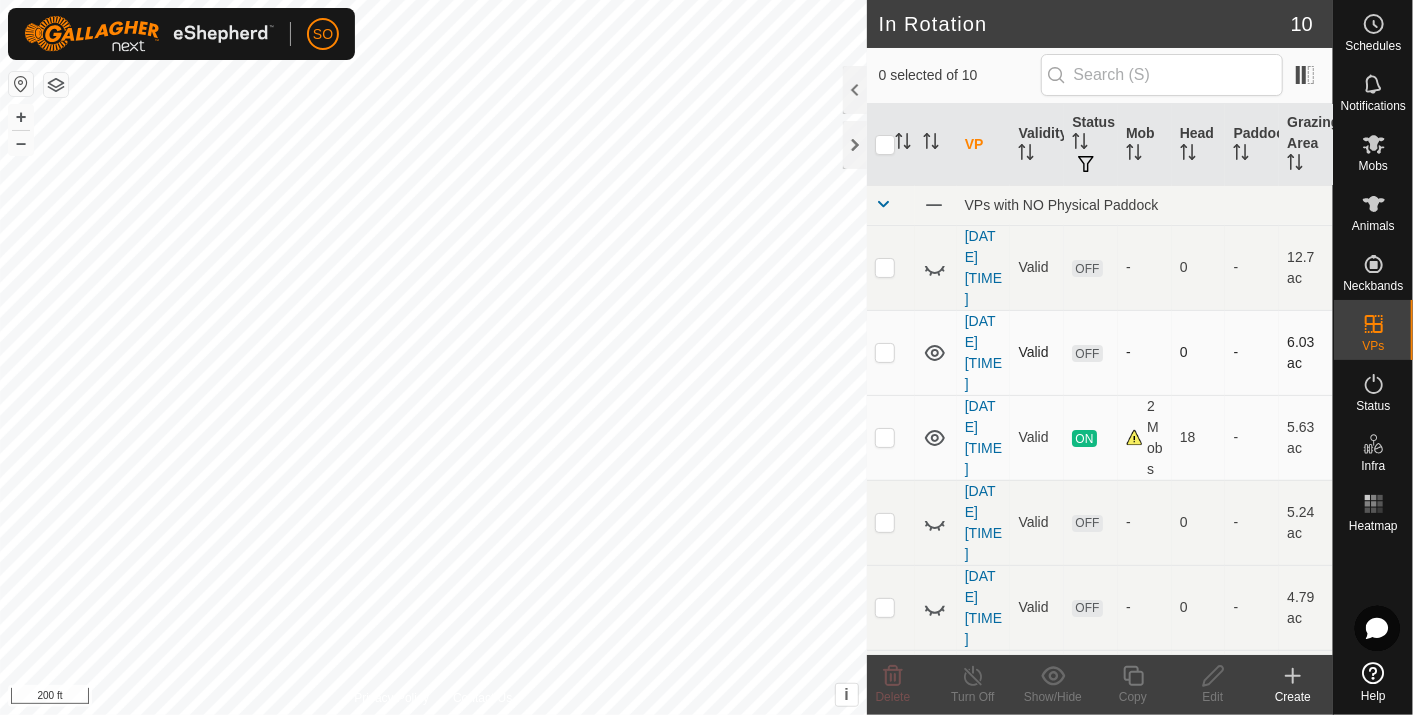 click at bounding box center [885, 352] 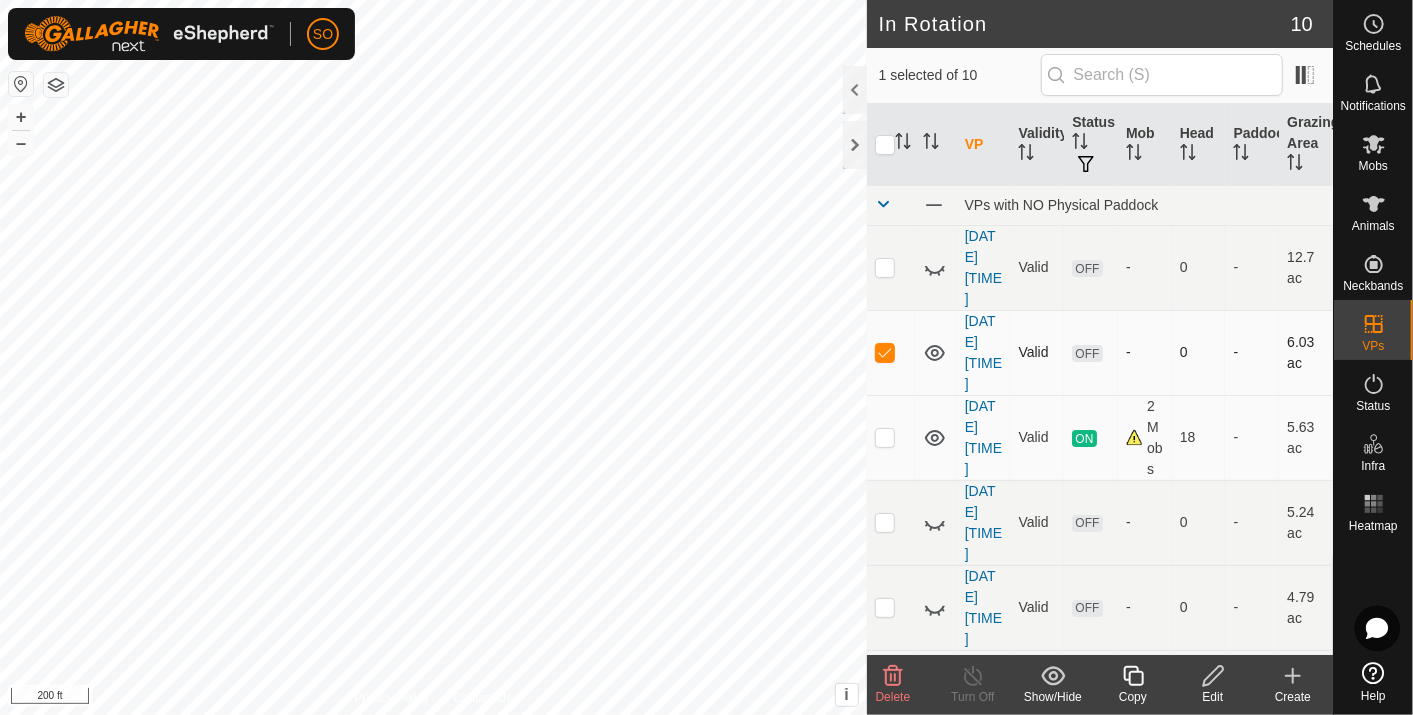 click at bounding box center [885, 352] 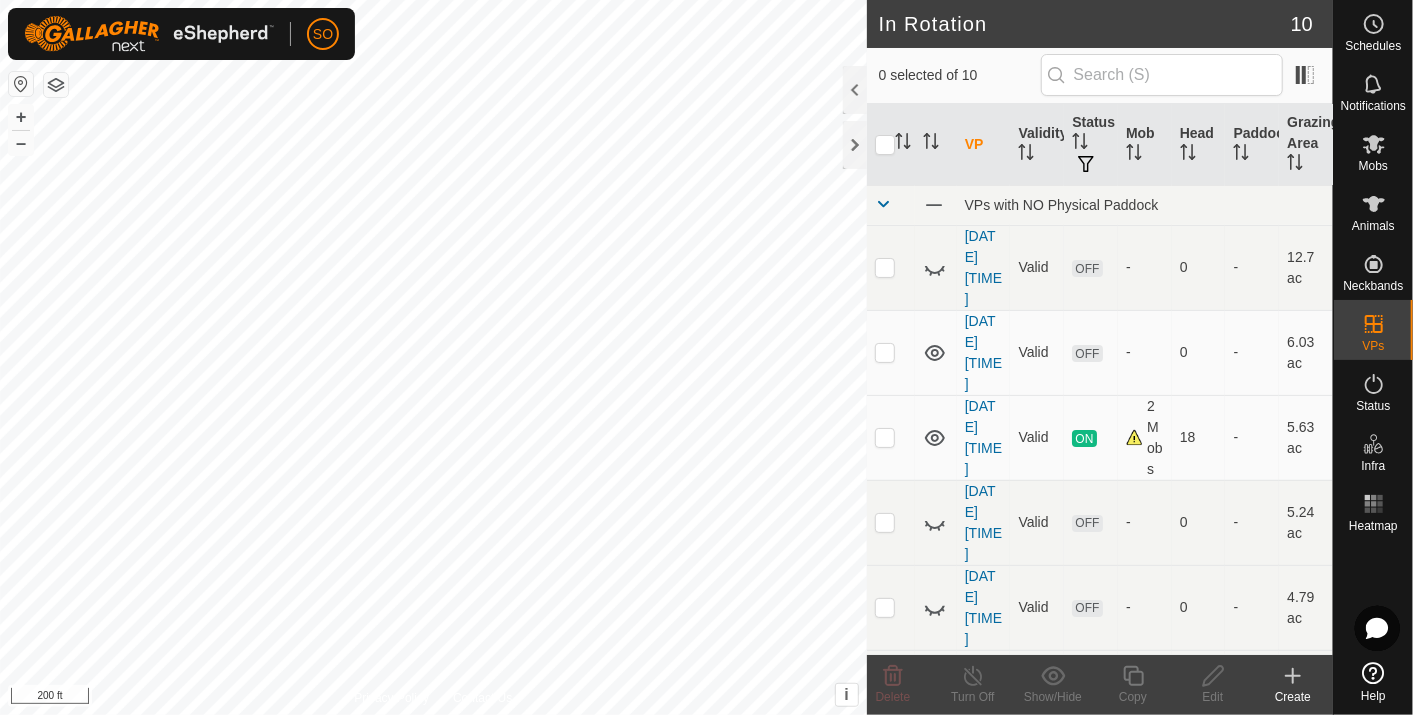 click 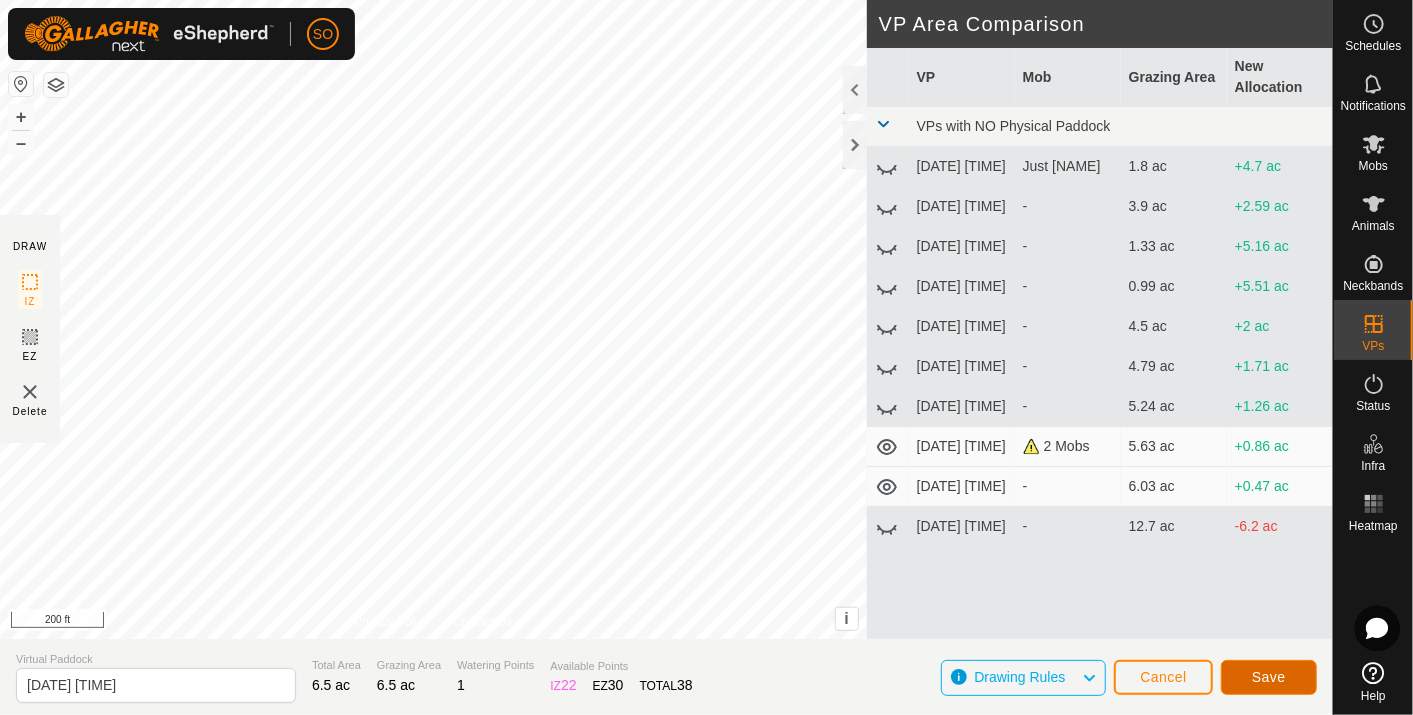 click on "Save" 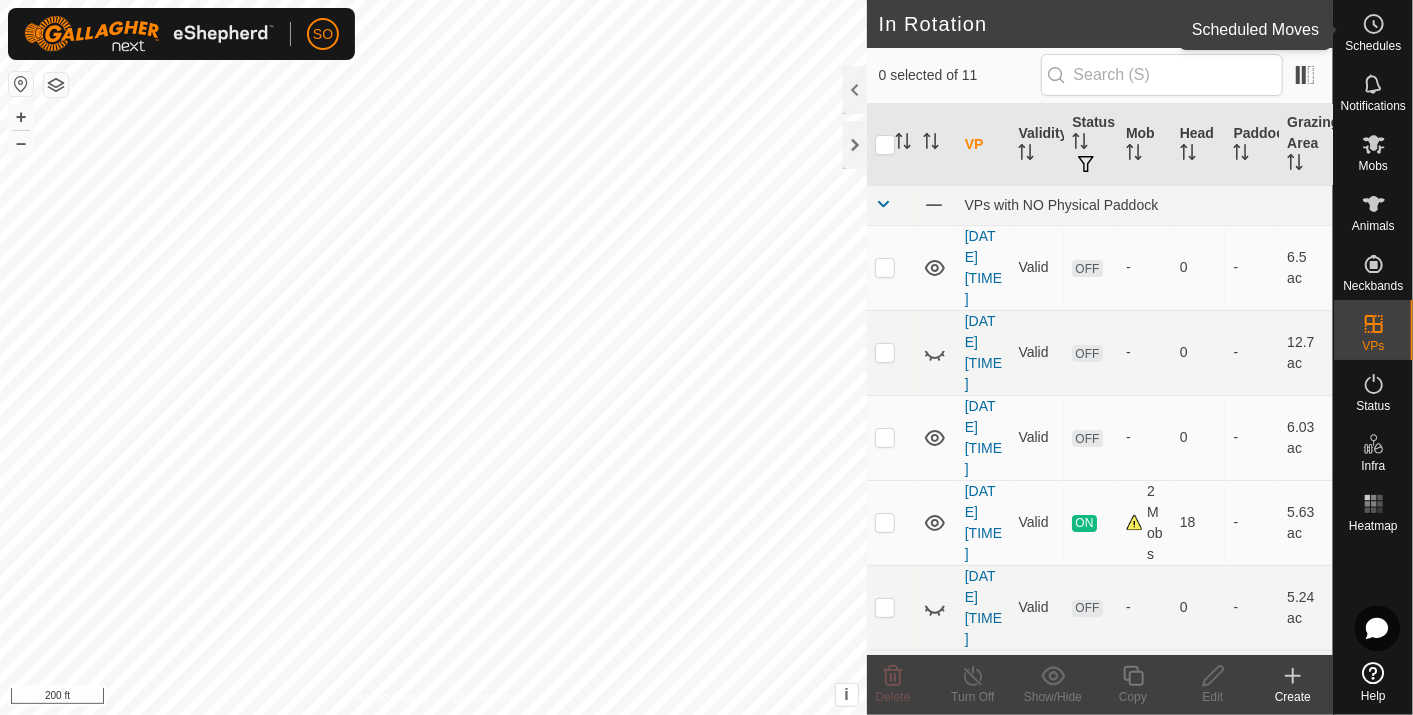 click 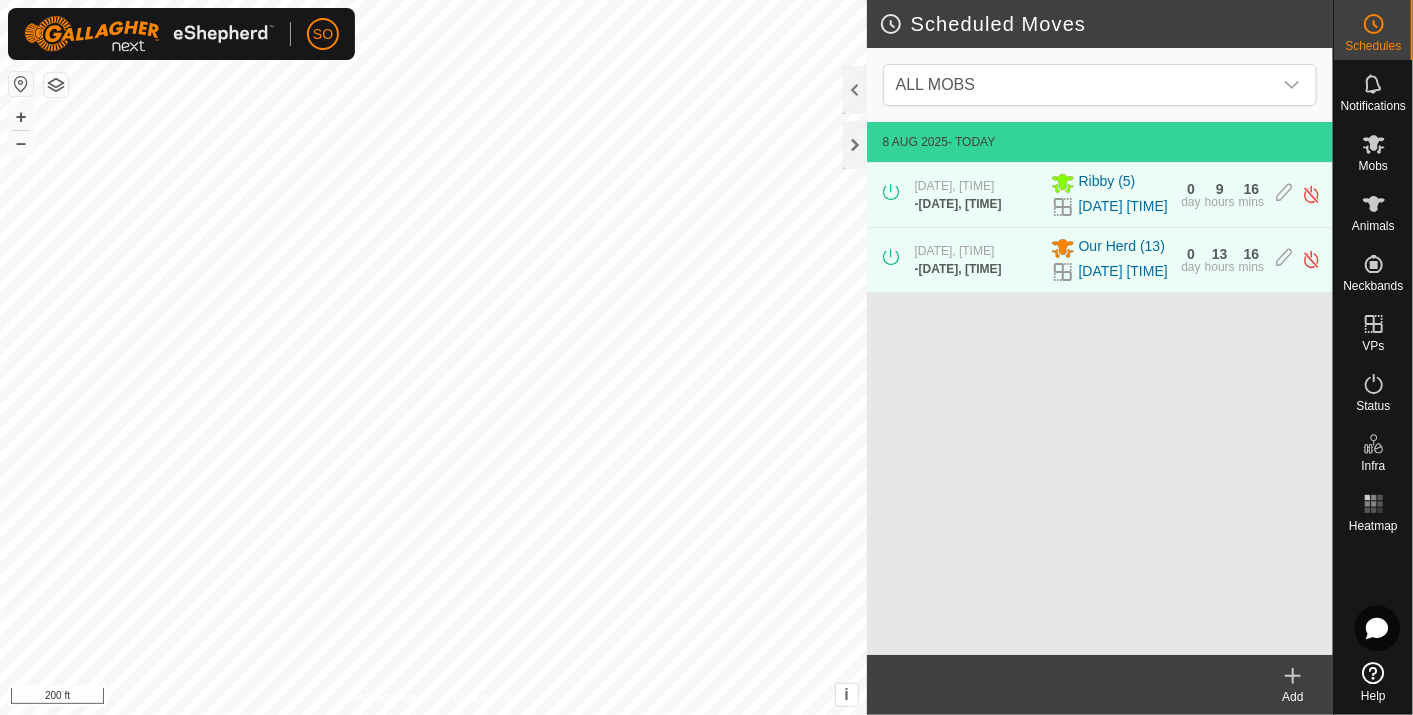 click 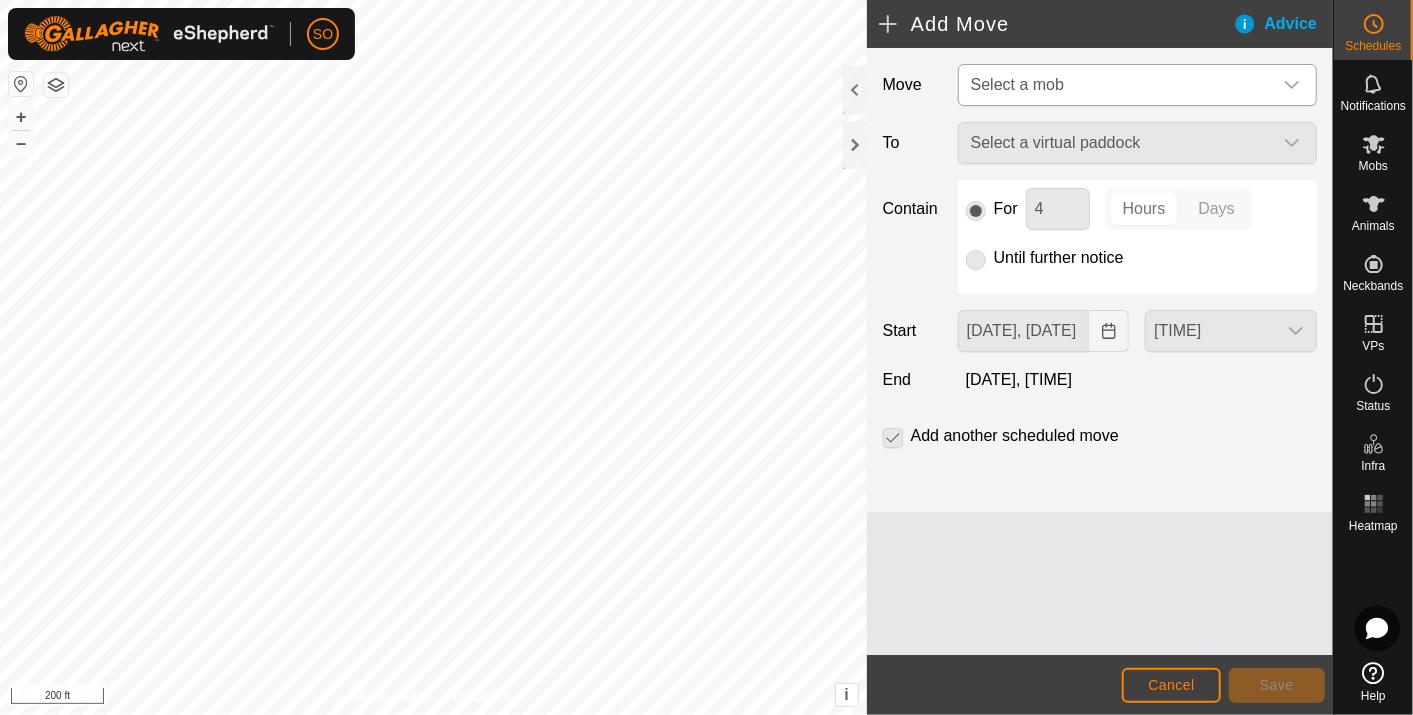 click 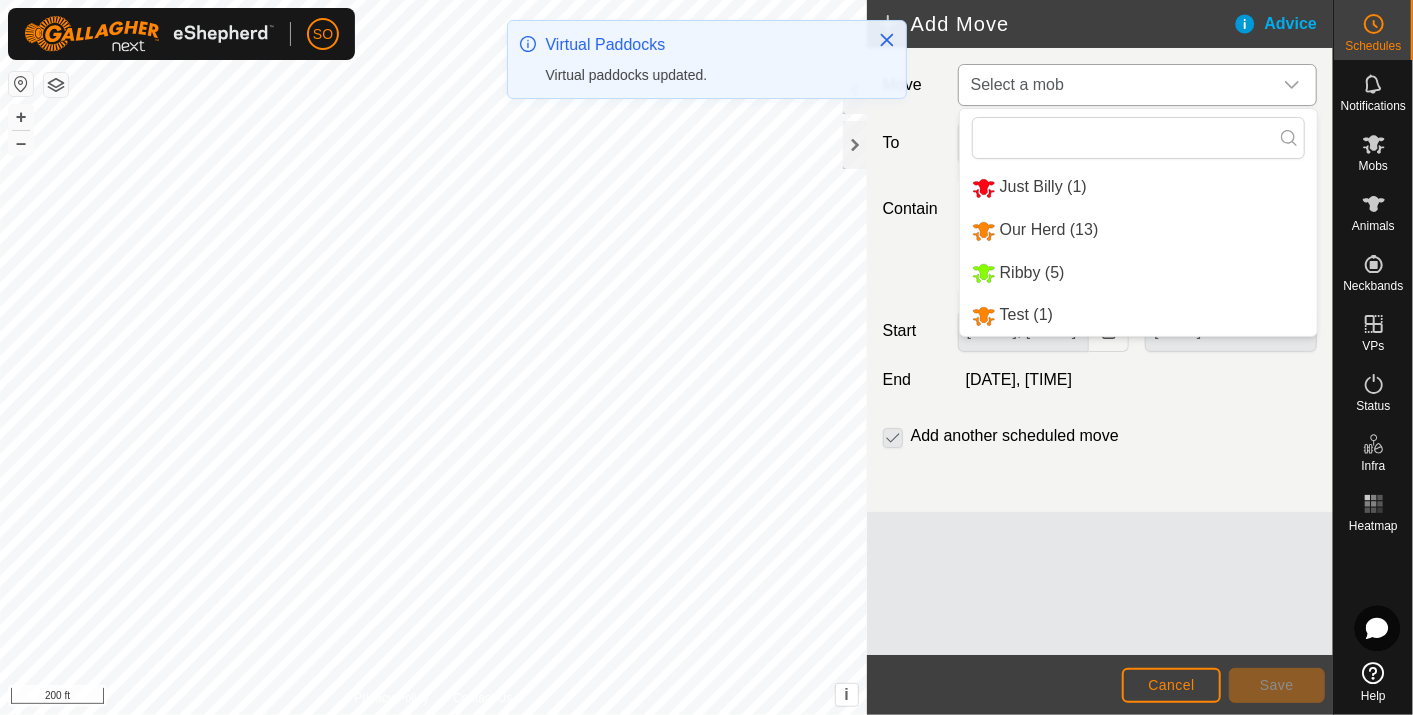 click on "Ribby (5)" at bounding box center [1138, 273] 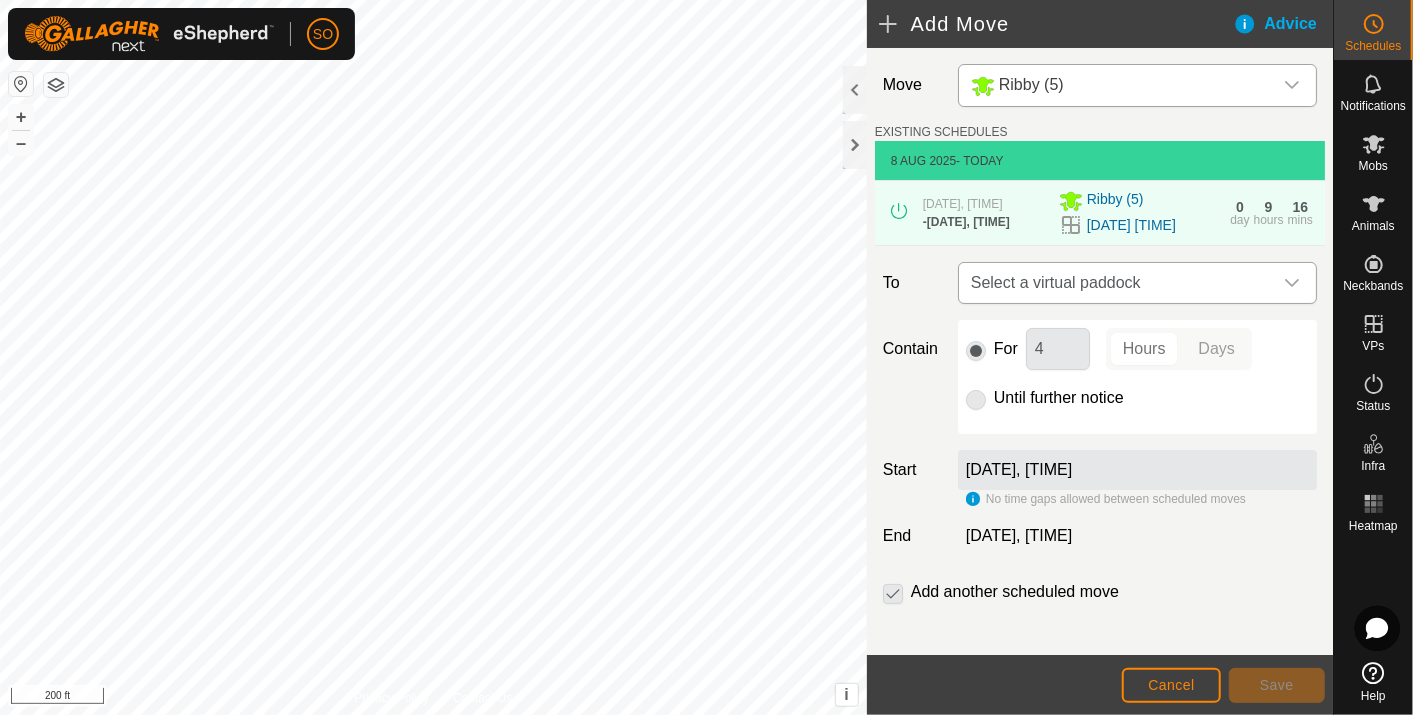 click 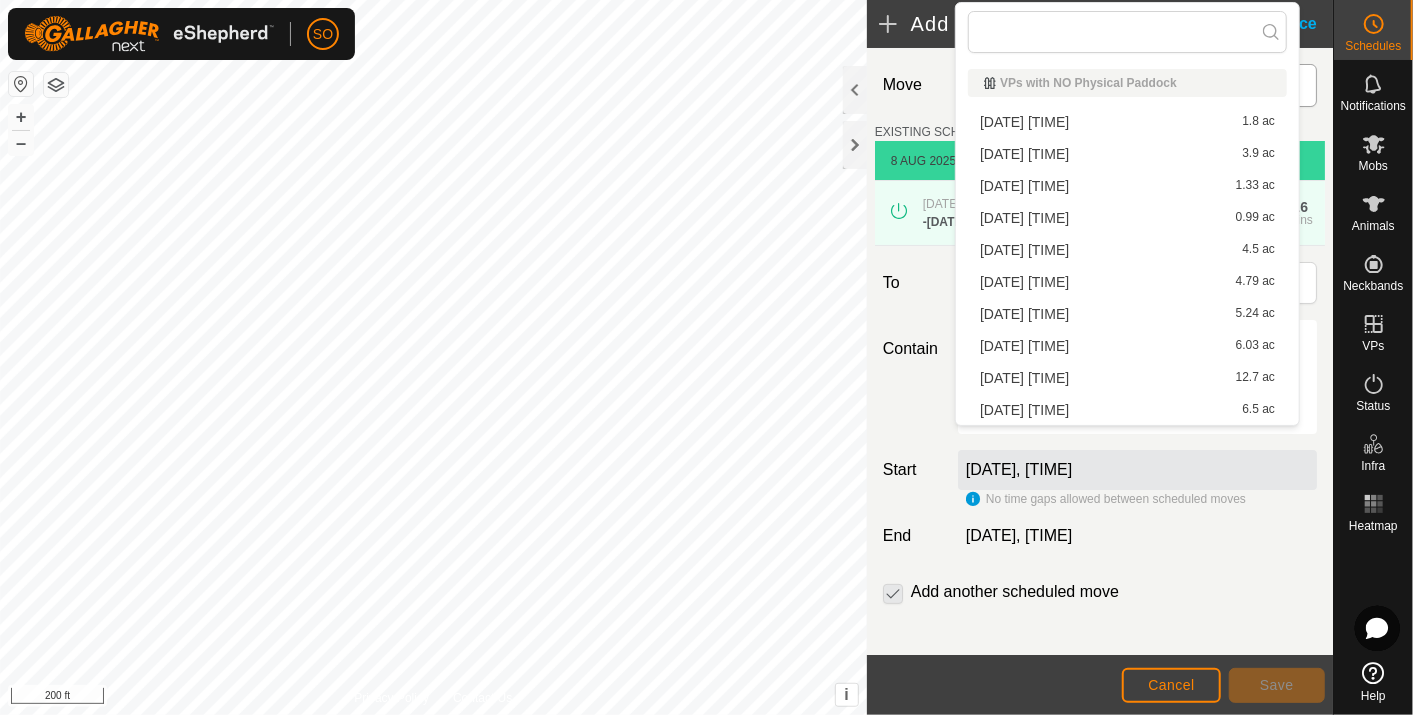 click on "2025-08-08 204205  6.5 ac" at bounding box center (1127, 410) 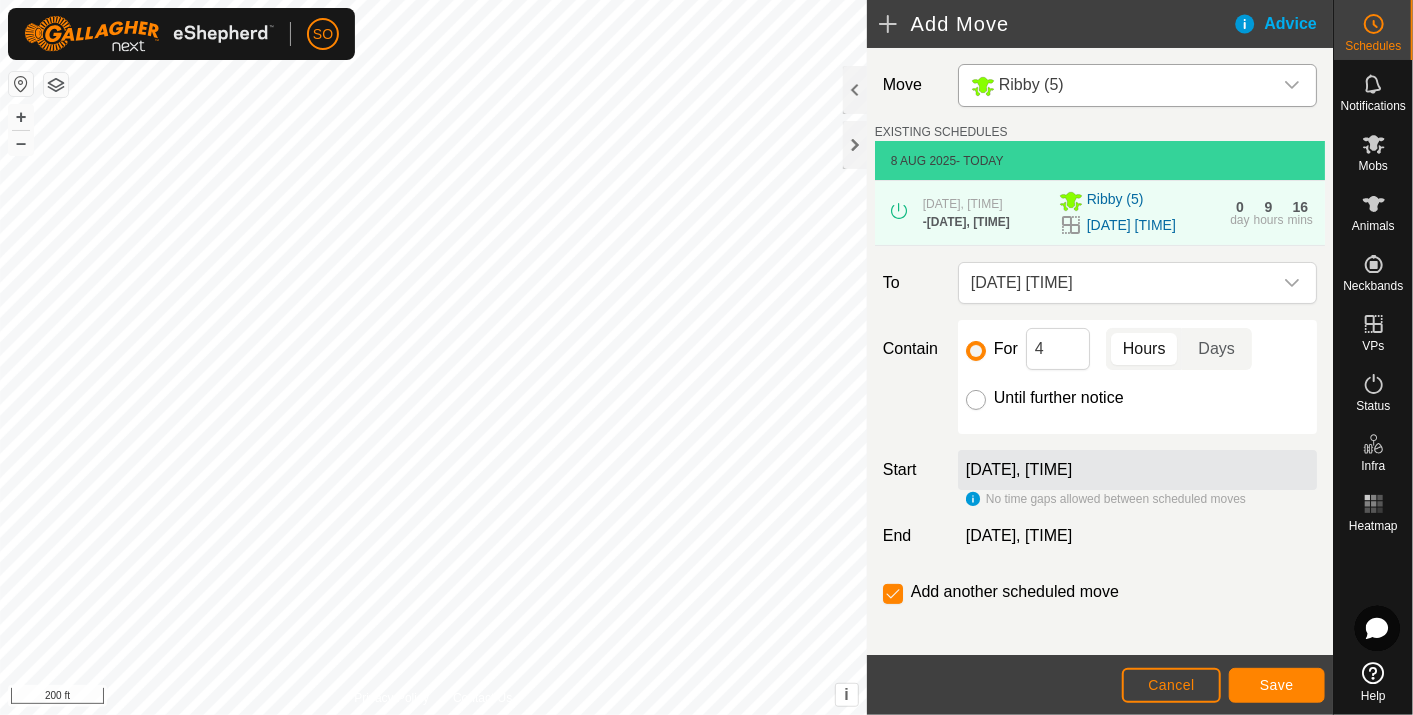 click on "Until further notice" at bounding box center [976, 400] 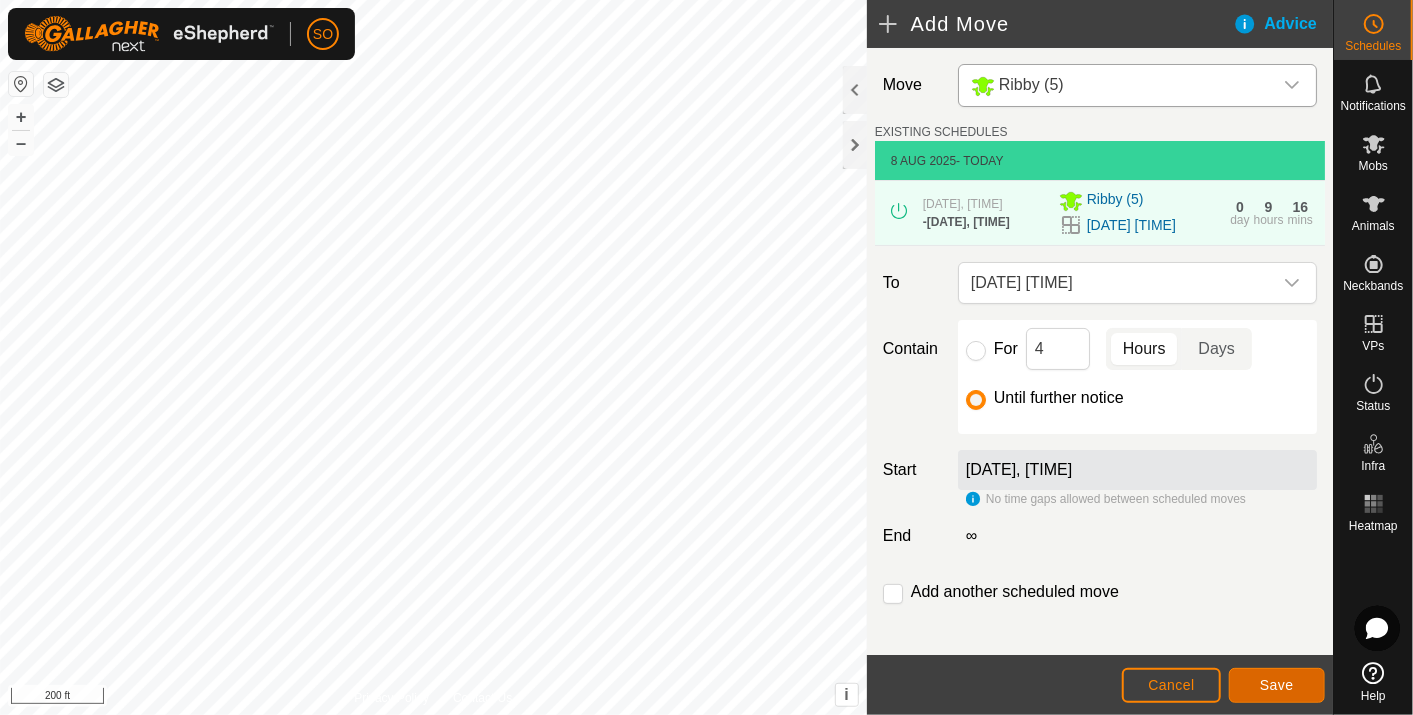 click on "Save" 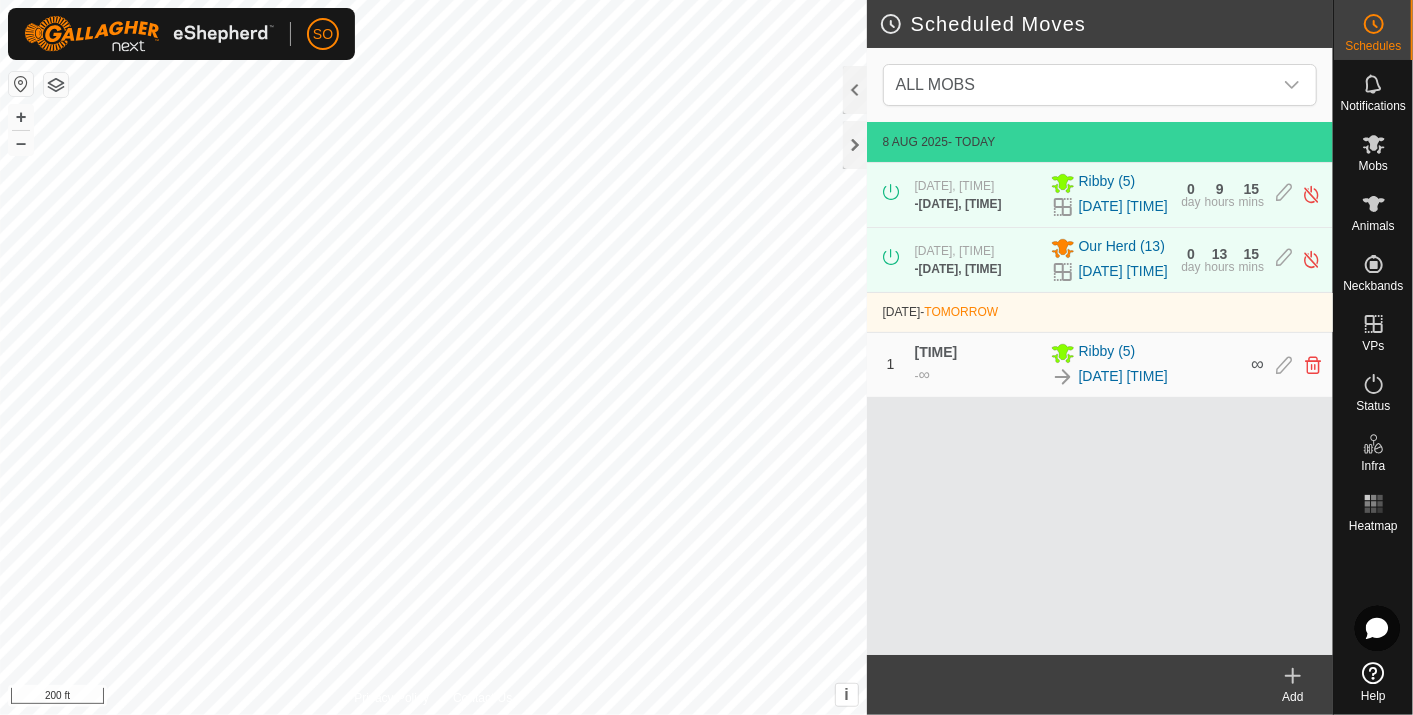 click 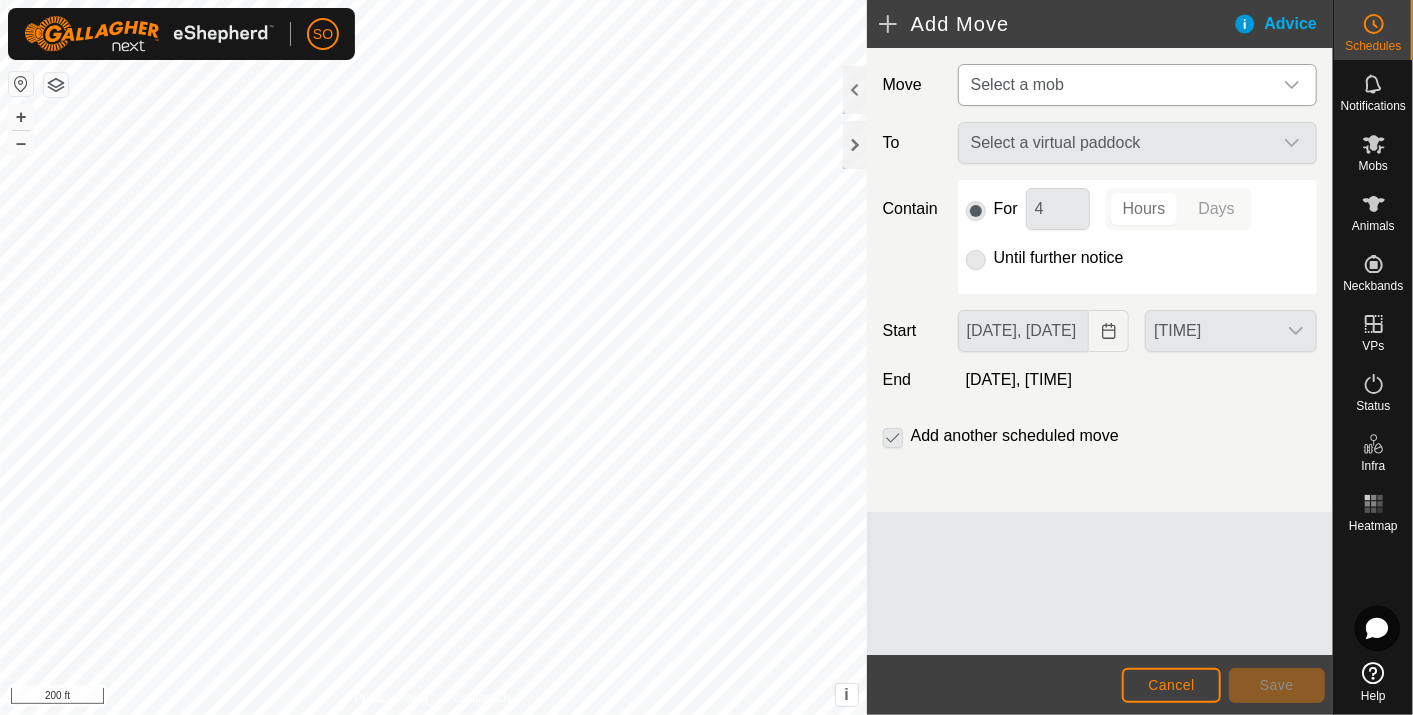 click 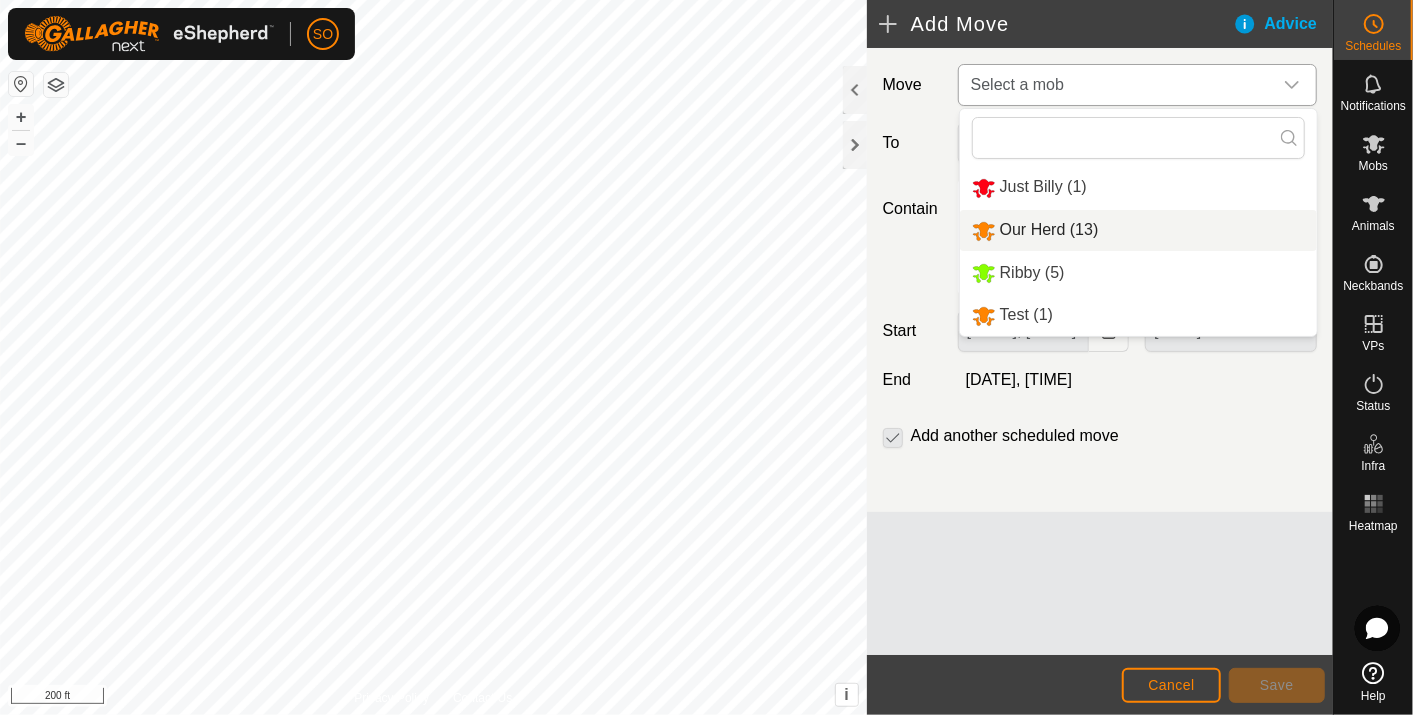 click on "Our Herd (13)" at bounding box center [1138, 230] 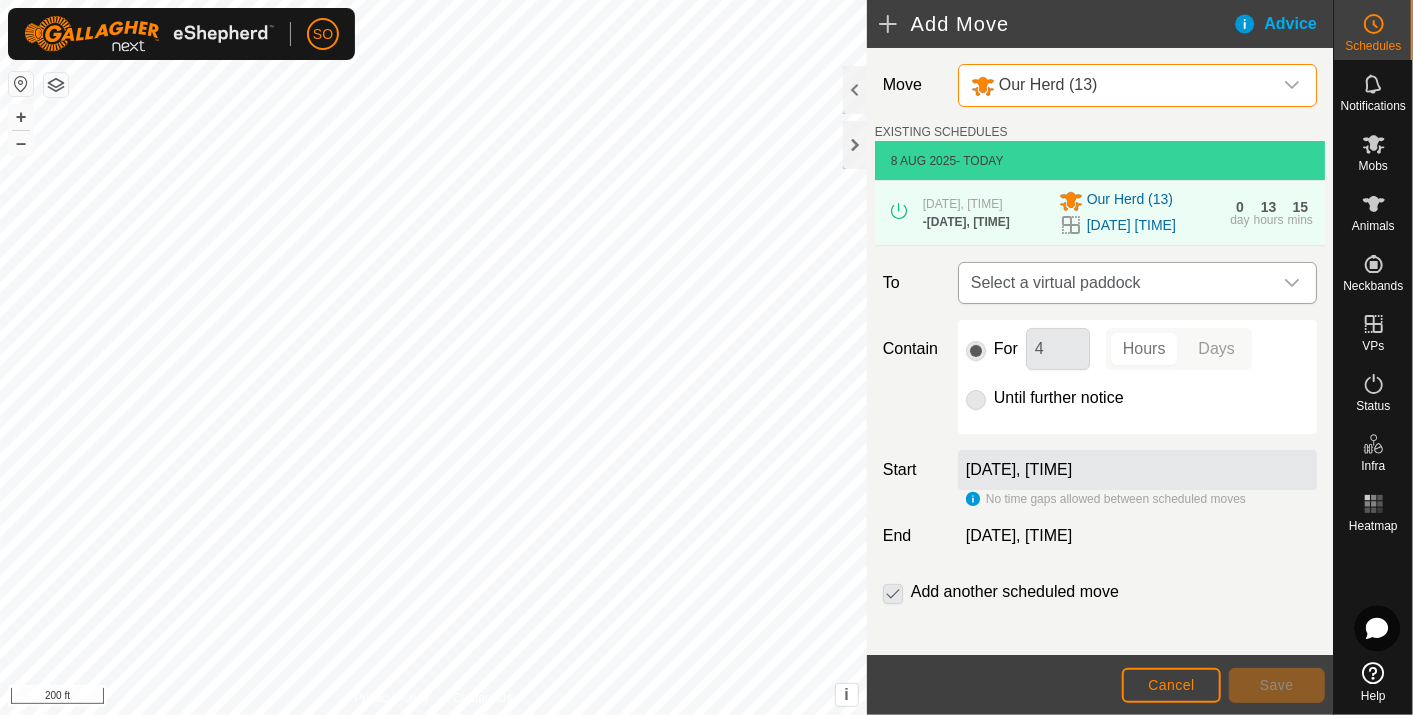 click 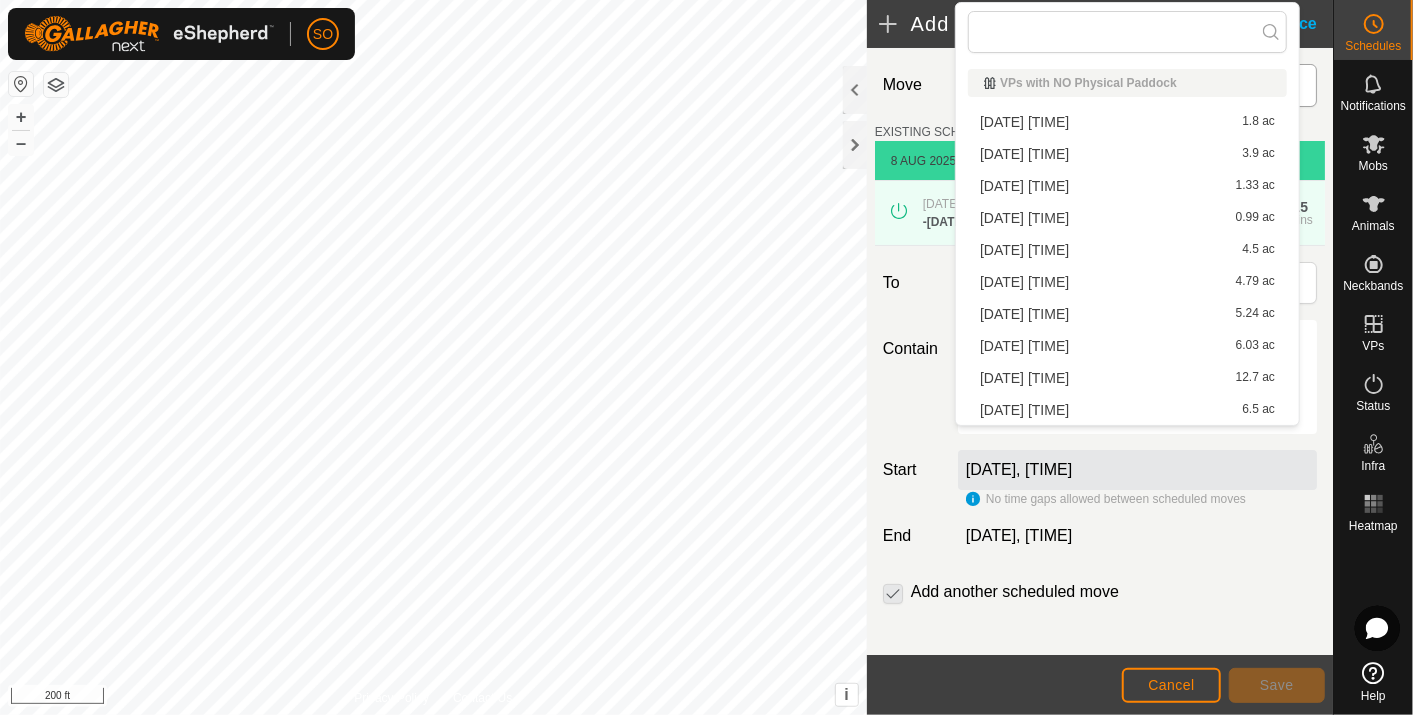 click on "2025-08-08 204205  6.5 ac" at bounding box center (1127, 410) 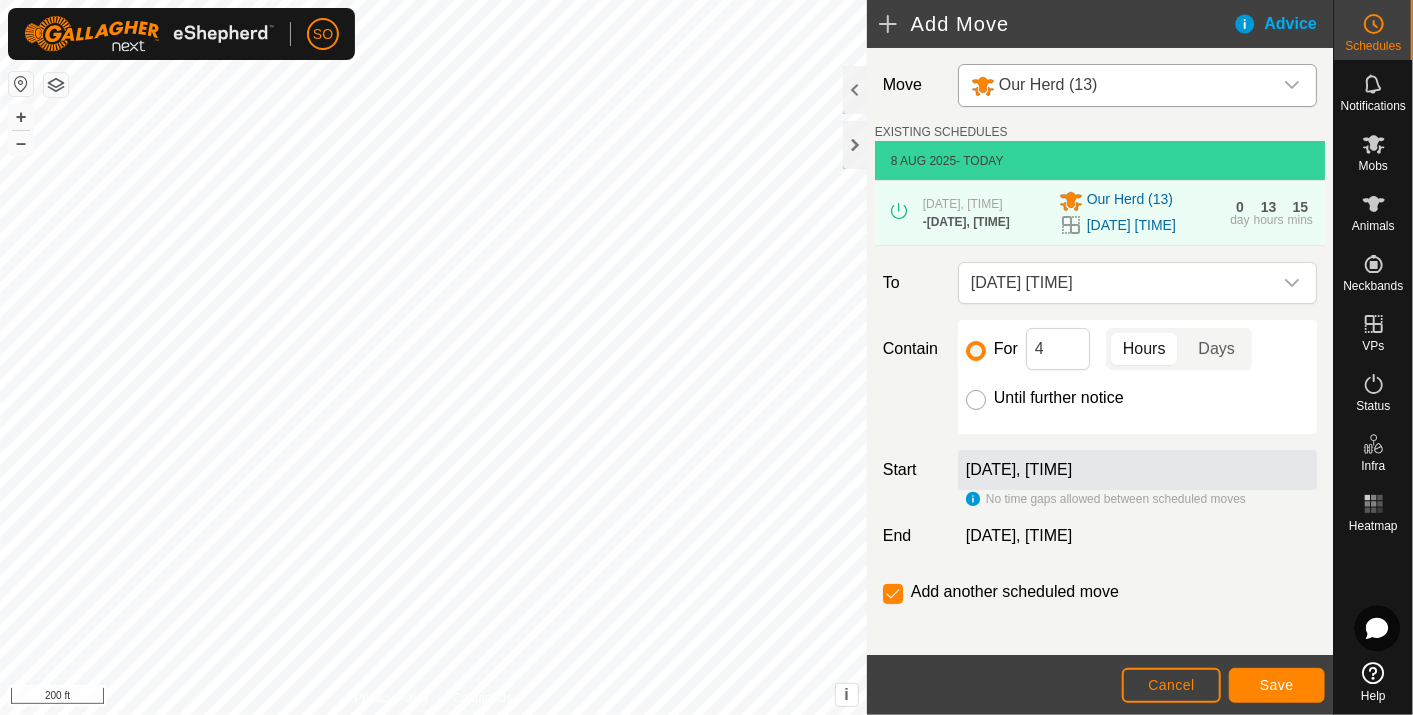 click on "Until further notice" at bounding box center (976, 400) 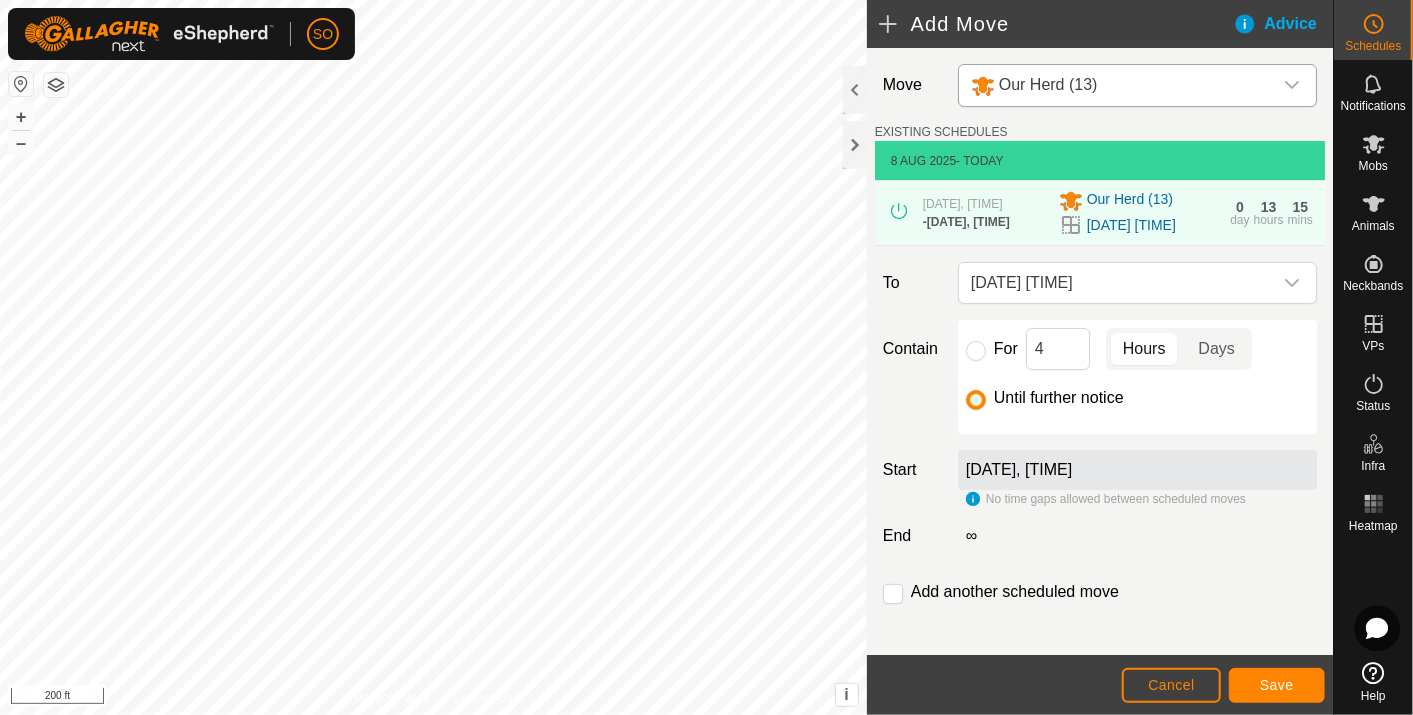 click on "9 Aug 2025, 10:00 am" 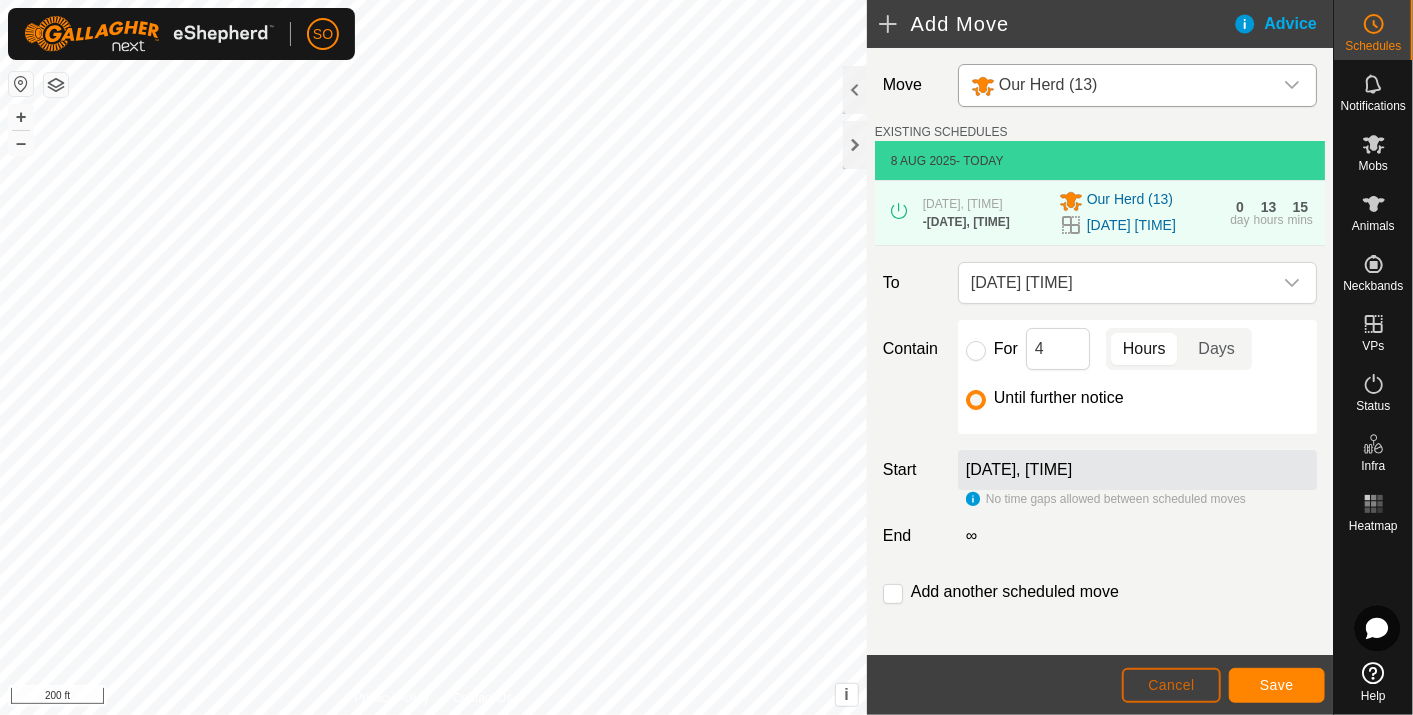 click on "Cancel" 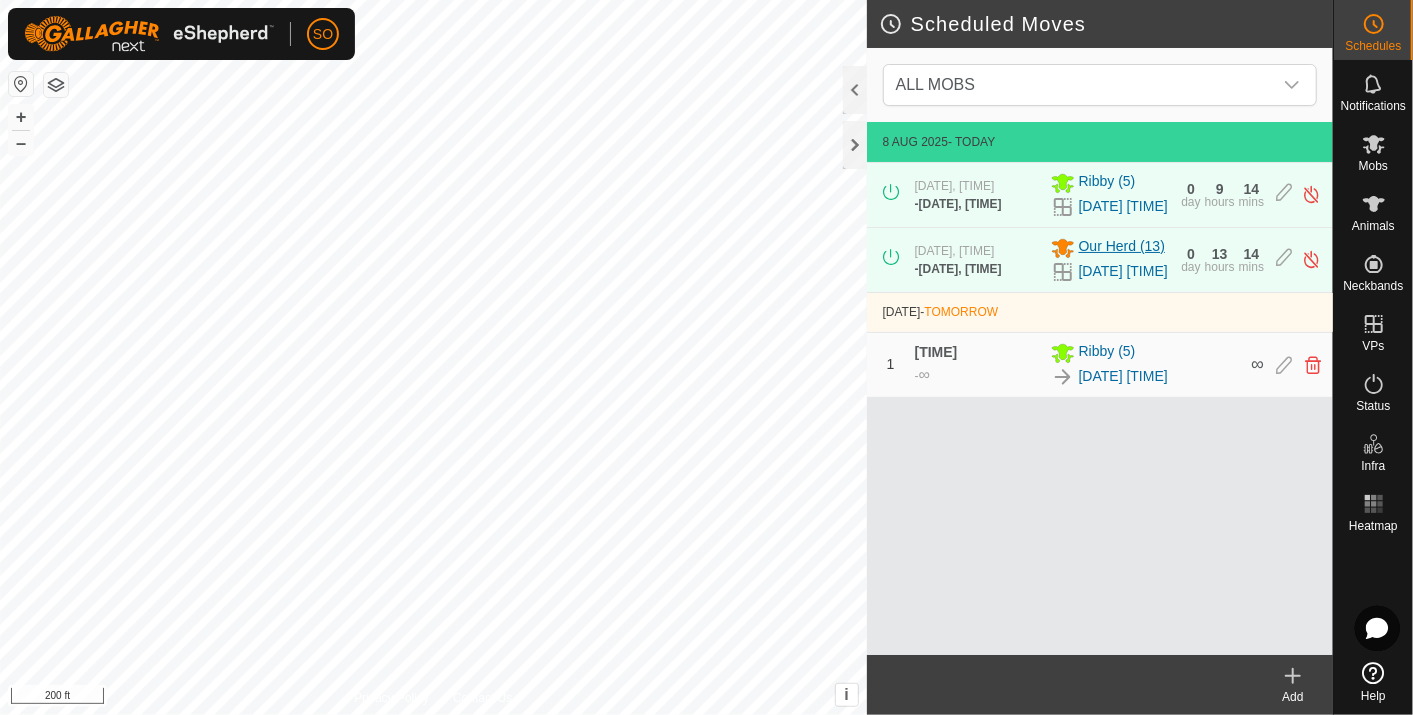 click on "Our Herd (13)" at bounding box center (1122, 248) 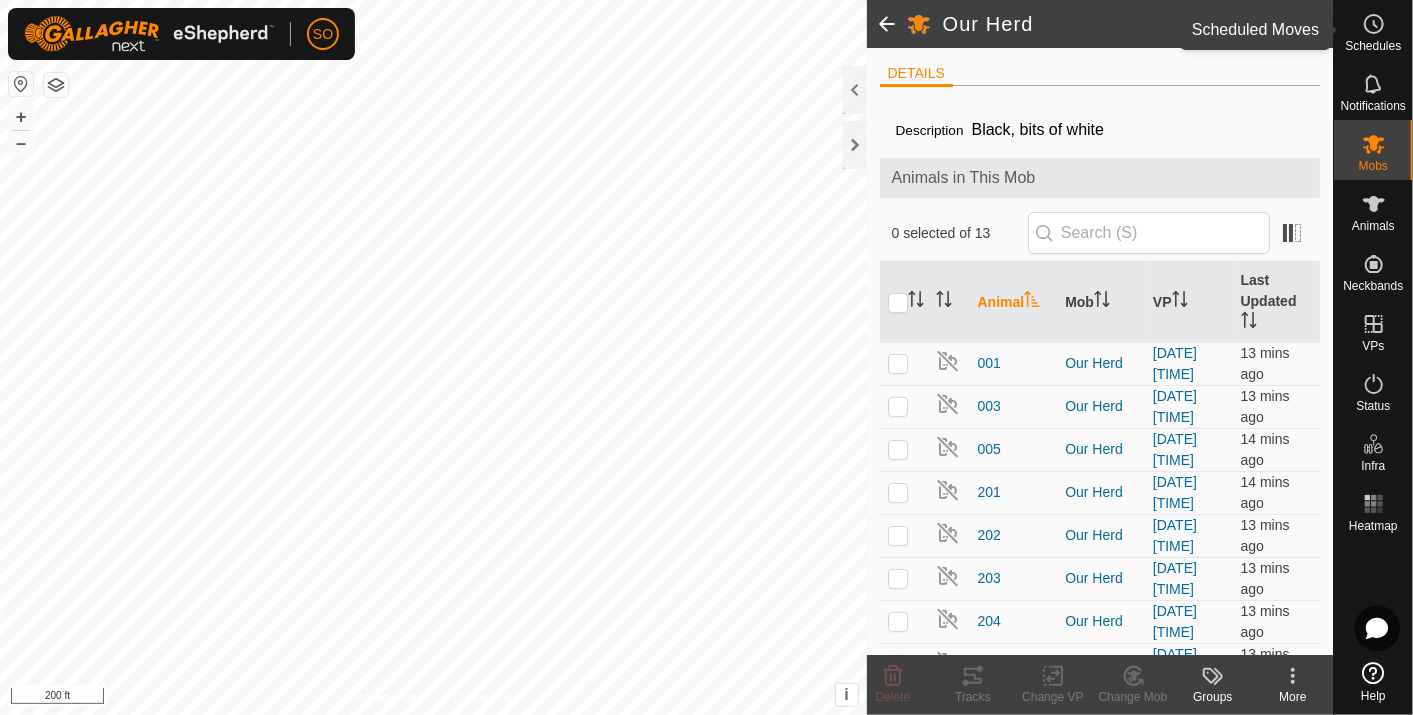 click 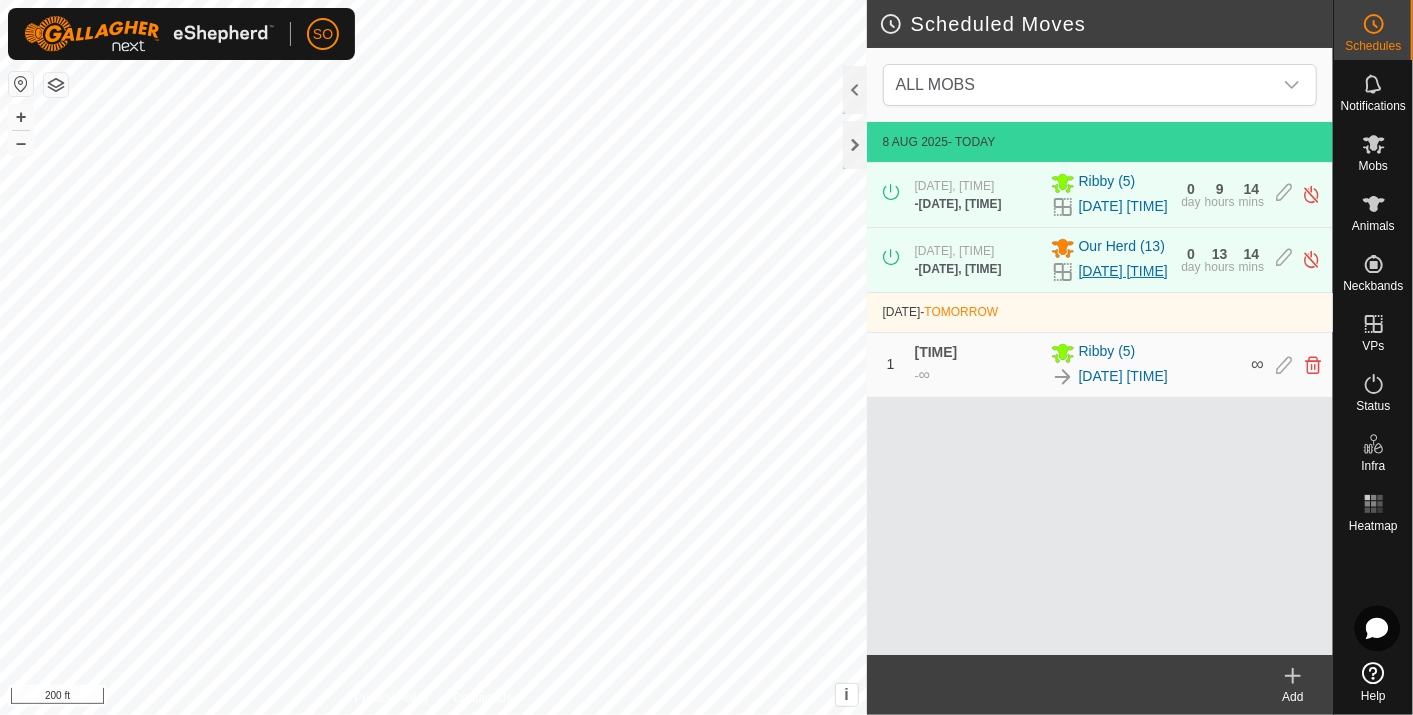click on "[DATE] [TIME]" at bounding box center (1123, 271) 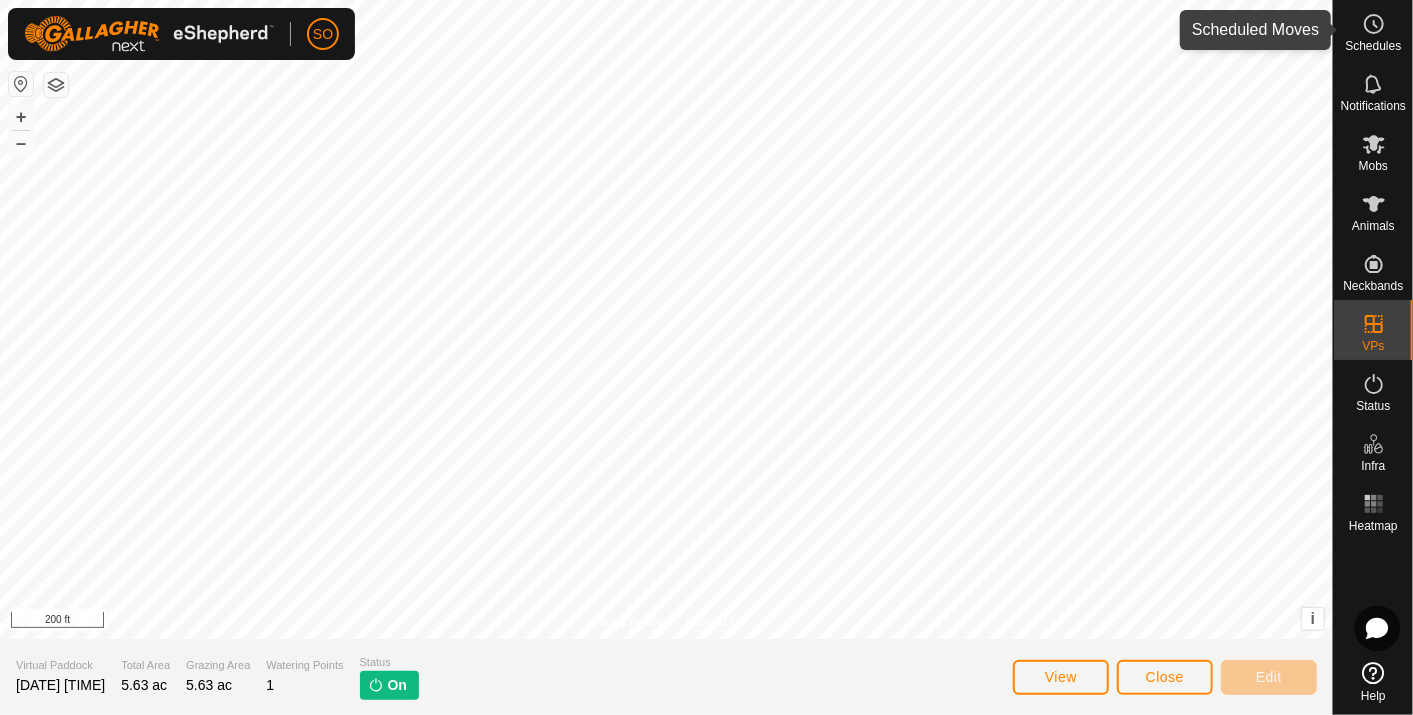 click 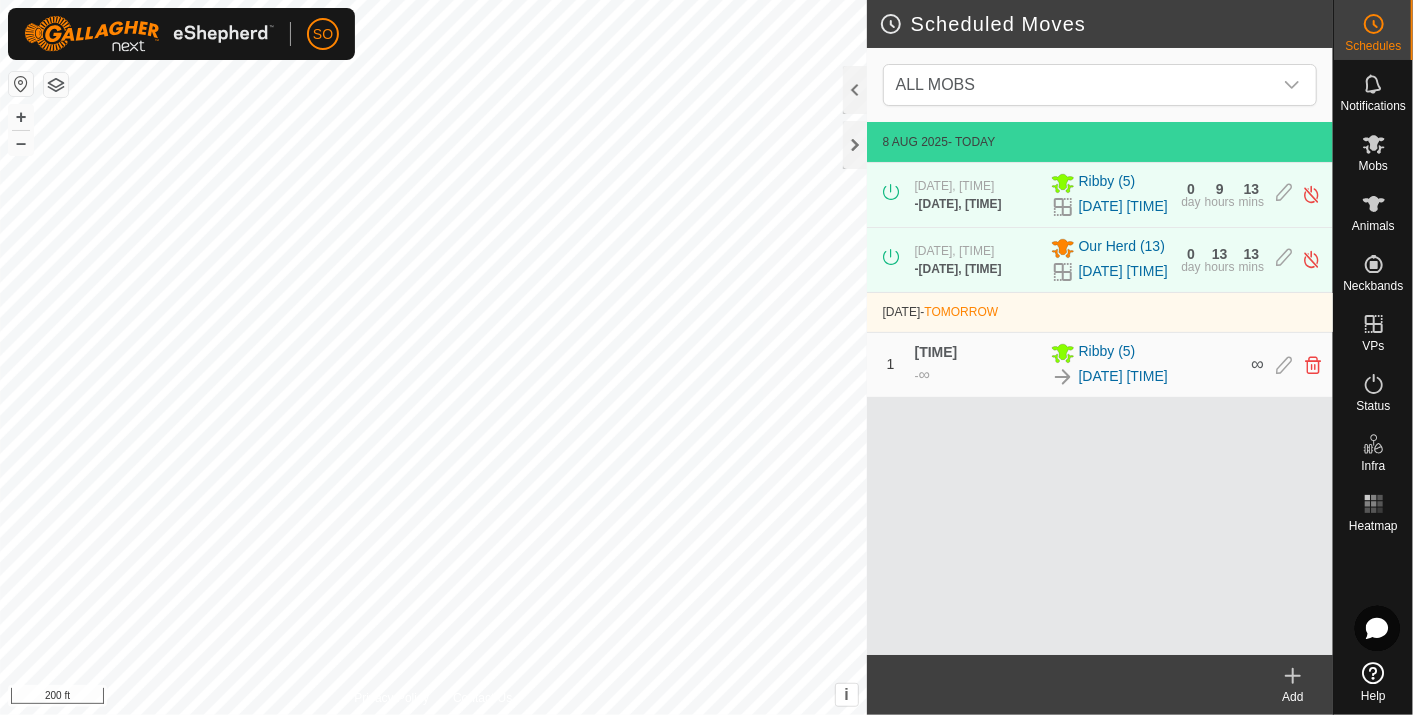 click 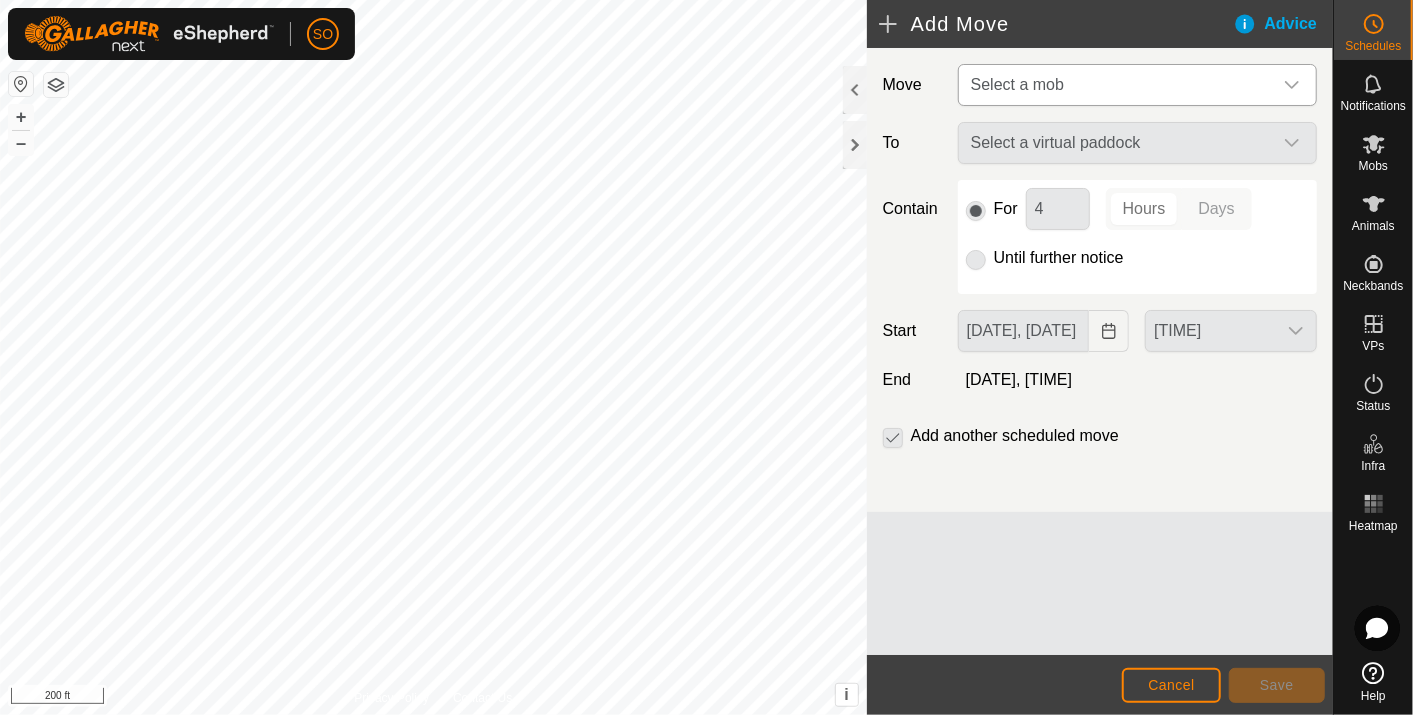 click 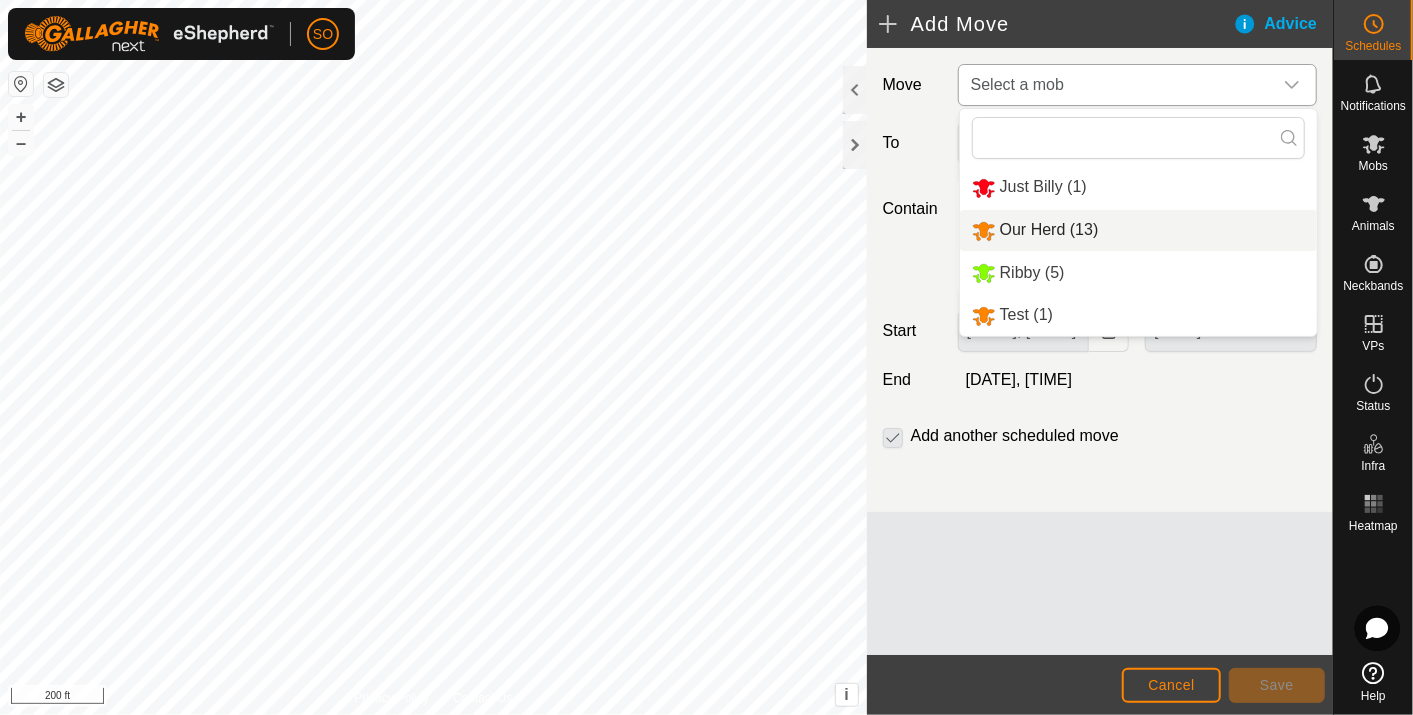 click on "Our Herd (13)" at bounding box center [1138, 230] 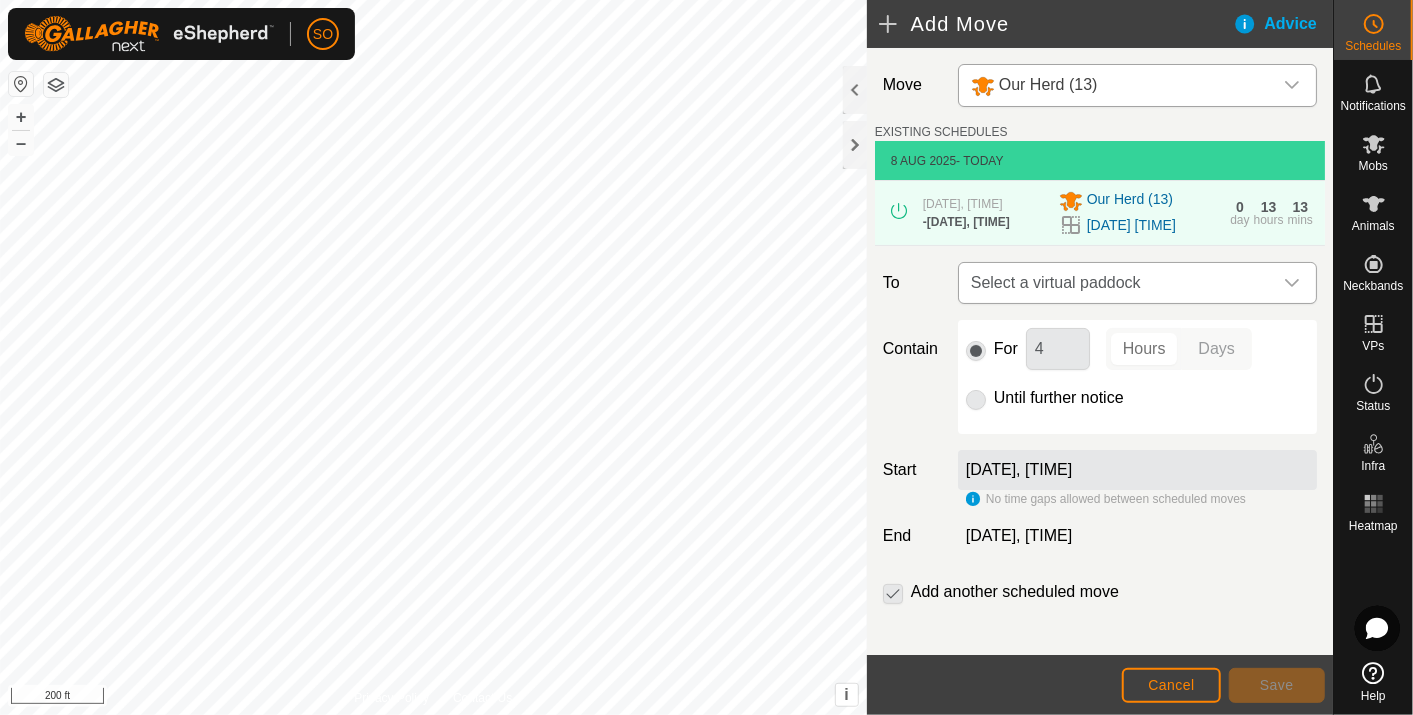 click 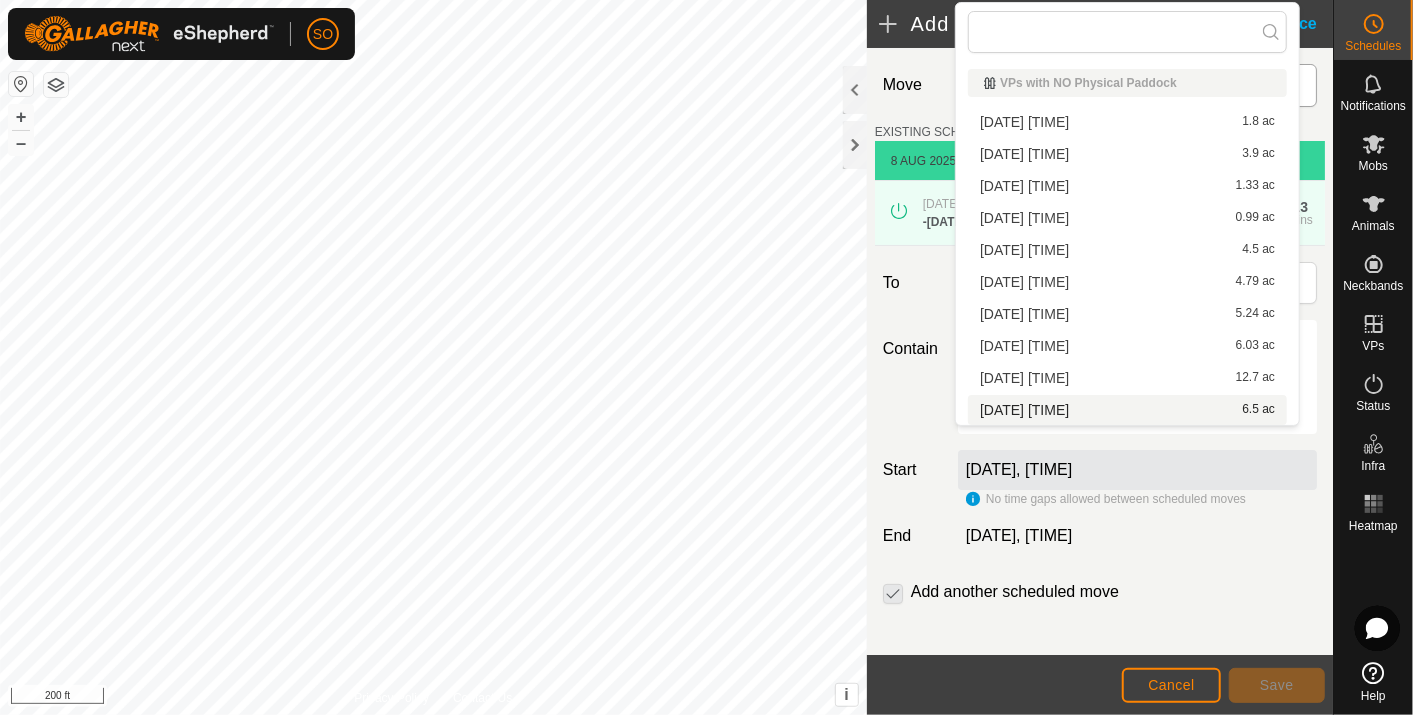 click on "2025-08-08 204205  6.5 ac" at bounding box center [1127, 410] 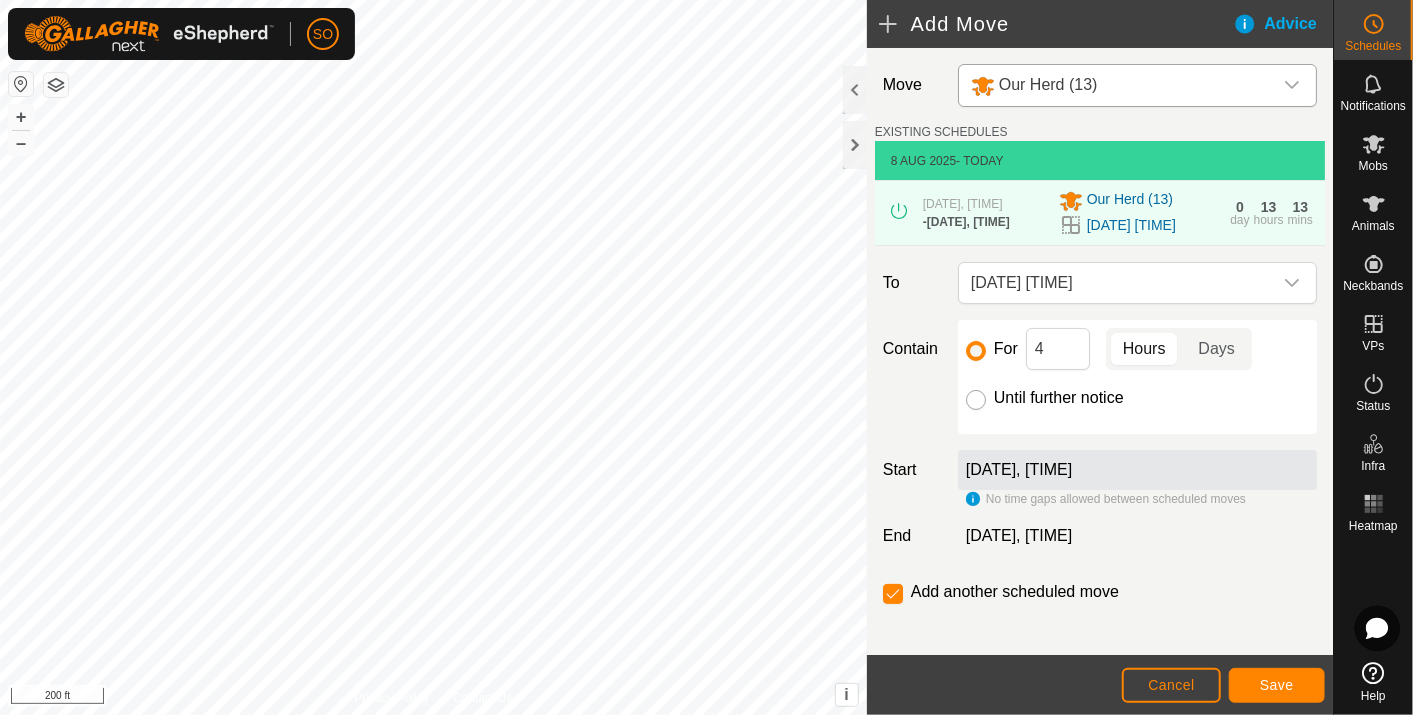click on "Until further notice" at bounding box center (976, 400) 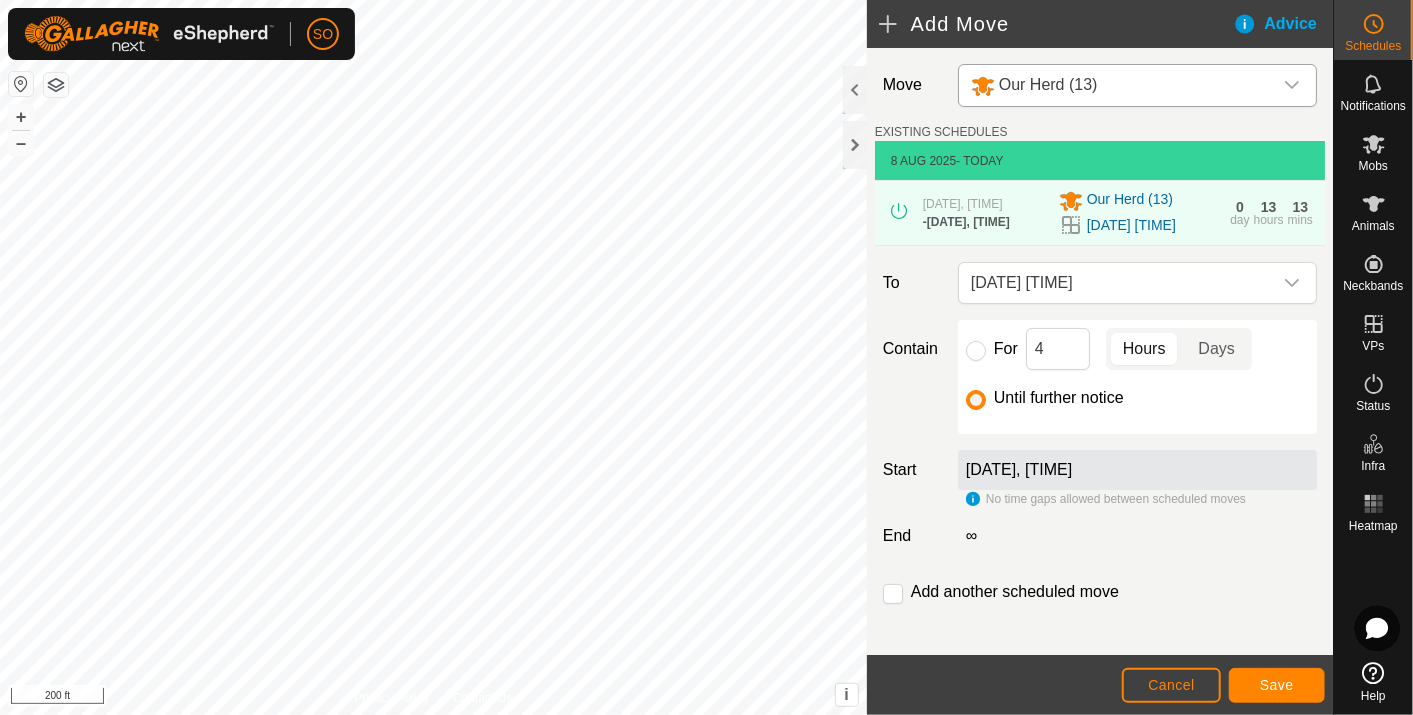 click on "9 Aug 2025, 10:00 am" 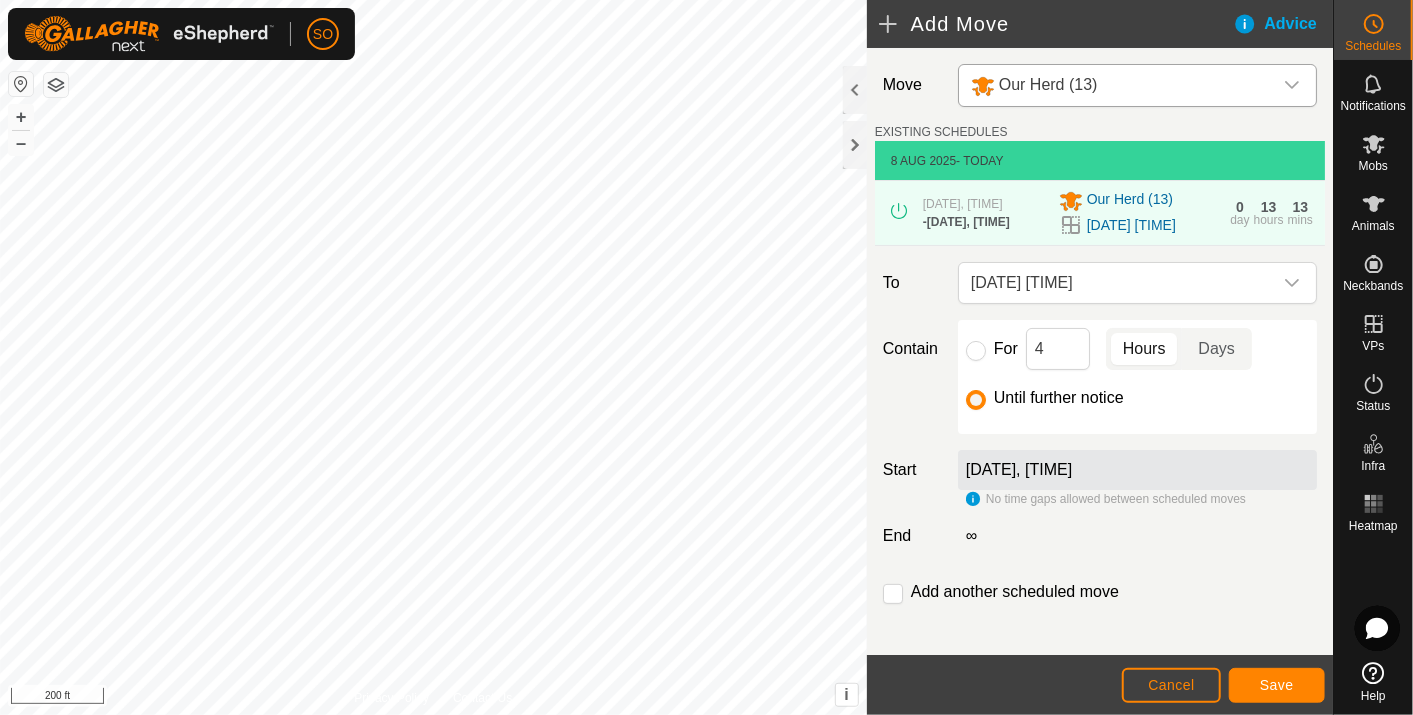 click on "No time gaps allowed between scheduled moves" 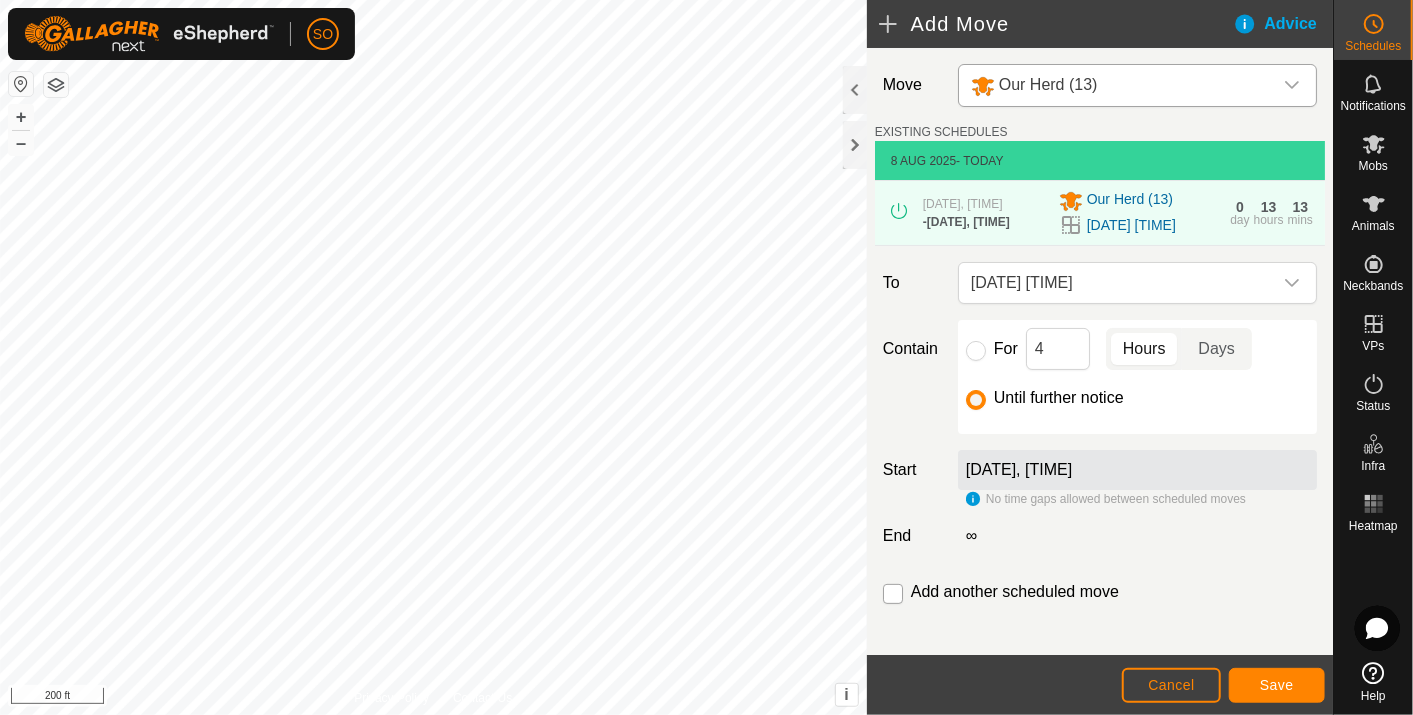 click at bounding box center (893, 594) 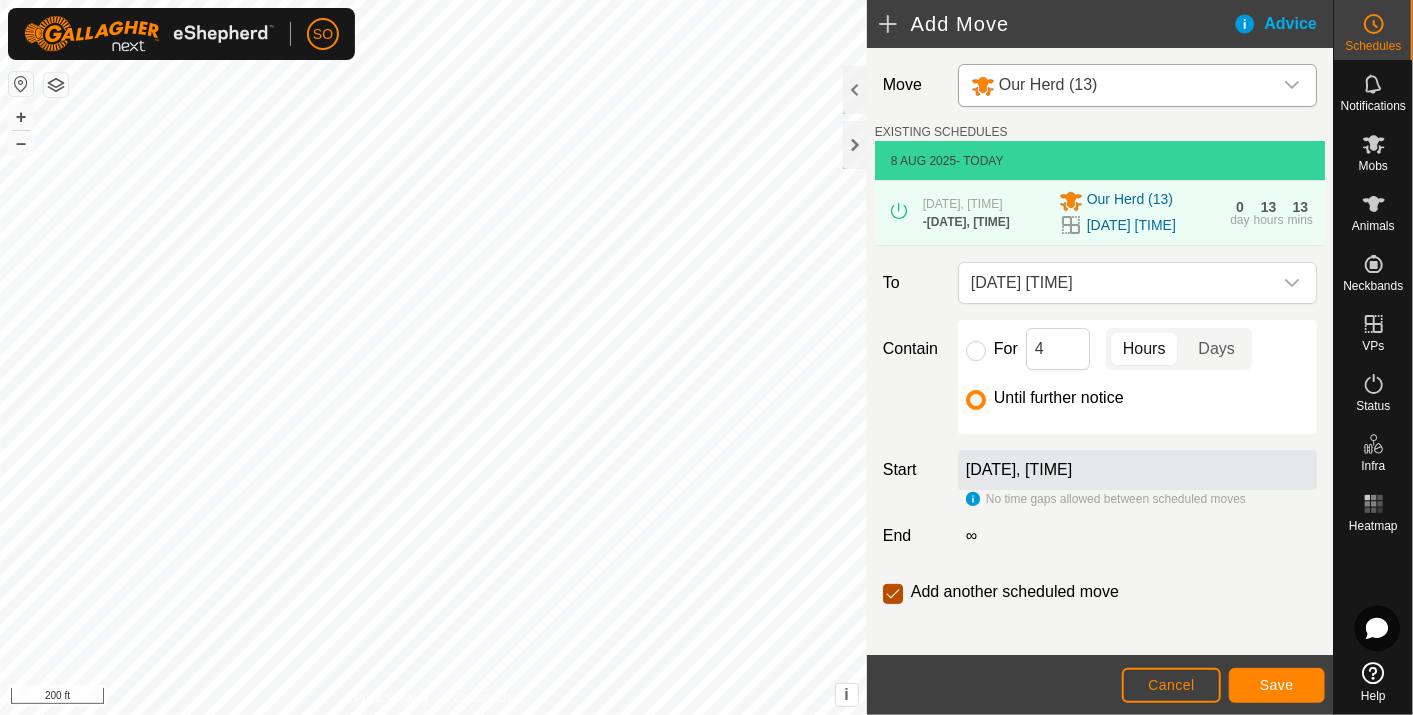click at bounding box center (893, 594) 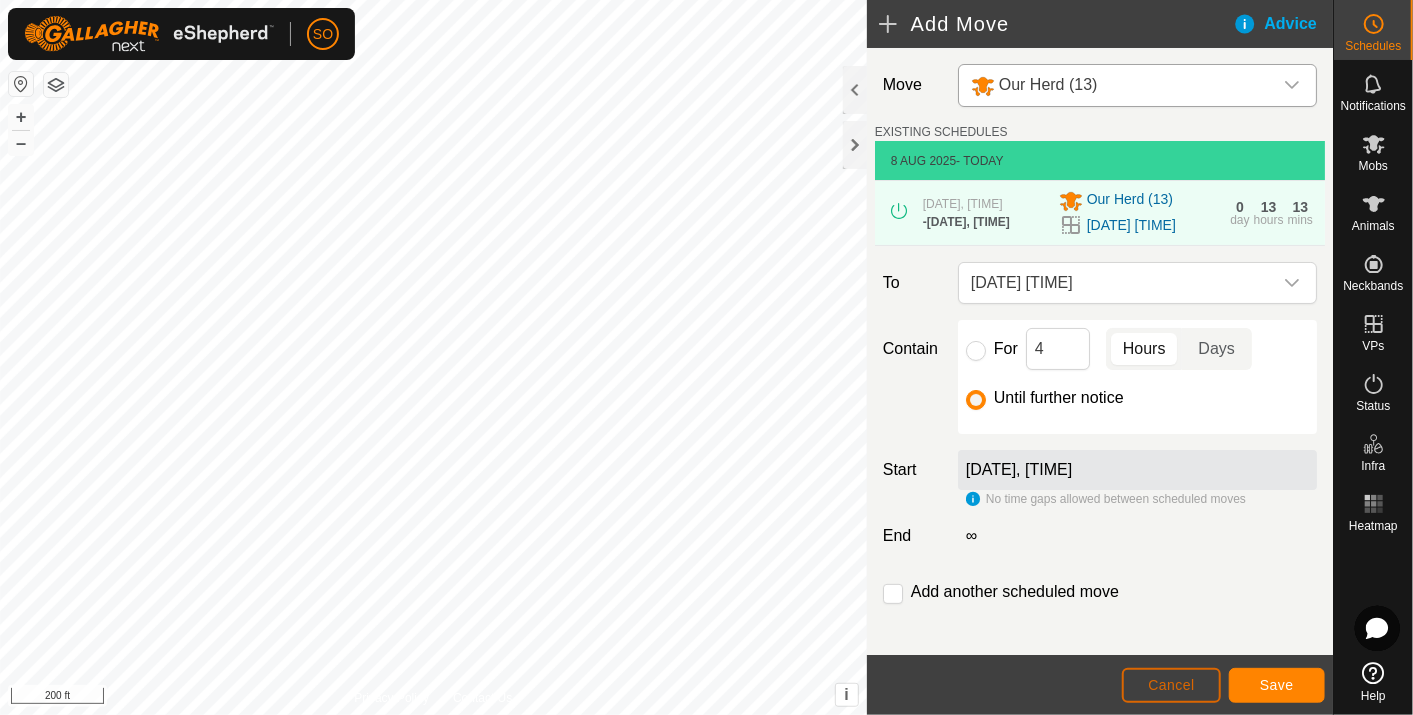 click on "Cancel" 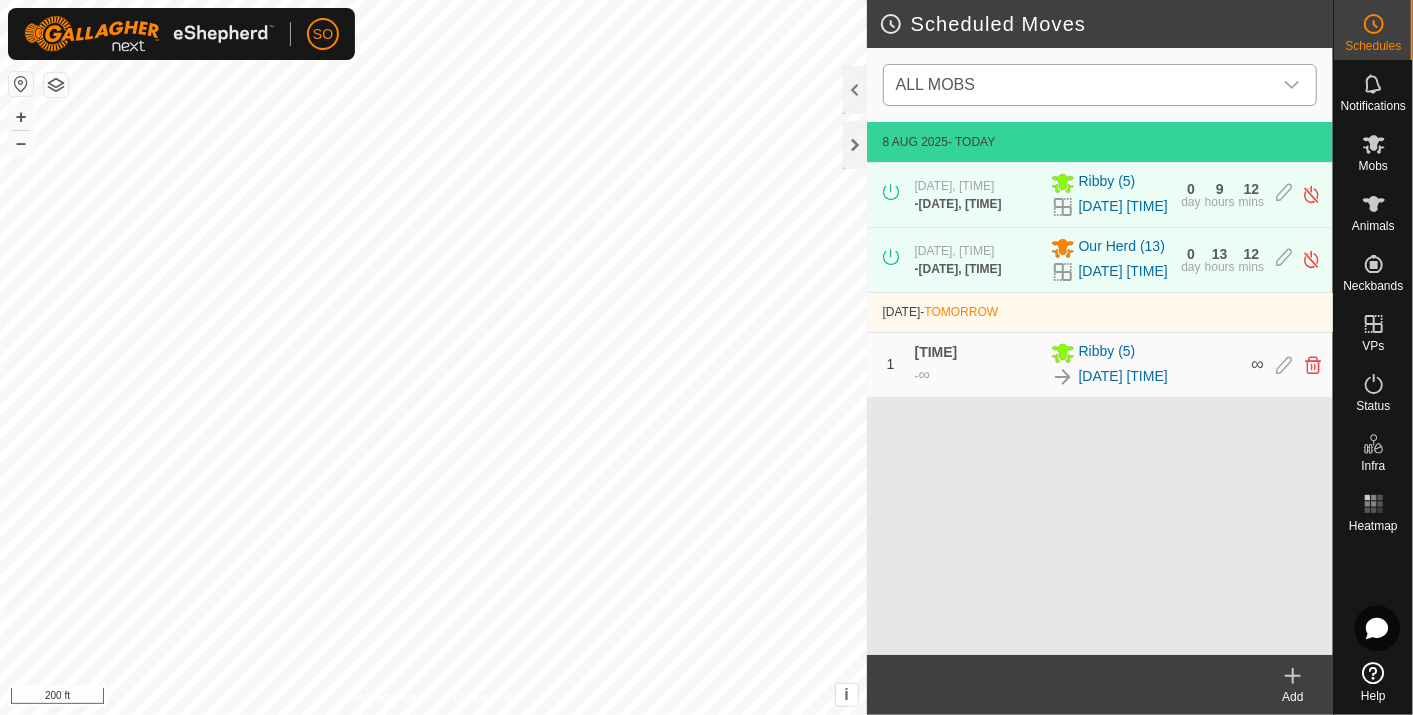 click 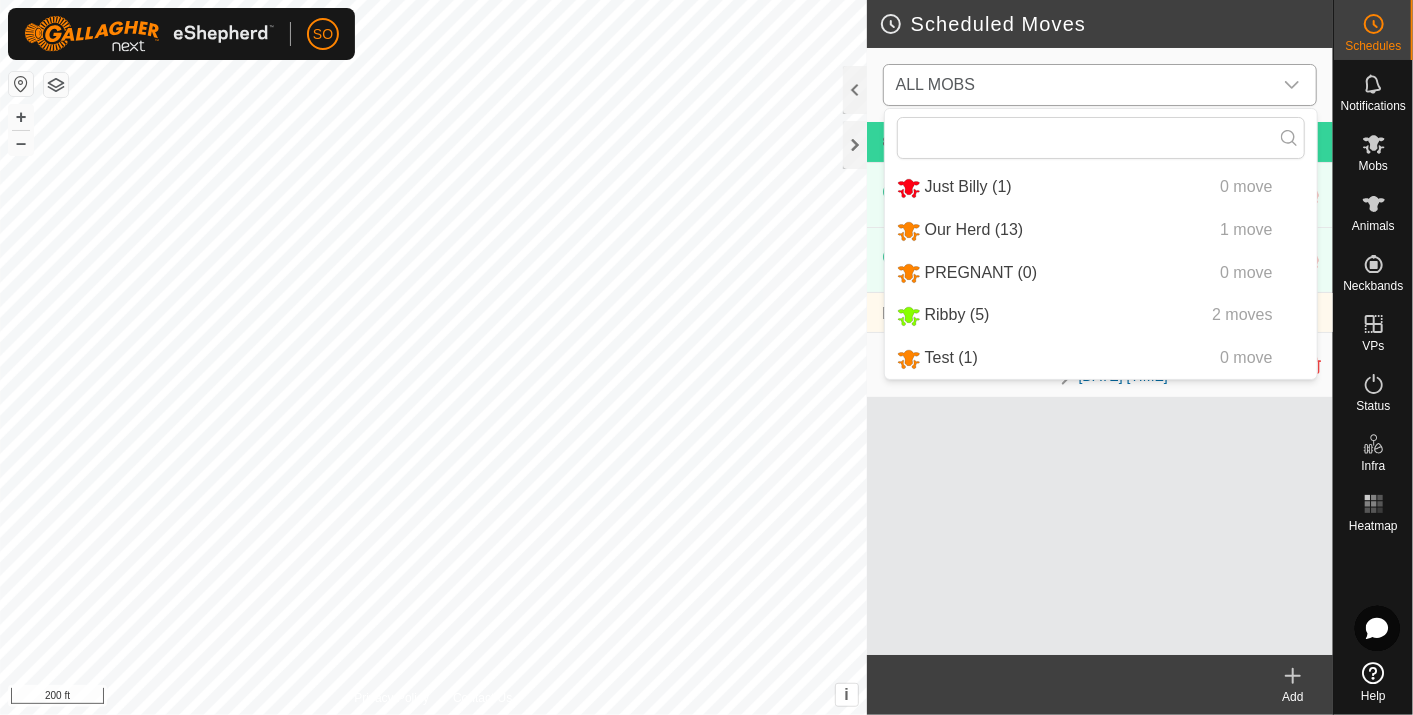 click on "Our Herd (13) 1 move" at bounding box center [1101, 230] 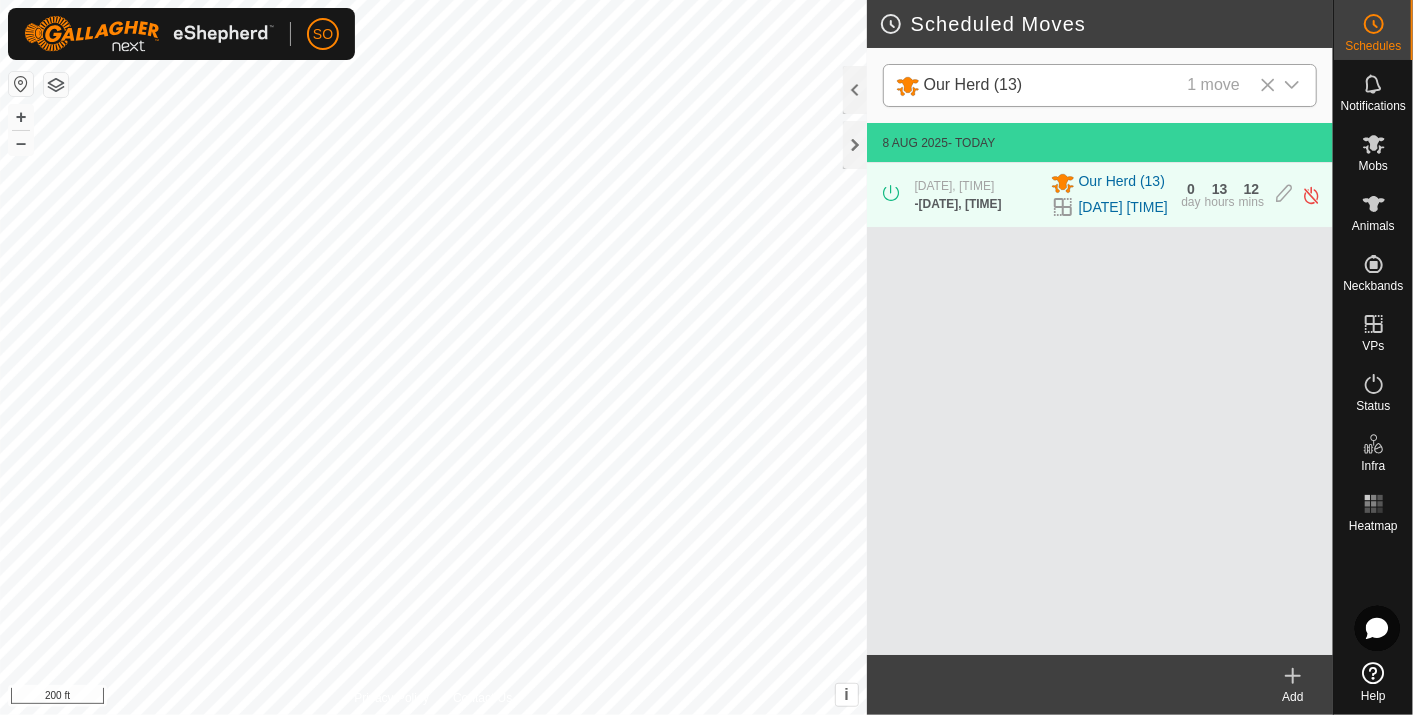 click 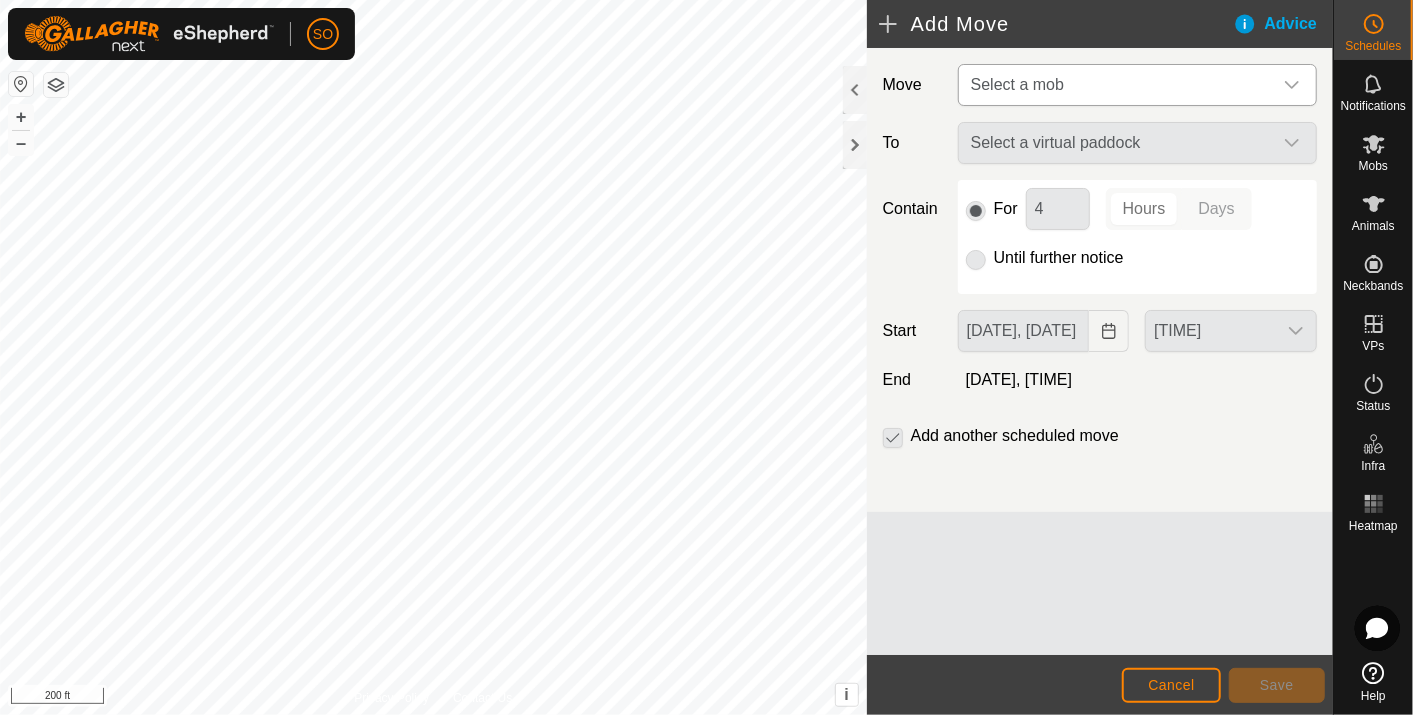 click 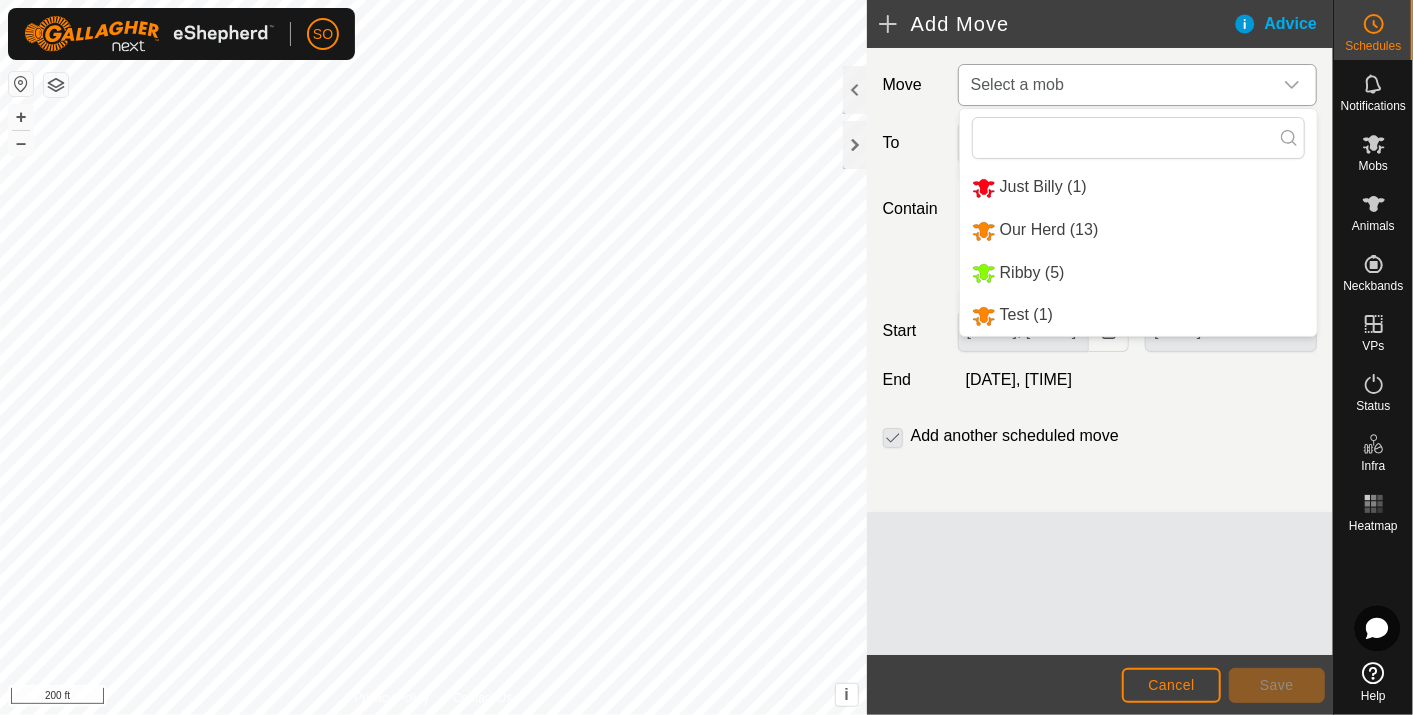 click on "Our Herd (13)" at bounding box center [1138, 230] 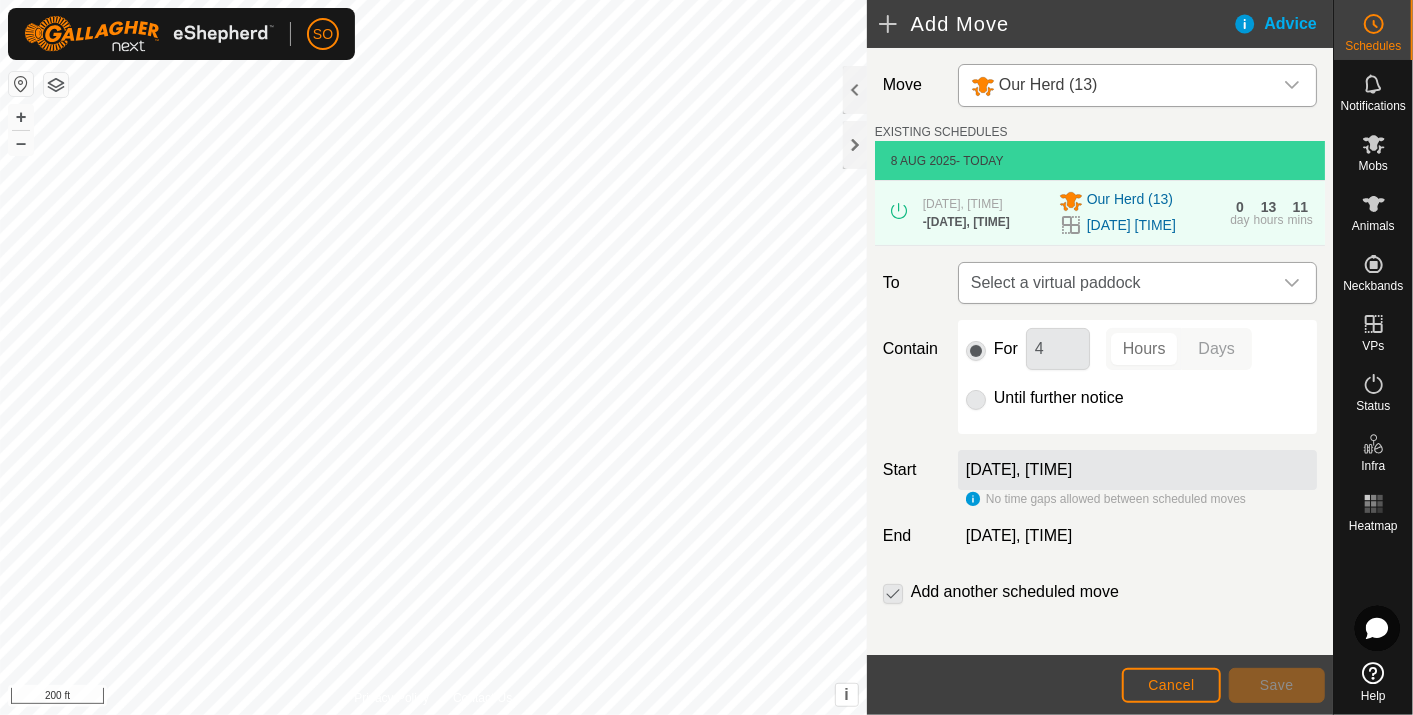 click 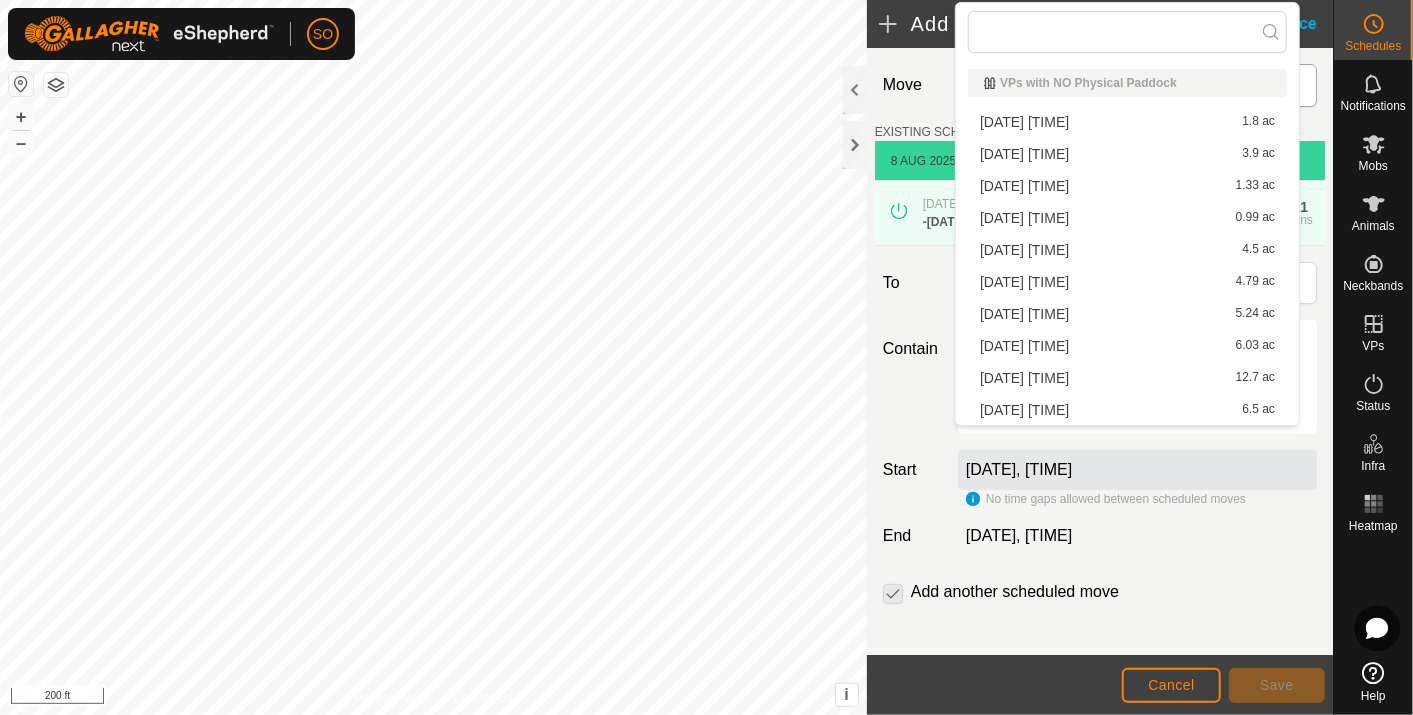 click on "2025-08-08 204205  6.5 ac" at bounding box center (1127, 410) 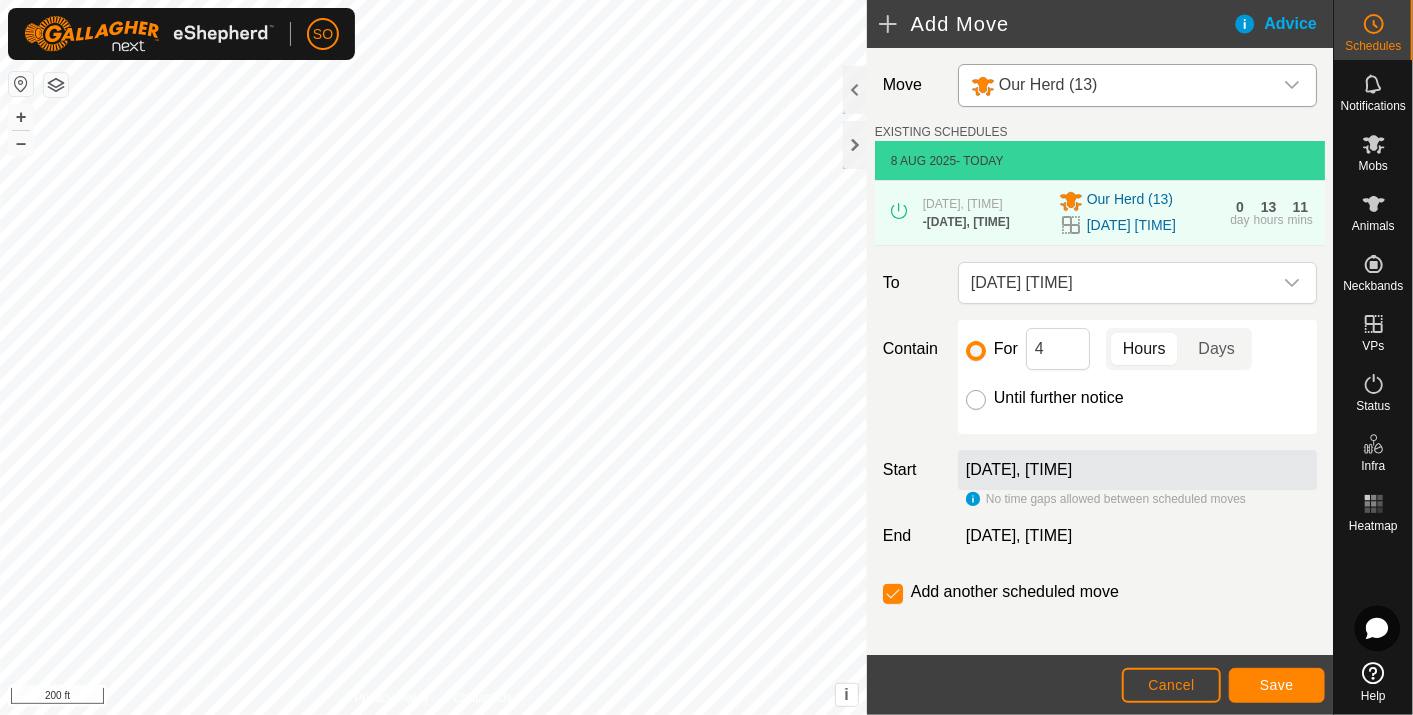 click on "Until further notice" at bounding box center [976, 400] 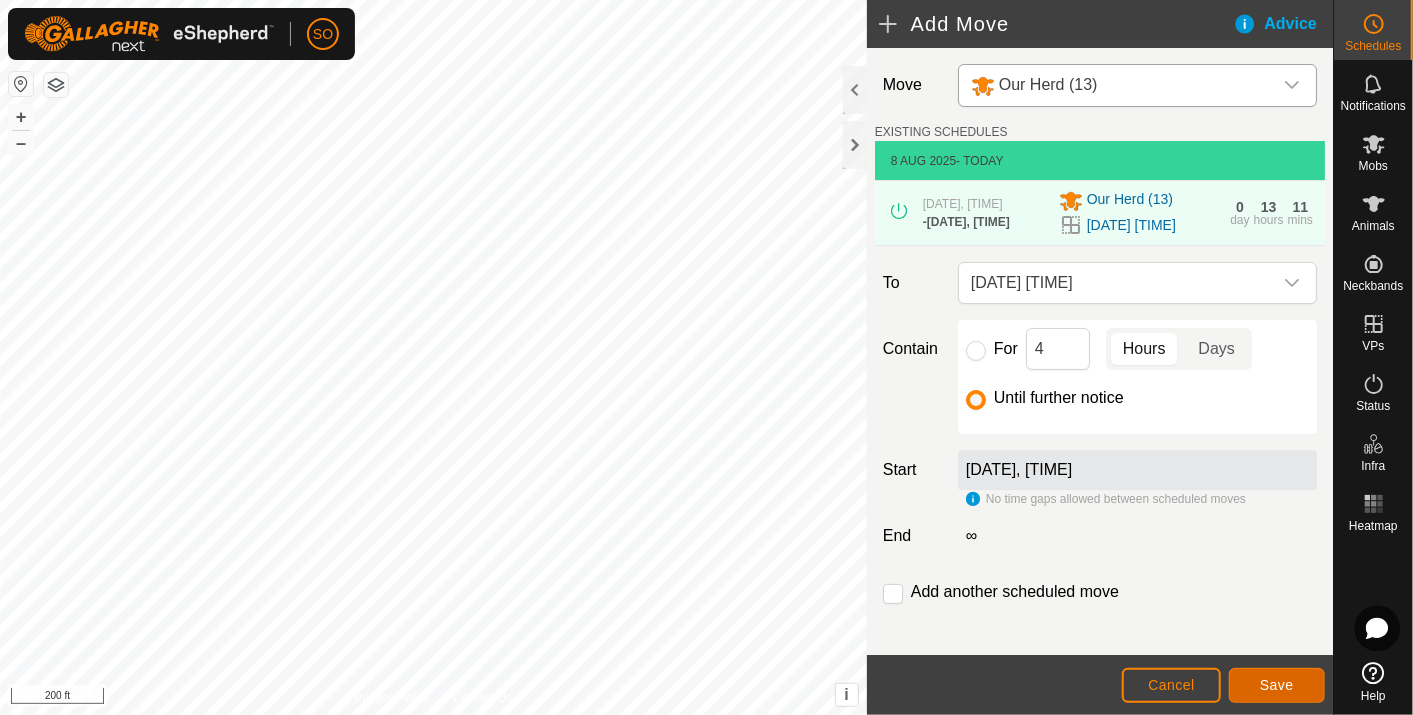 click on "Save" 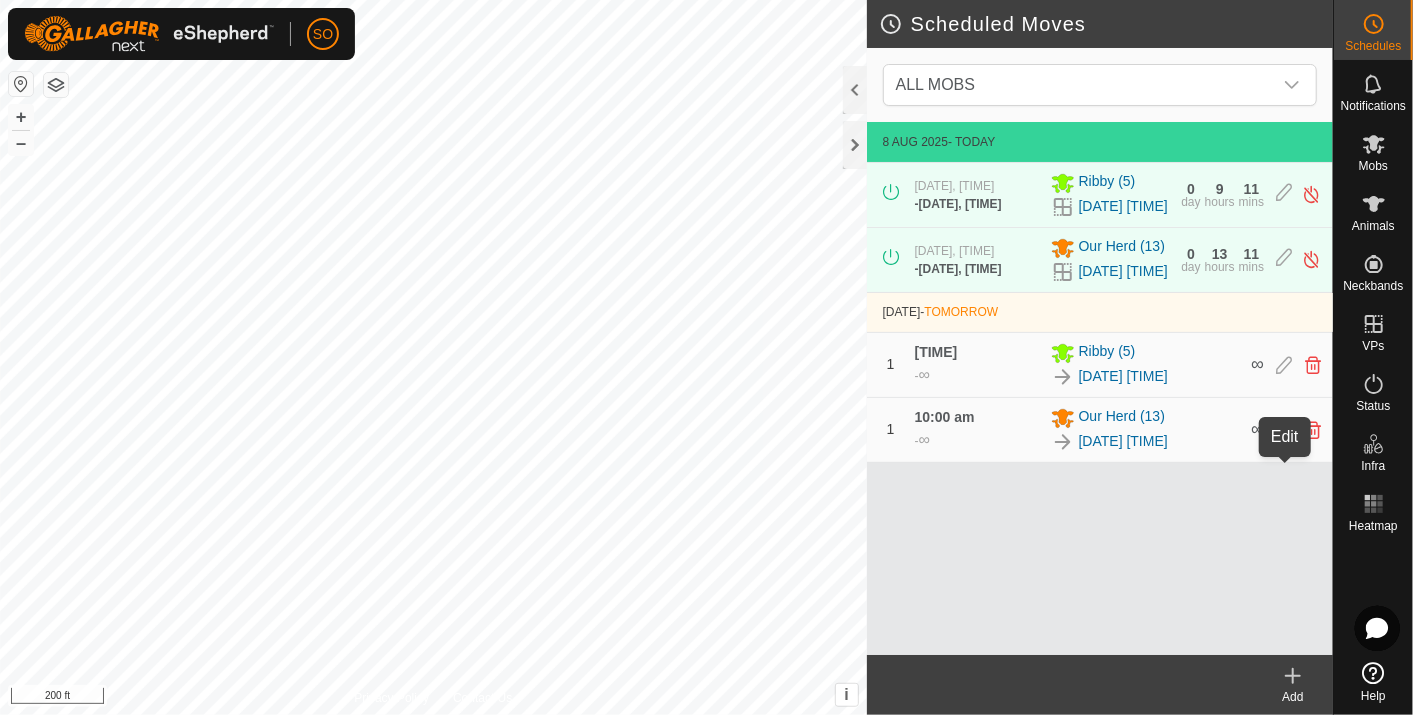 click at bounding box center [1284, 430] 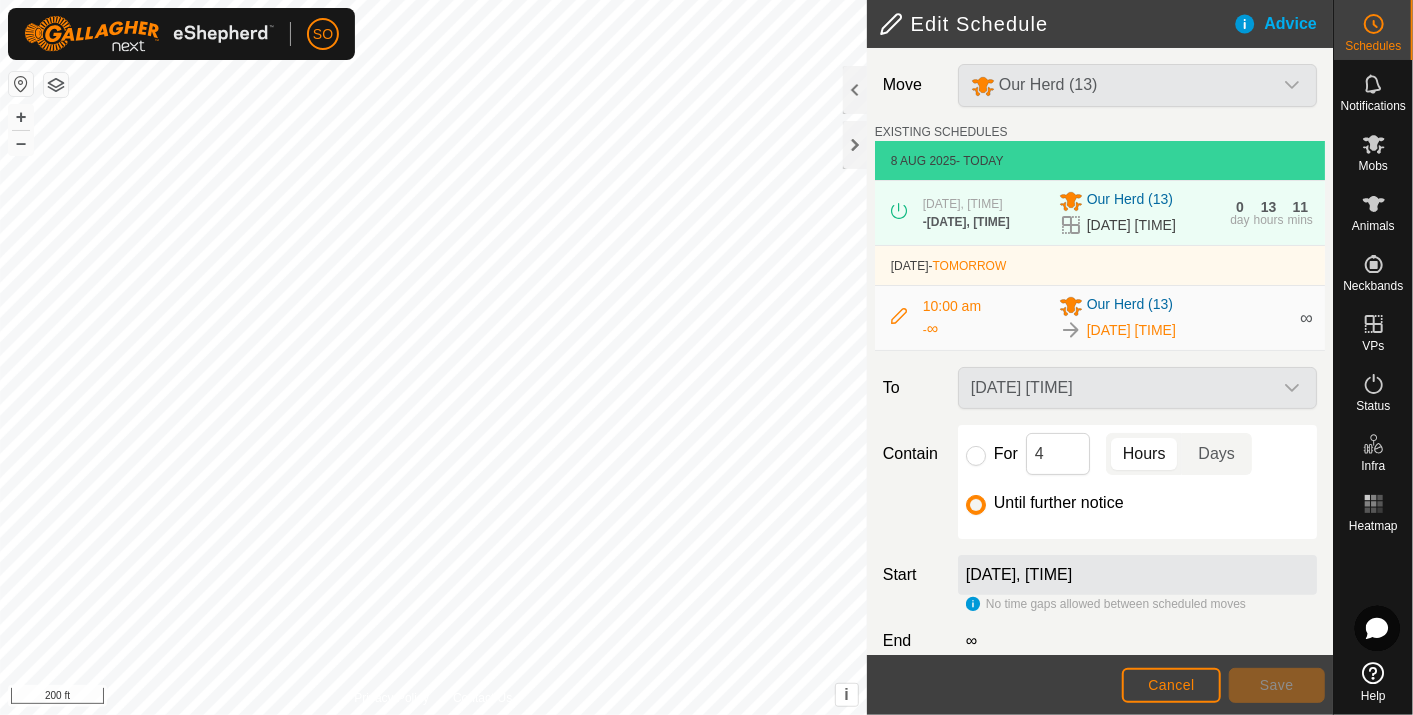 click on "9 Aug 2025, 10:00 am" 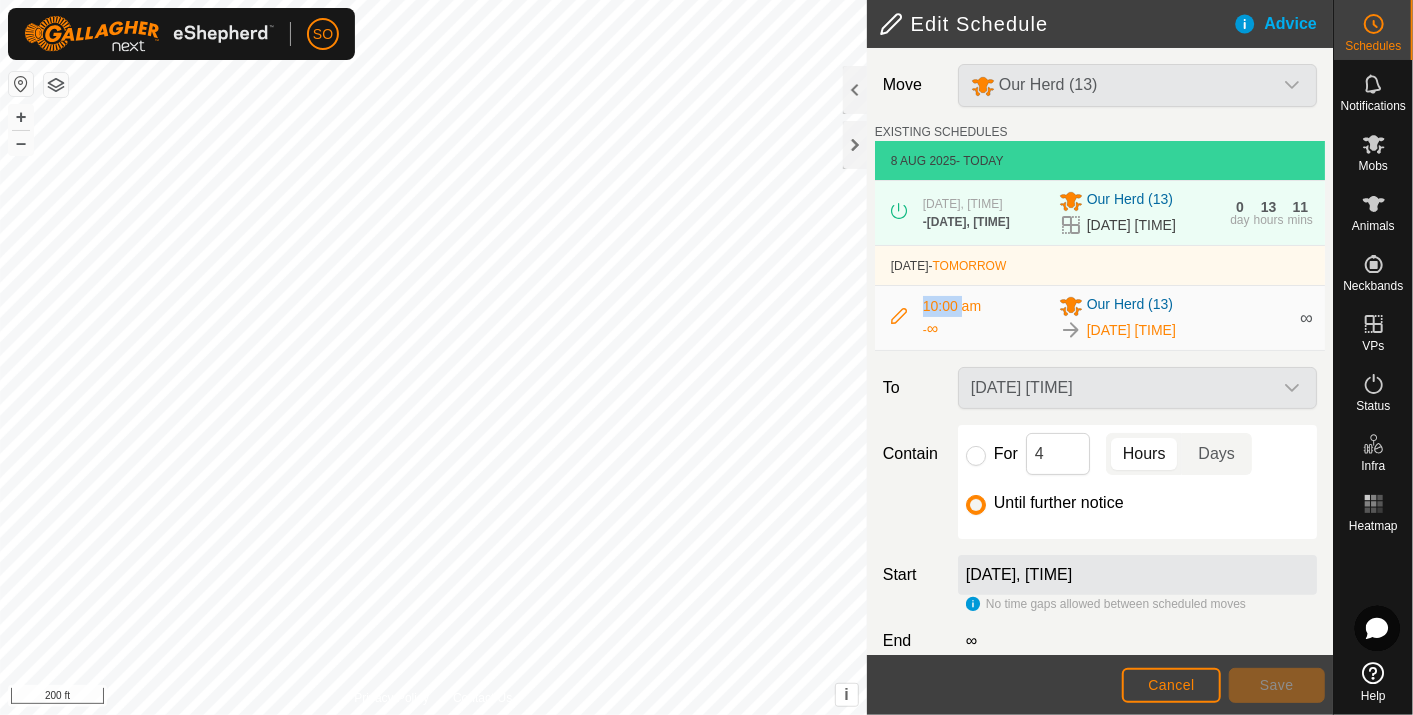 drag, startPoint x: 960, startPoint y: 322, endPoint x: 922, endPoint y: 322, distance: 38 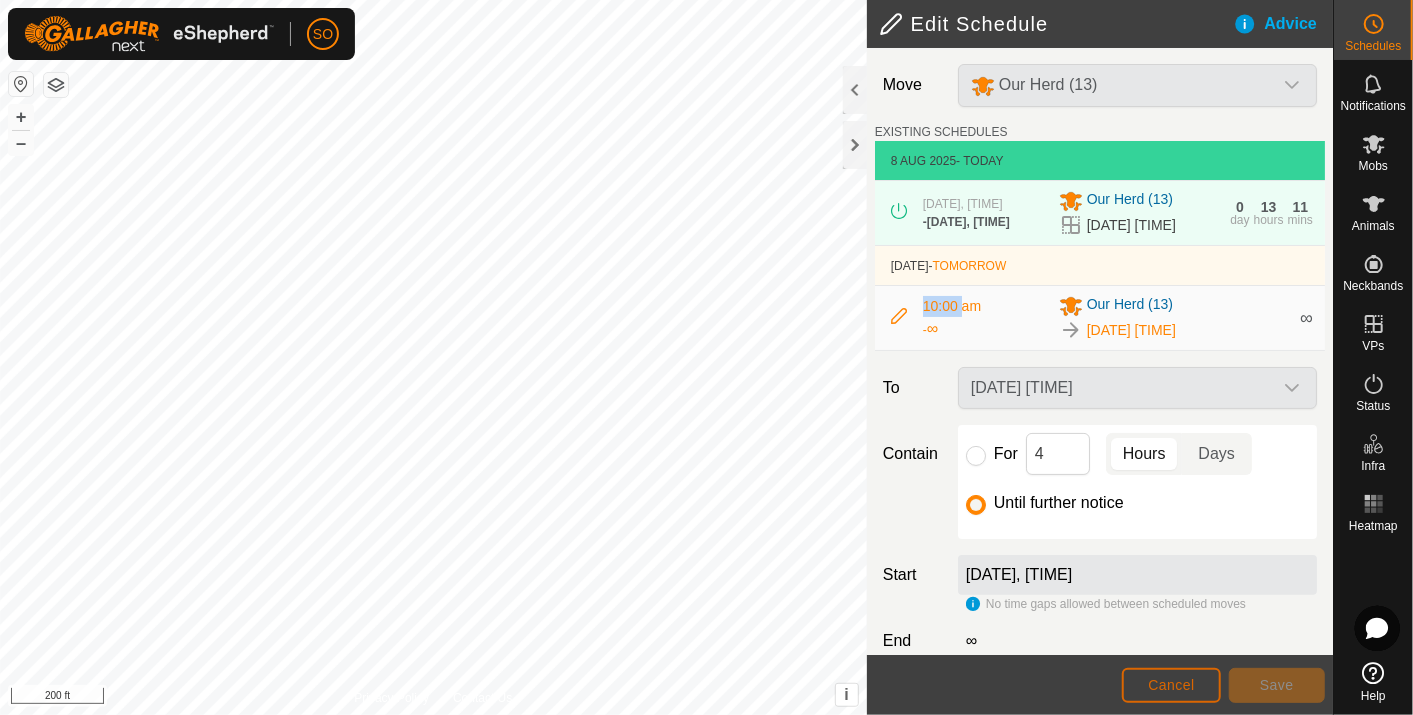 click on "Cancel" 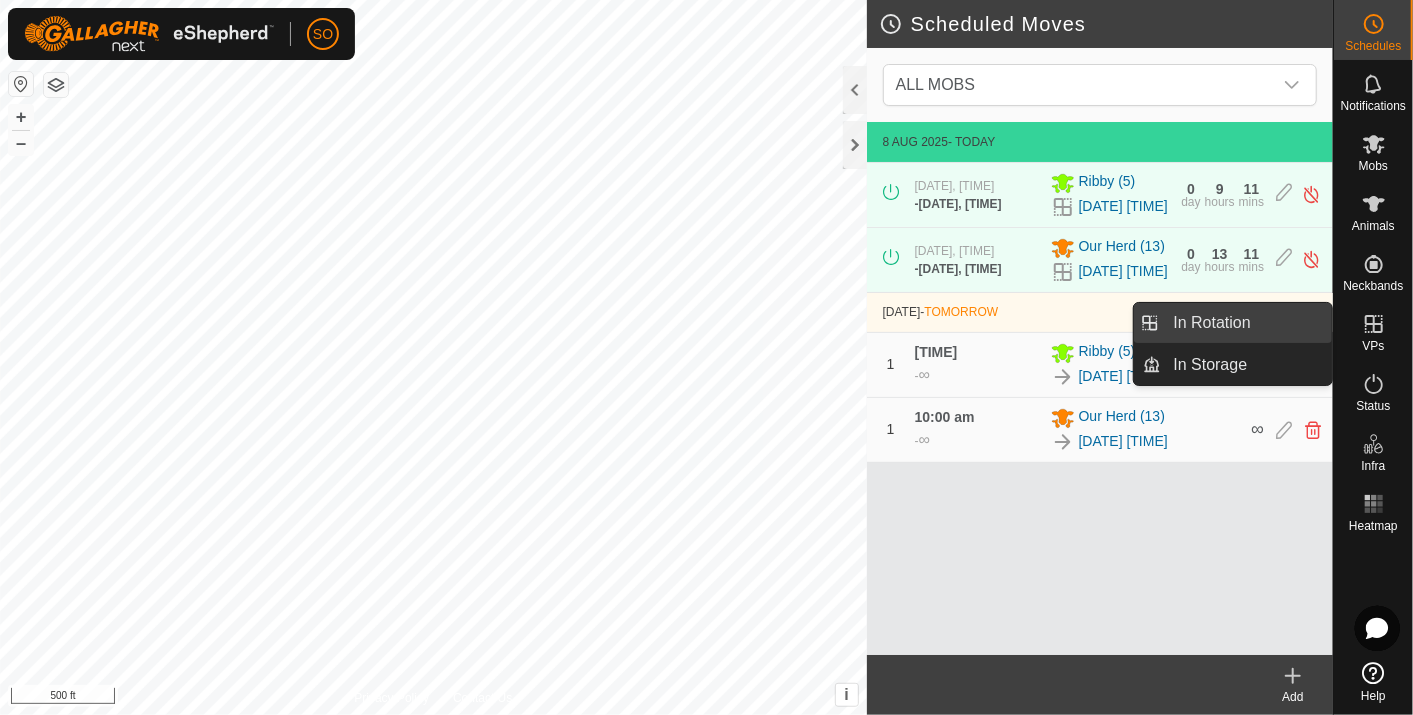click on "In Rotation" at bounding box center [1247, 323] 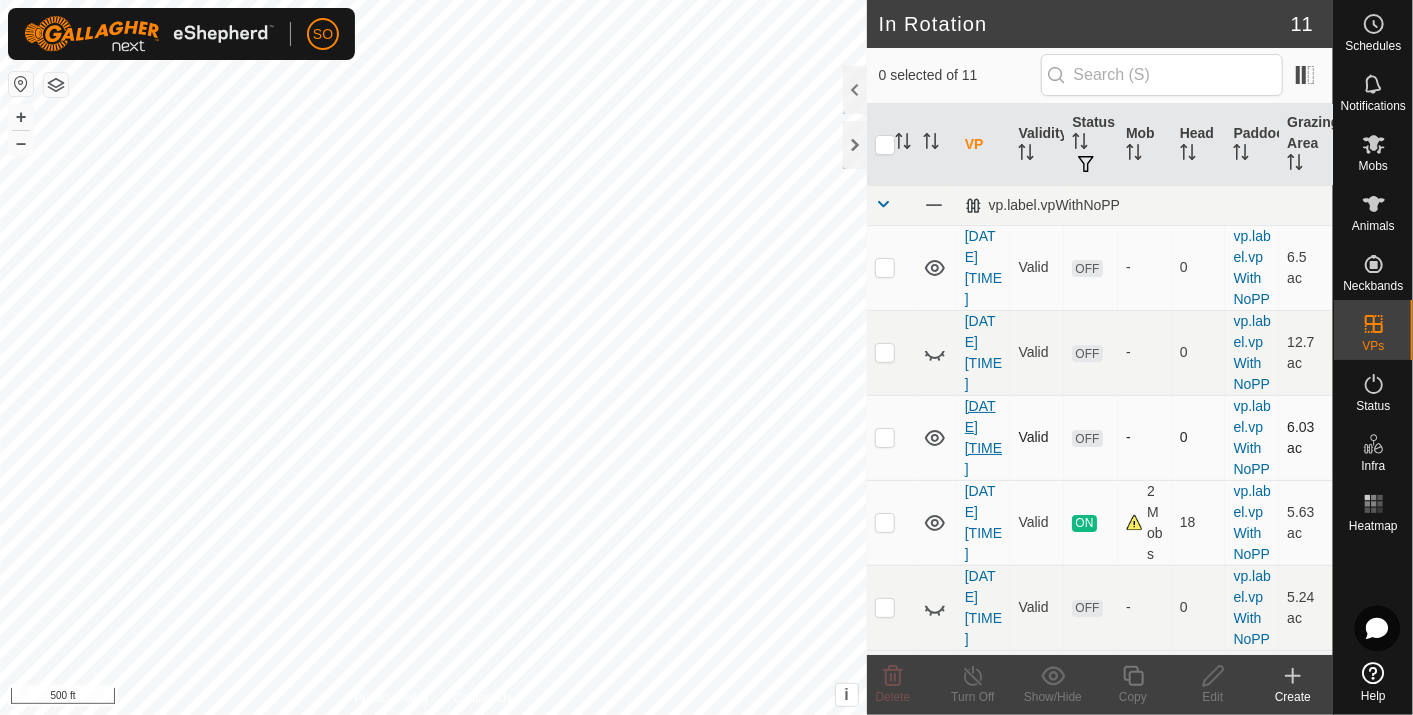 click on "[DATE] [TIME]" at bounding box center [983, 437] 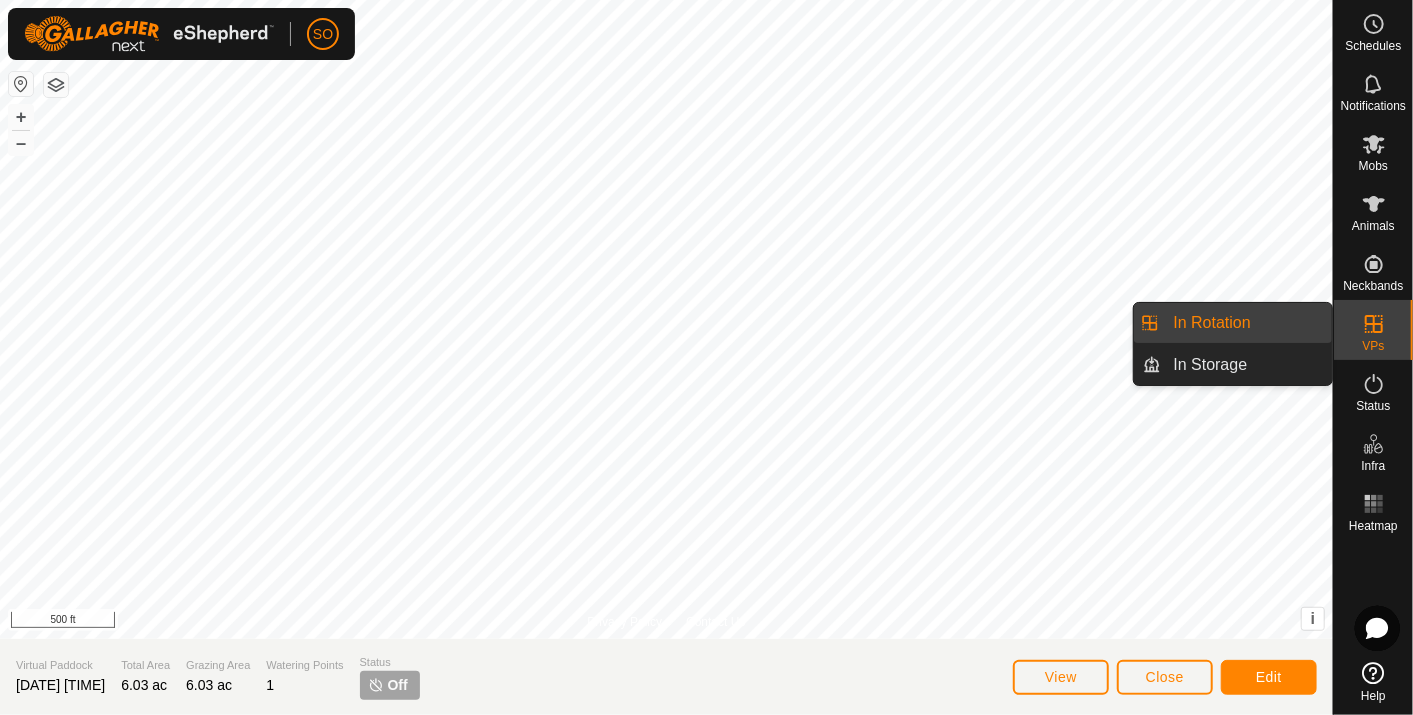 click on "In Rotation" at bounding box center [1247, 323] 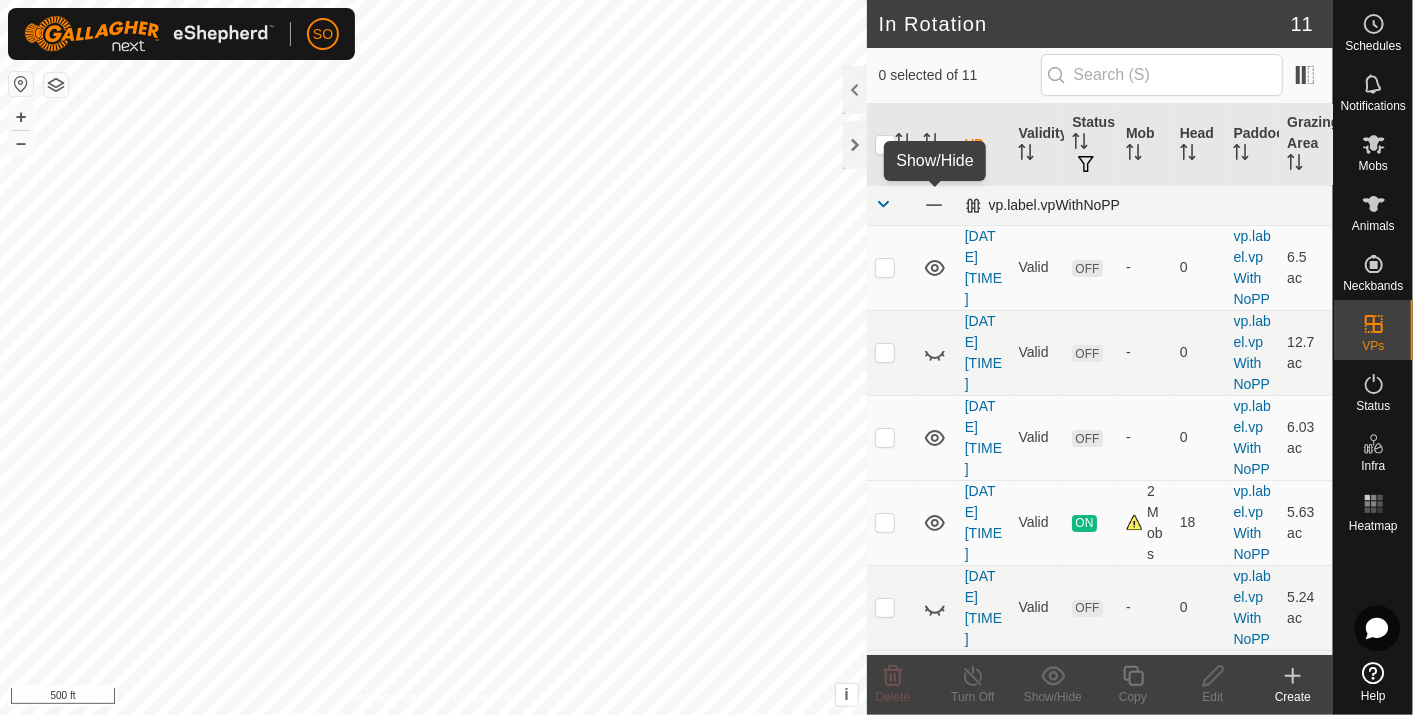 click at bounding box center [934, 205] 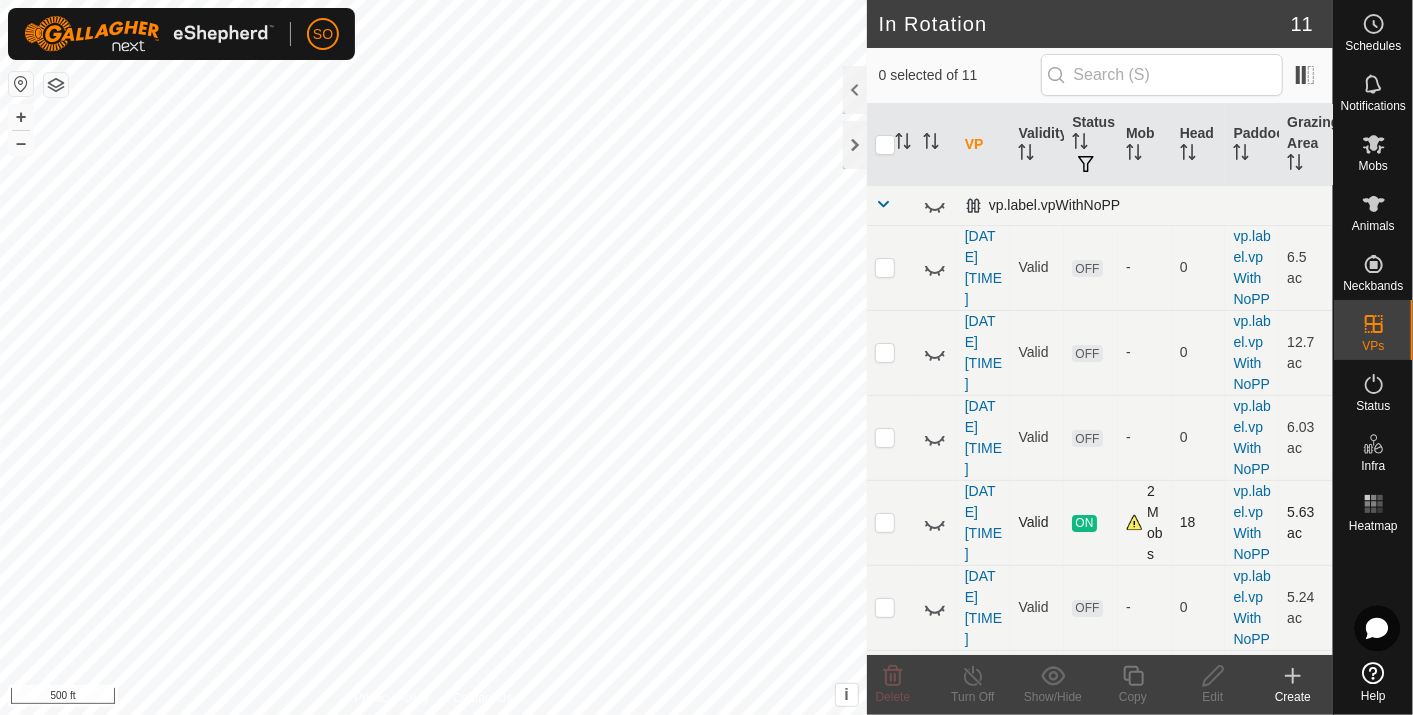 click 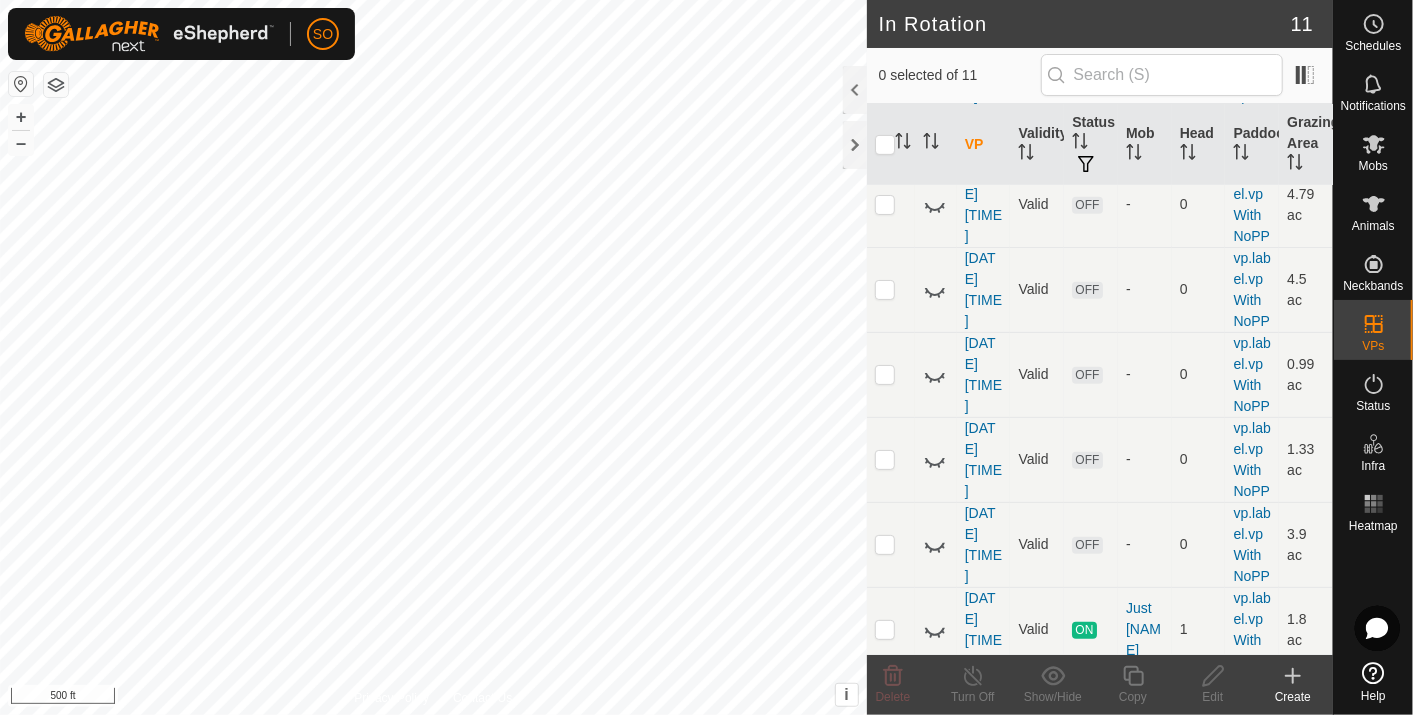 scroll, scrollTop: 732, scrollLeft: 0, axis: vertical 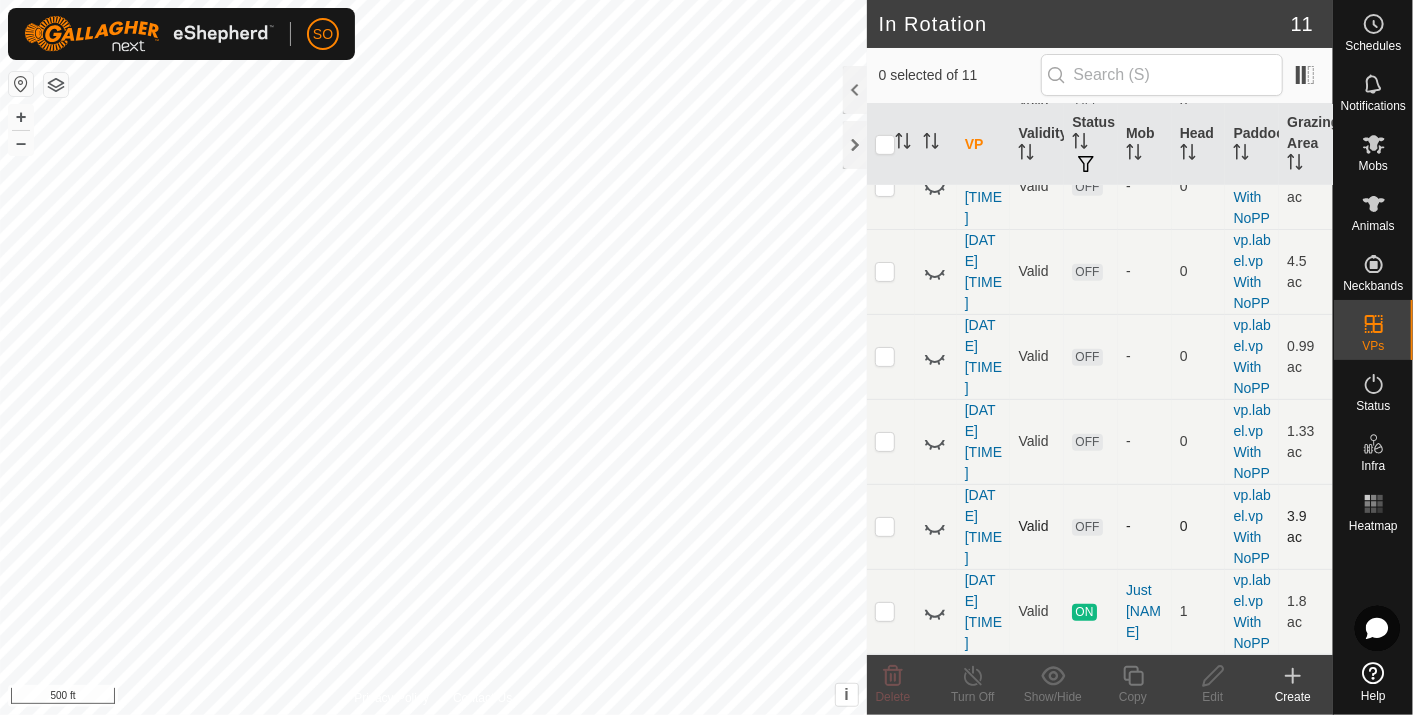 click at bounding box center (936, 526) 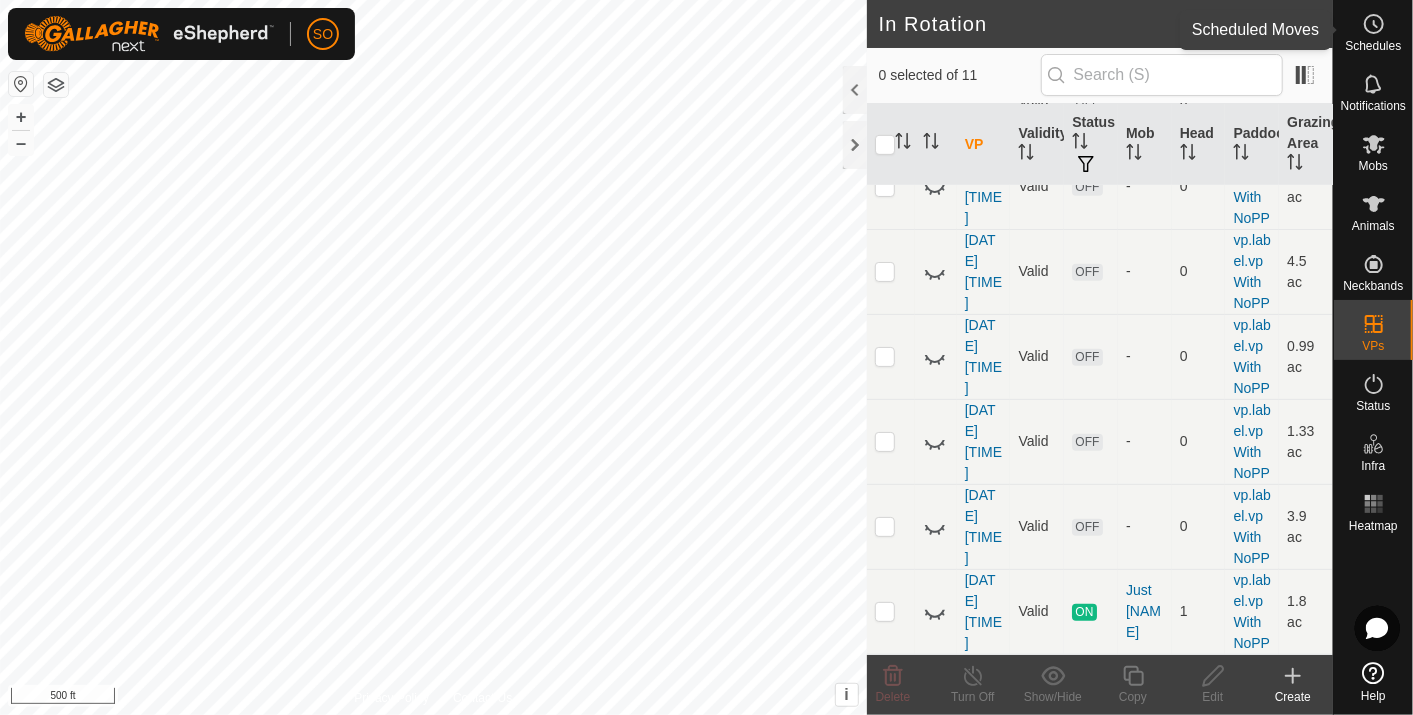 click 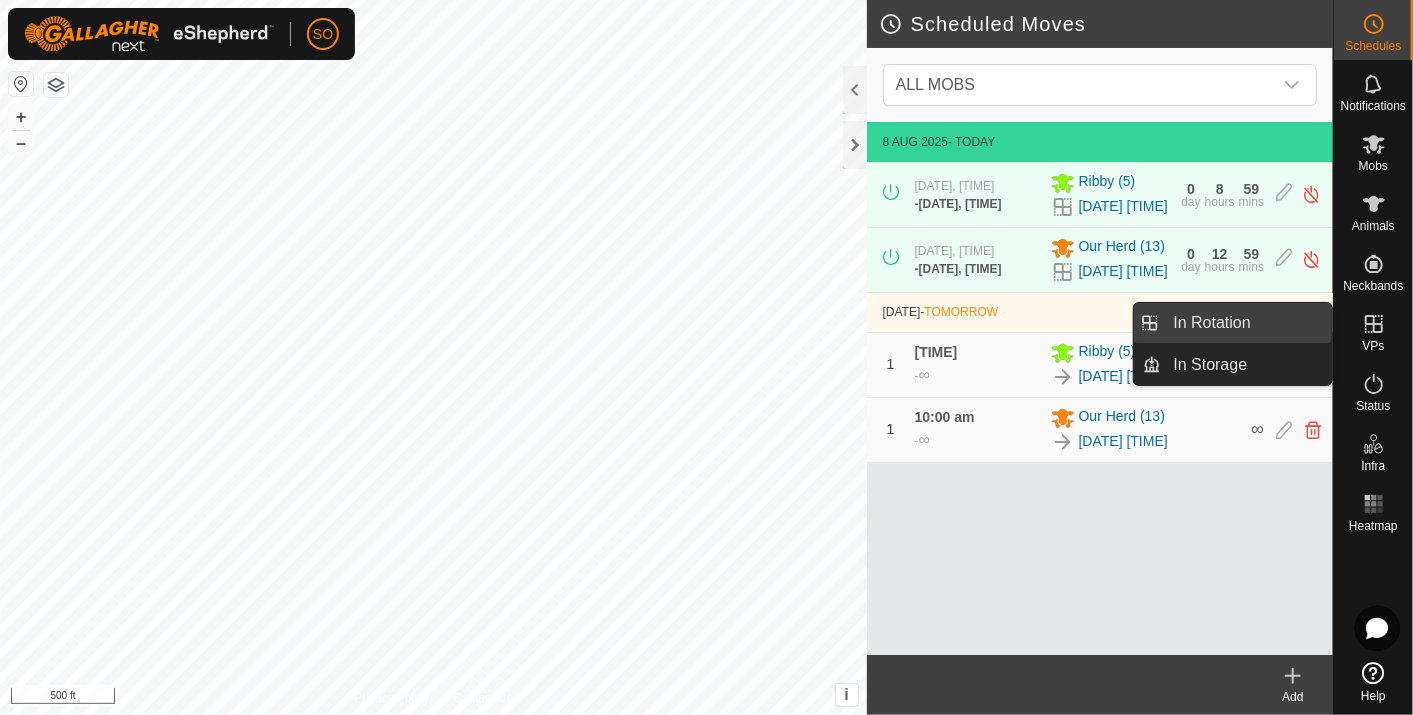 click on "In Rotation" at bounding box center [1247, 323] 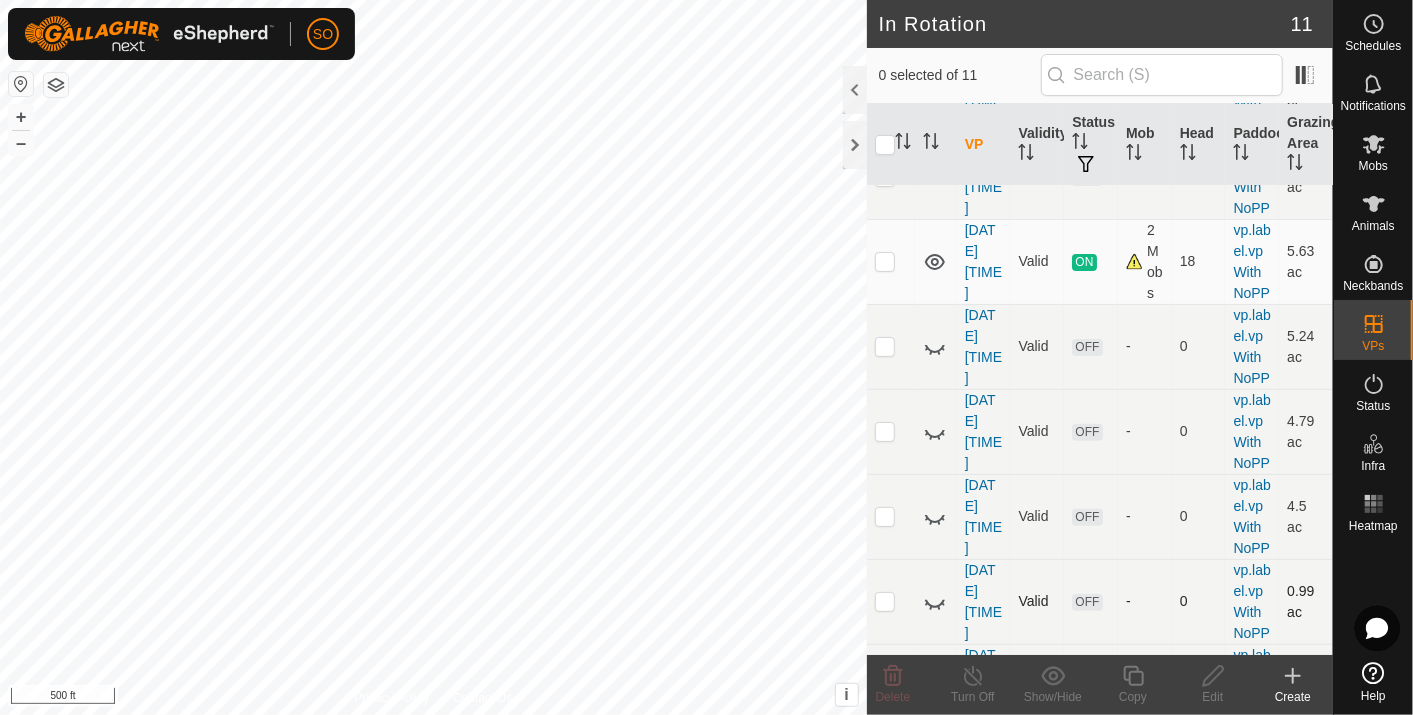 scroll, scrollTop: 0, scrollLeft: 0, axis: both 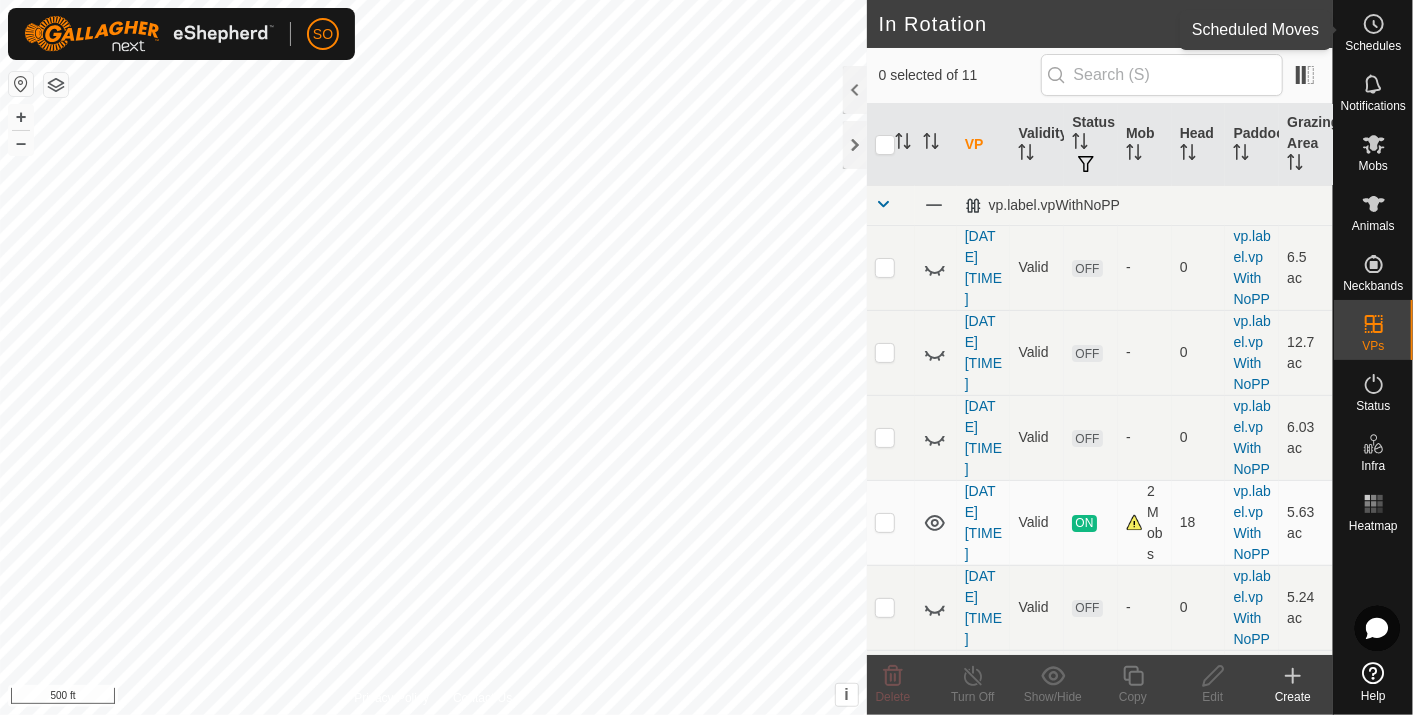 click 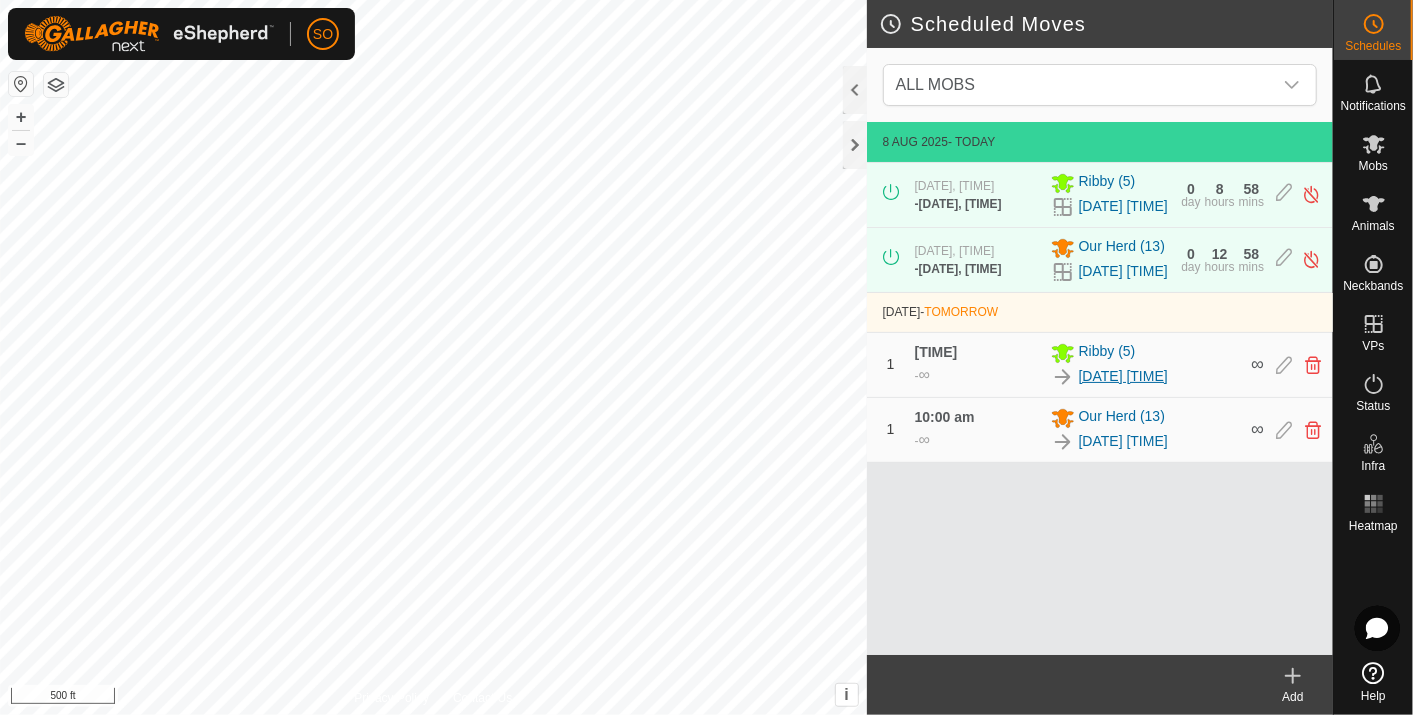 click on "[DATE] [TIME]" at bounding box center (1123, 376) 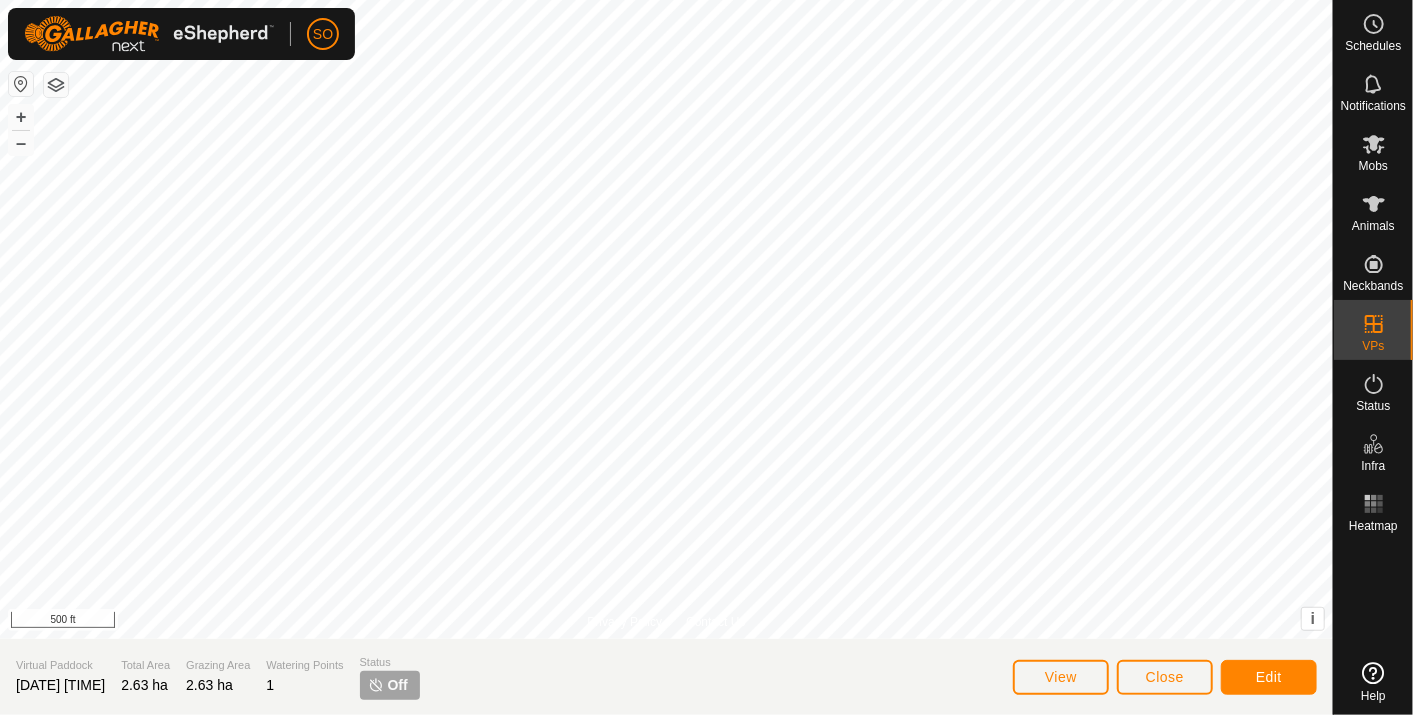 scroll, scrollTop: 0, scrollLeft: 0, axis: both 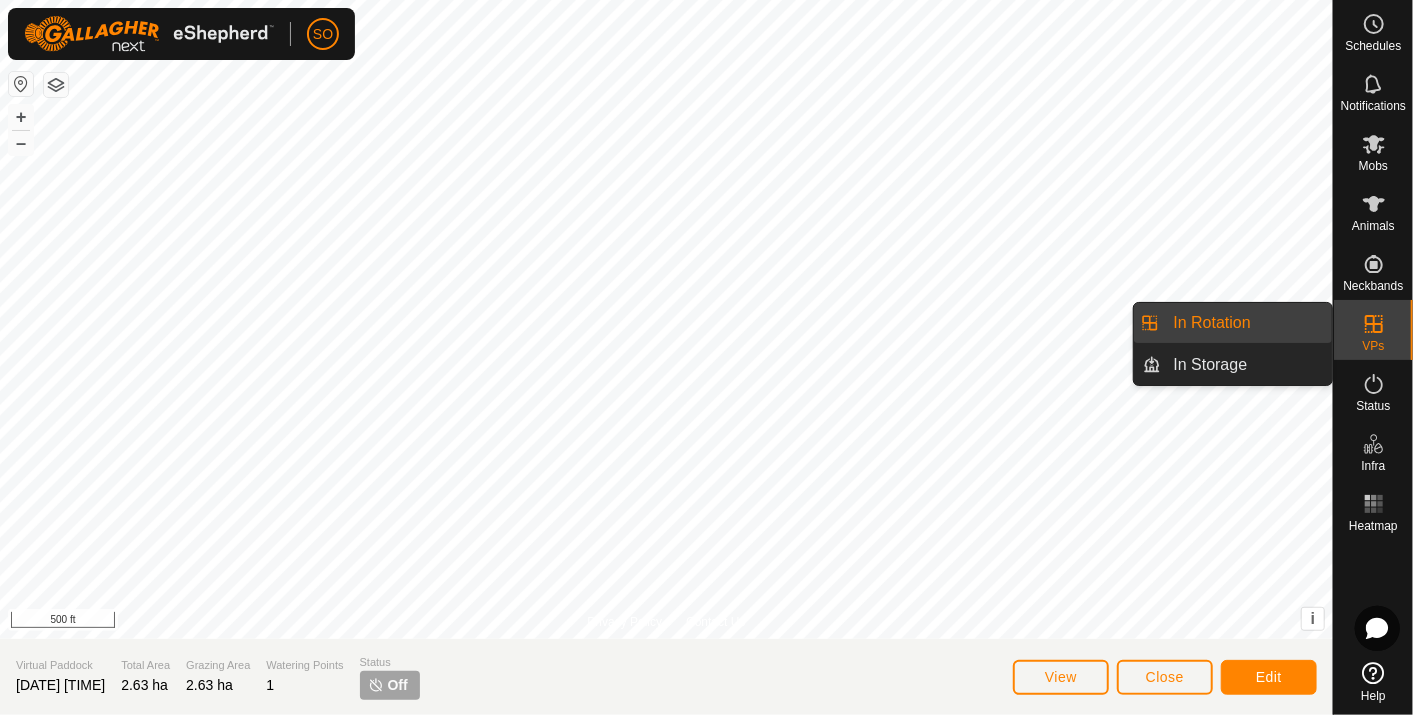 click on "In Rotation" at bounding box center [1247, 323] 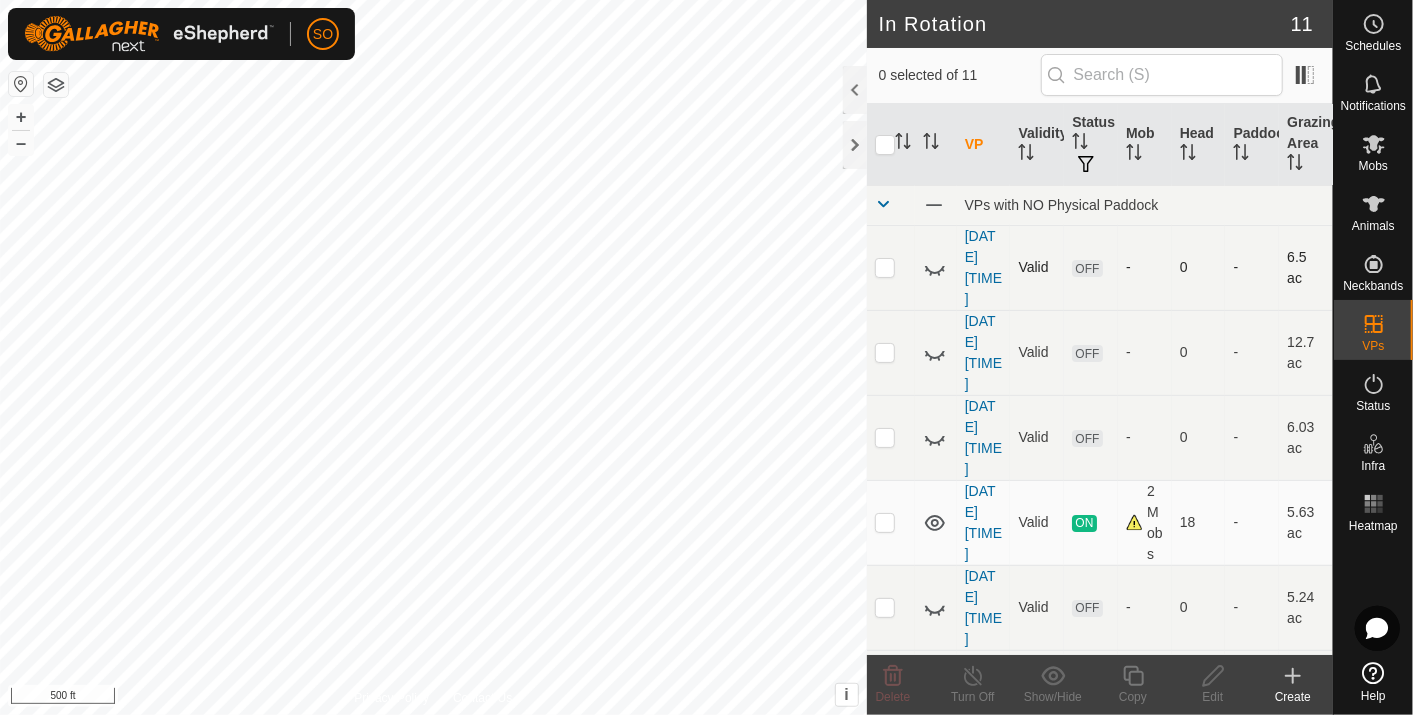 click 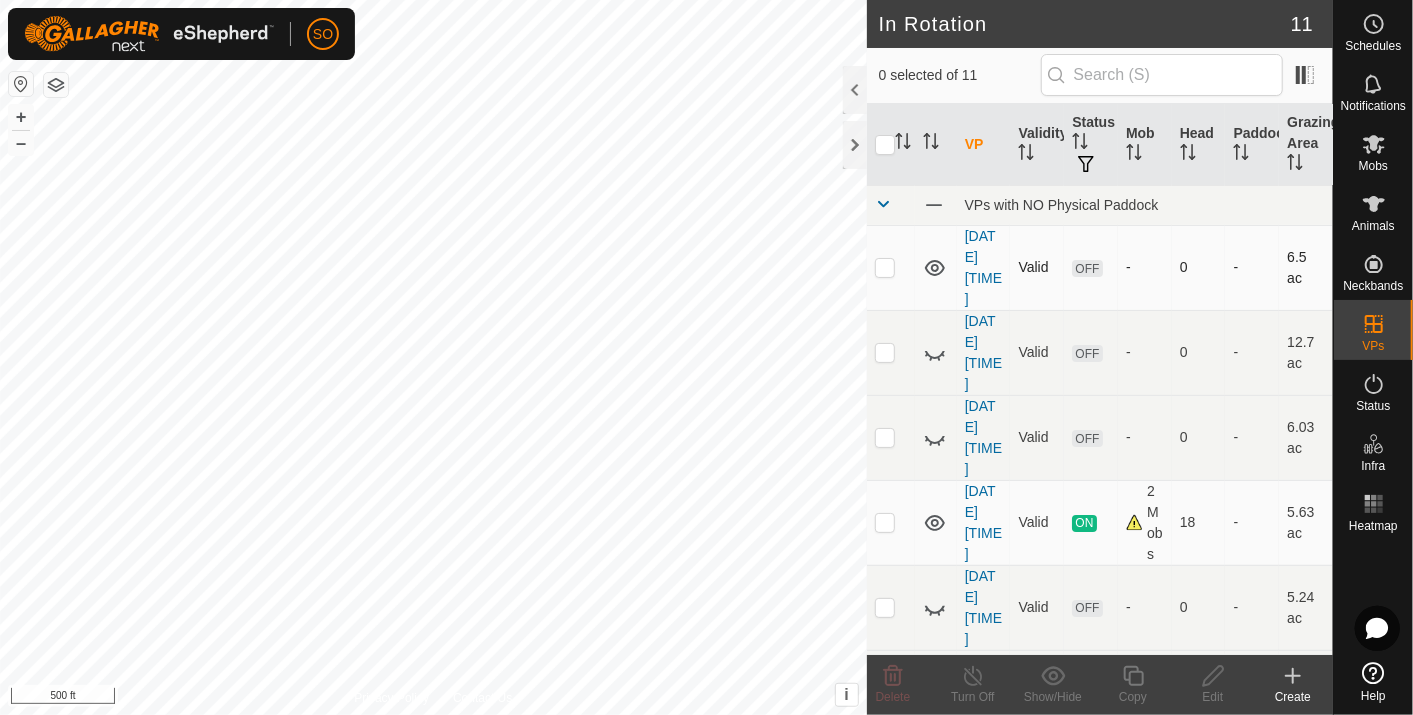 click 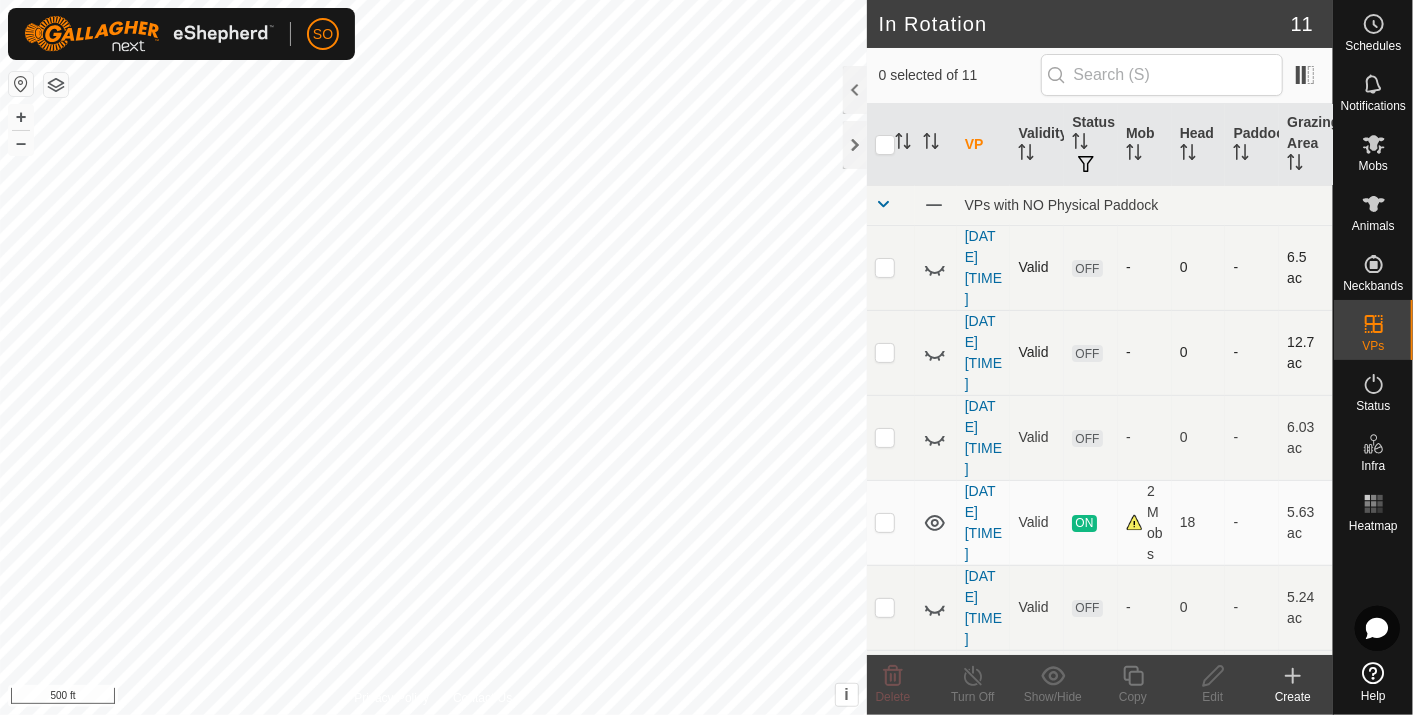 click 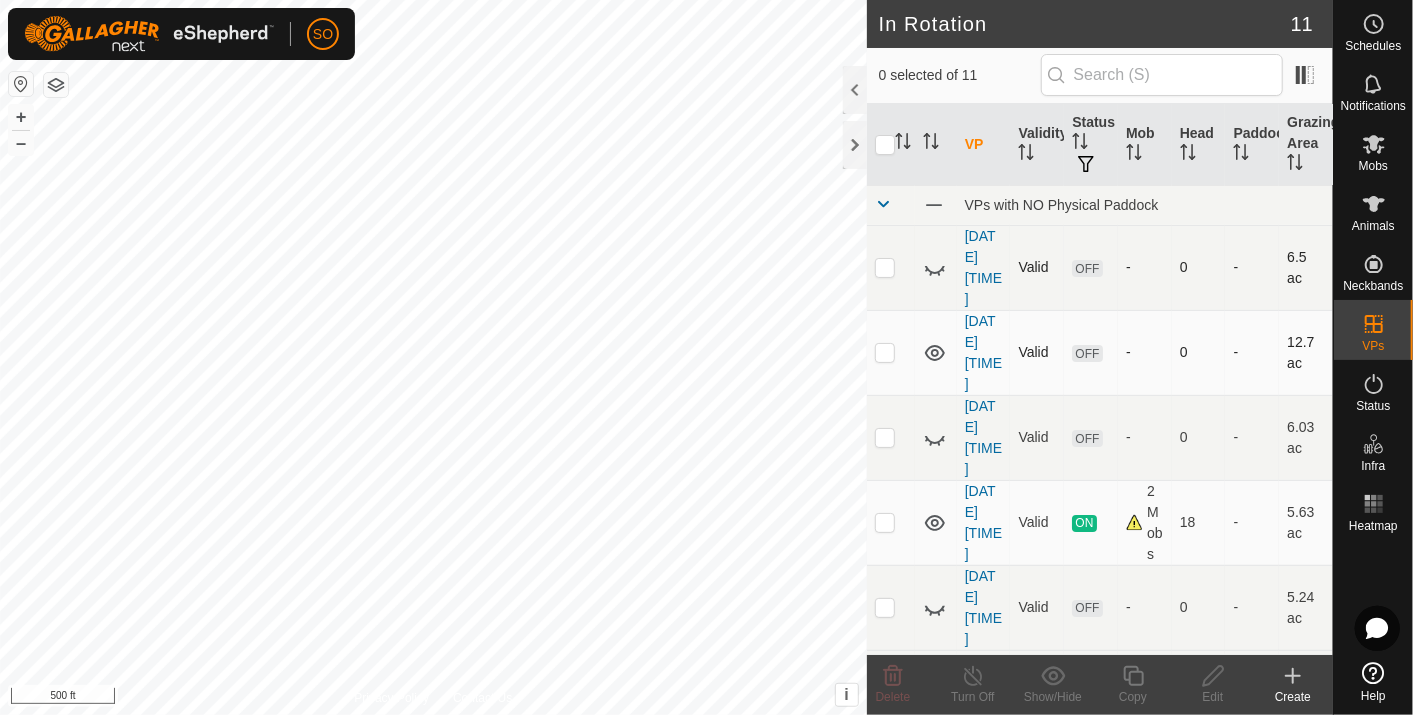 click 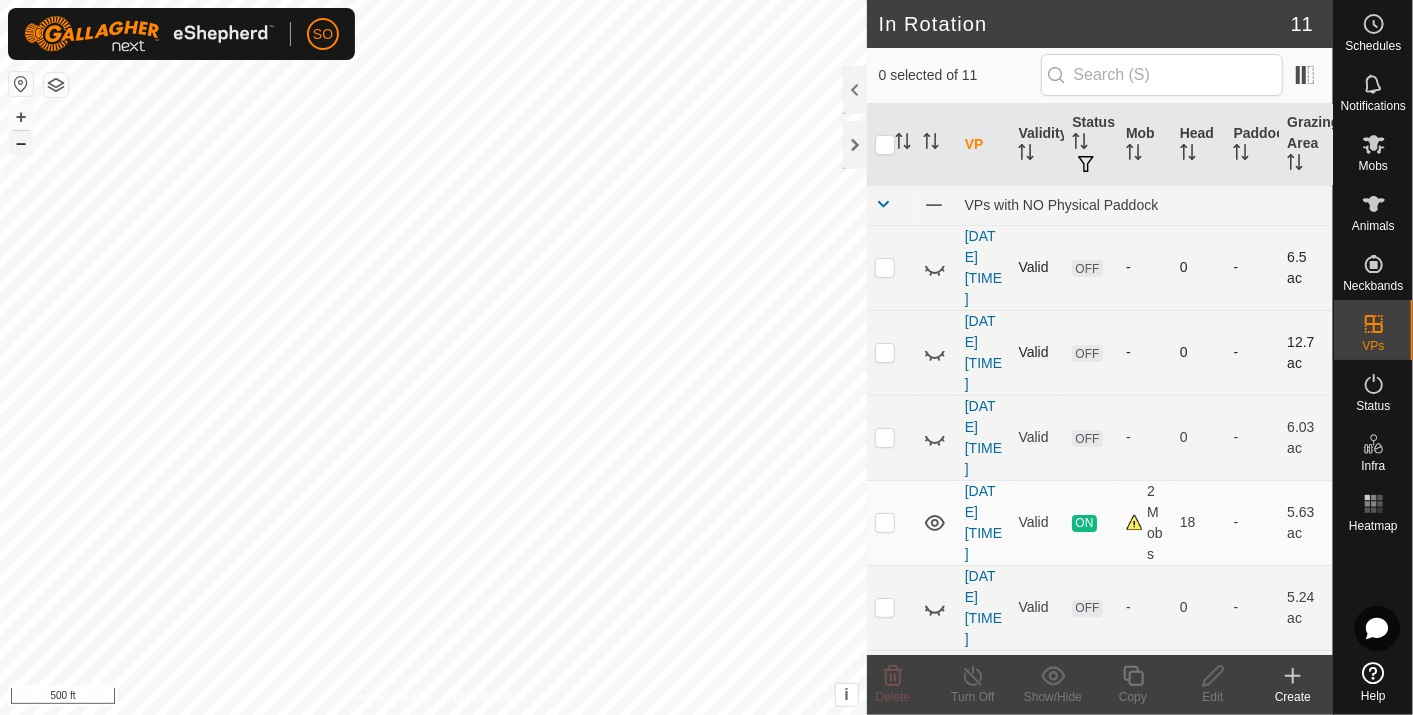 click on "–" at bounding box center (21, 143) 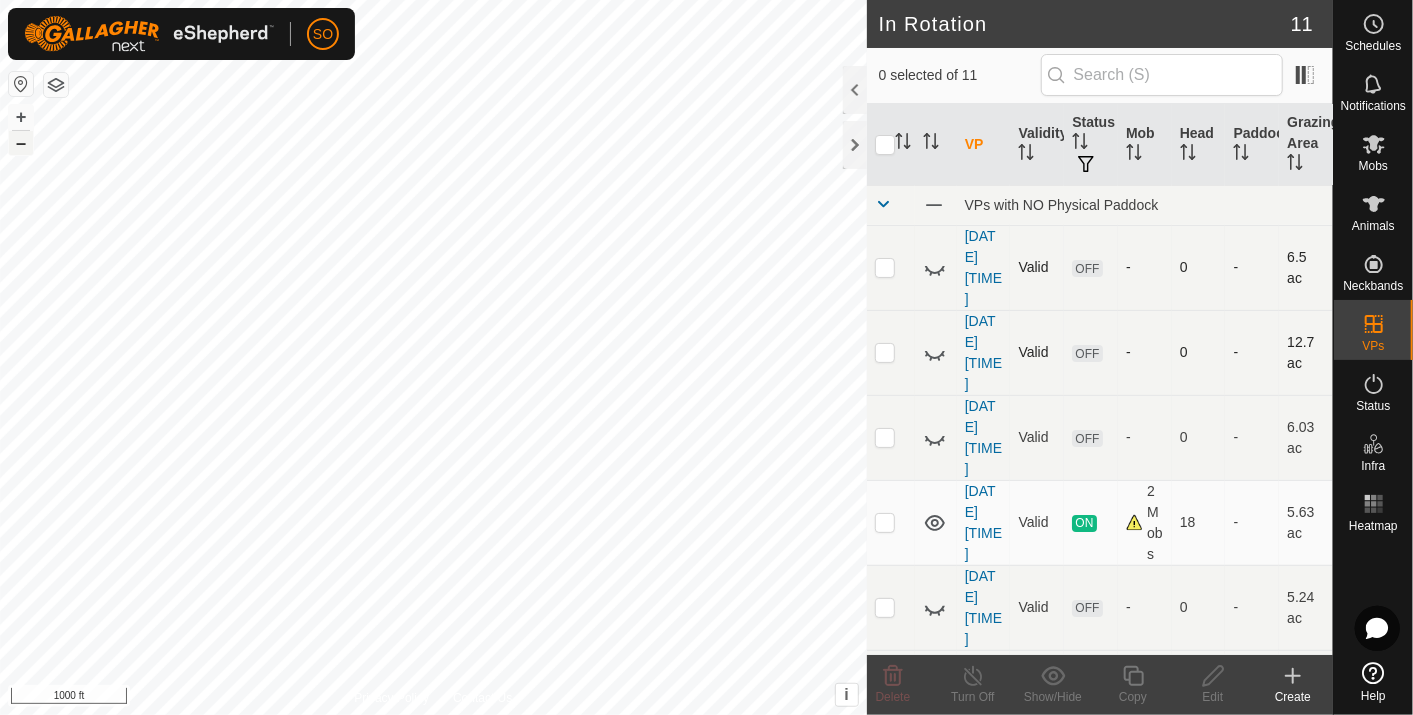 click on "–" at bounding box center (21, 143) 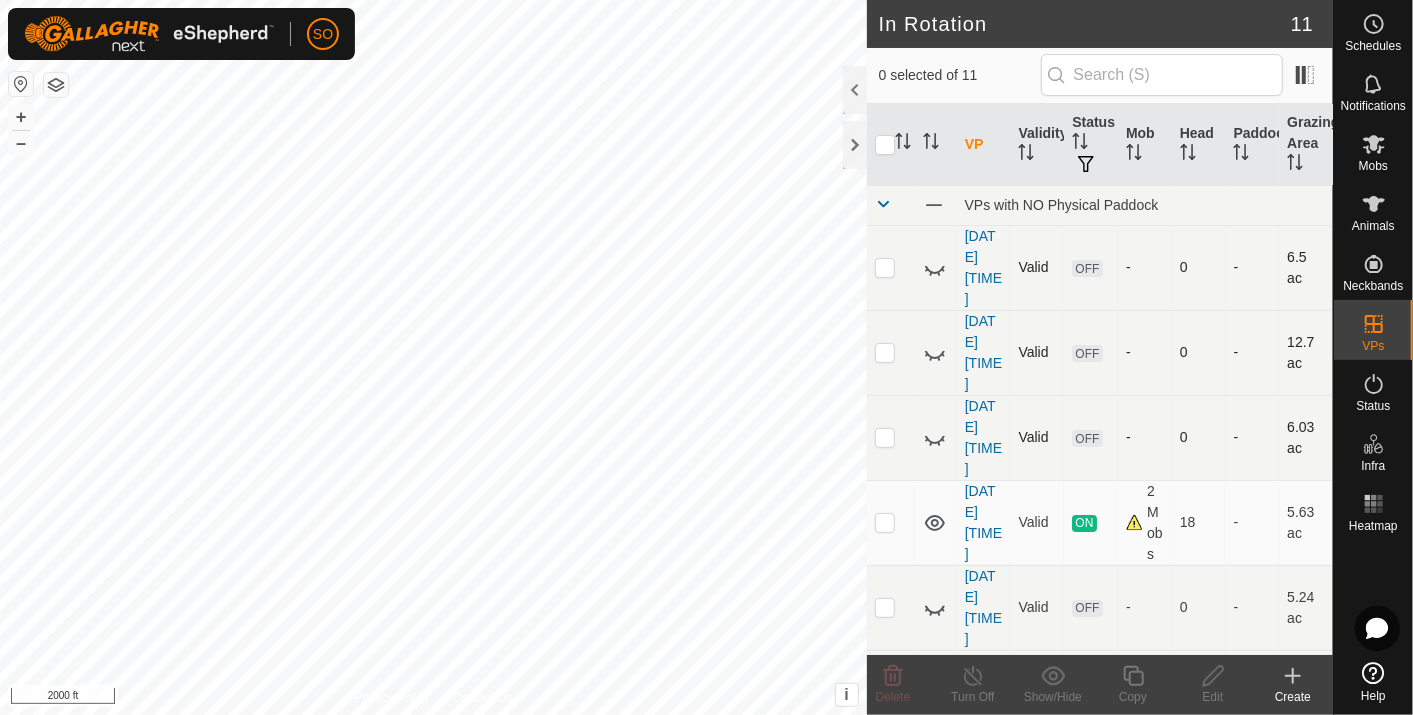 click 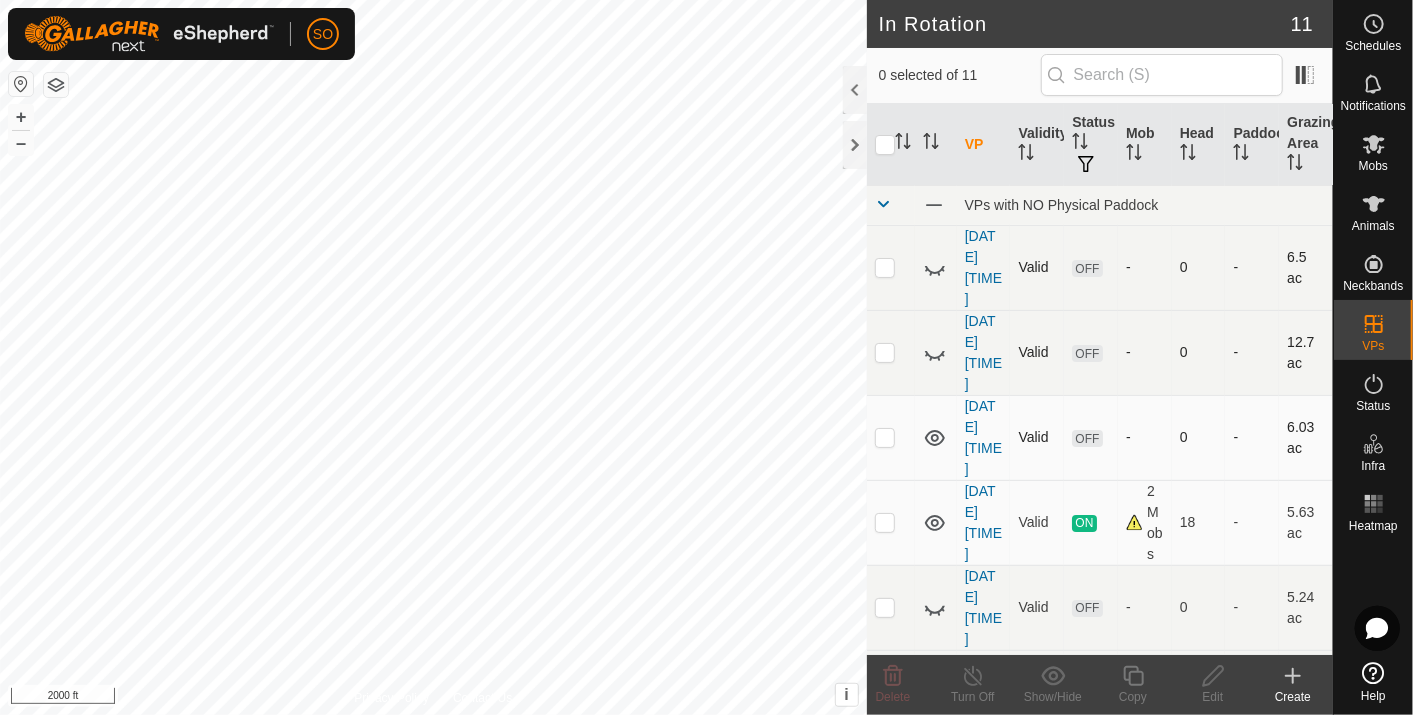 click 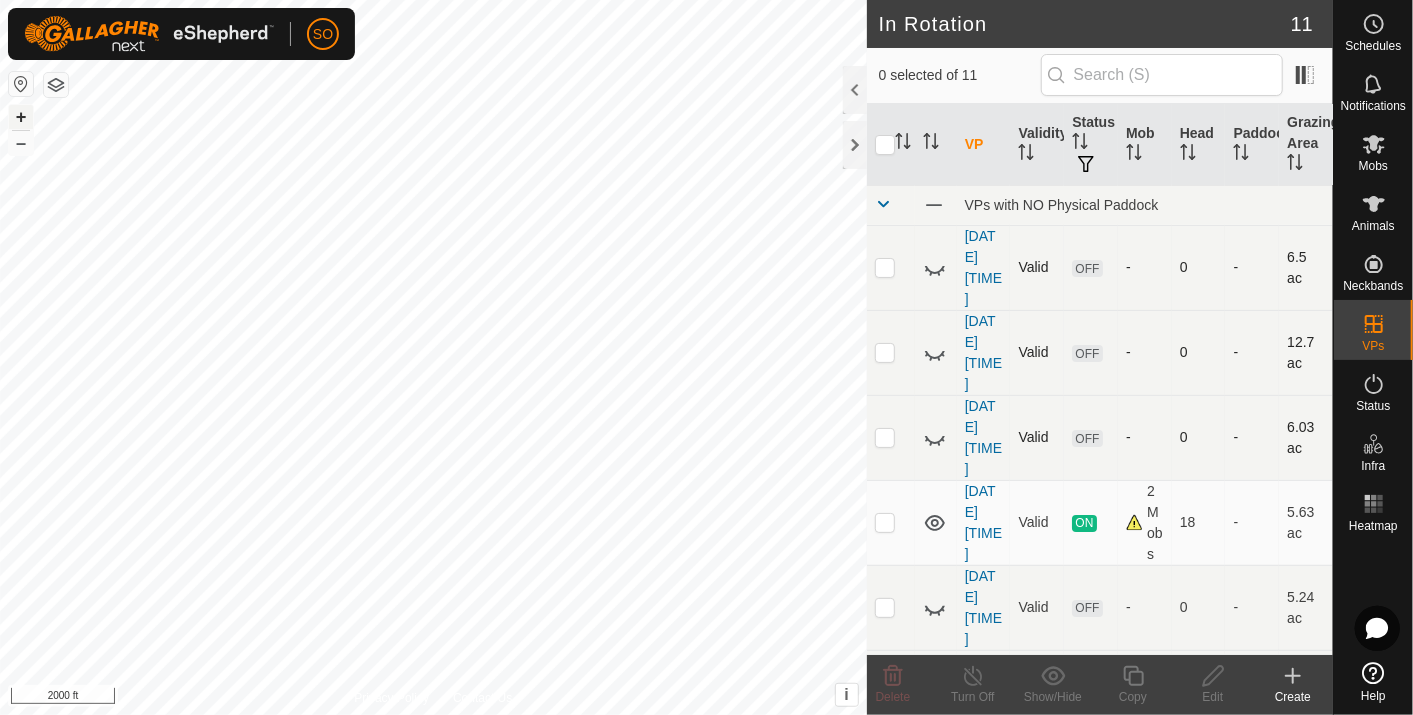 click on "+" at bounding box center [21, 117] 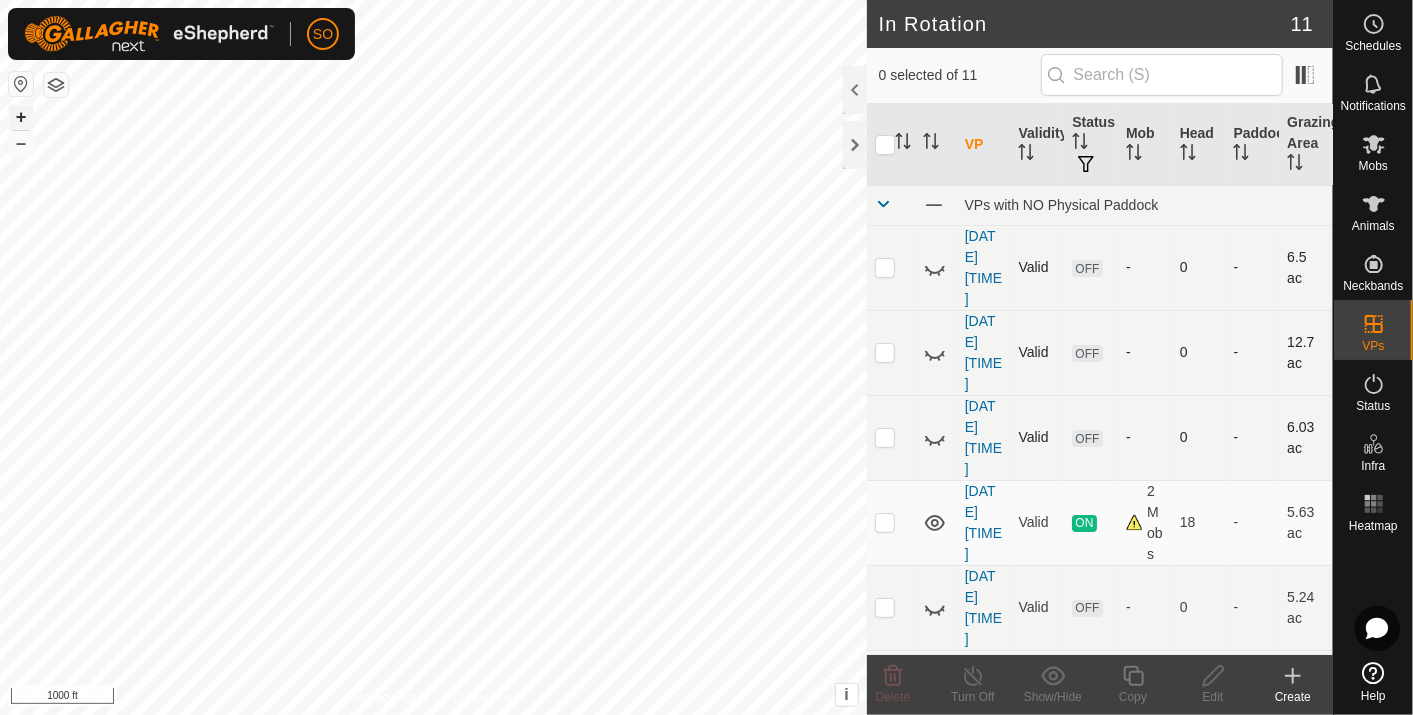click on "+" at bounding box center (21, 117) 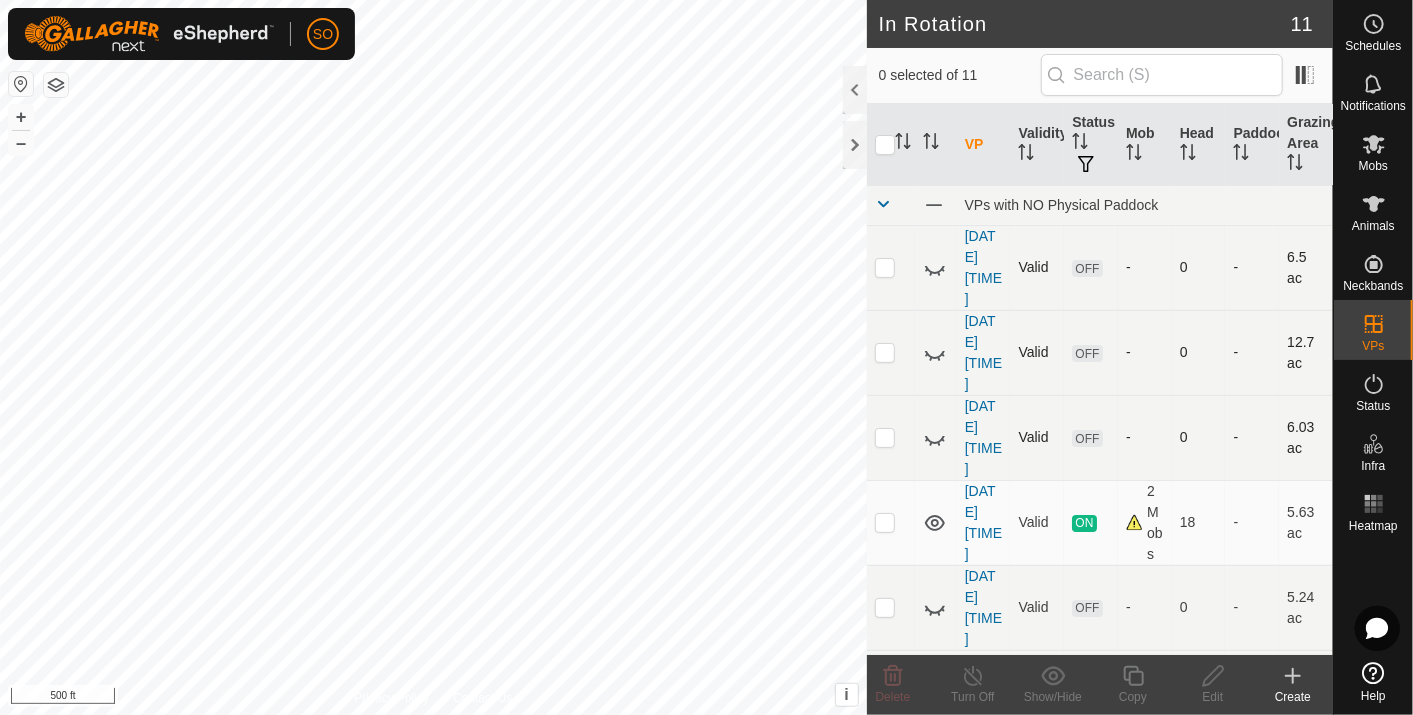 click 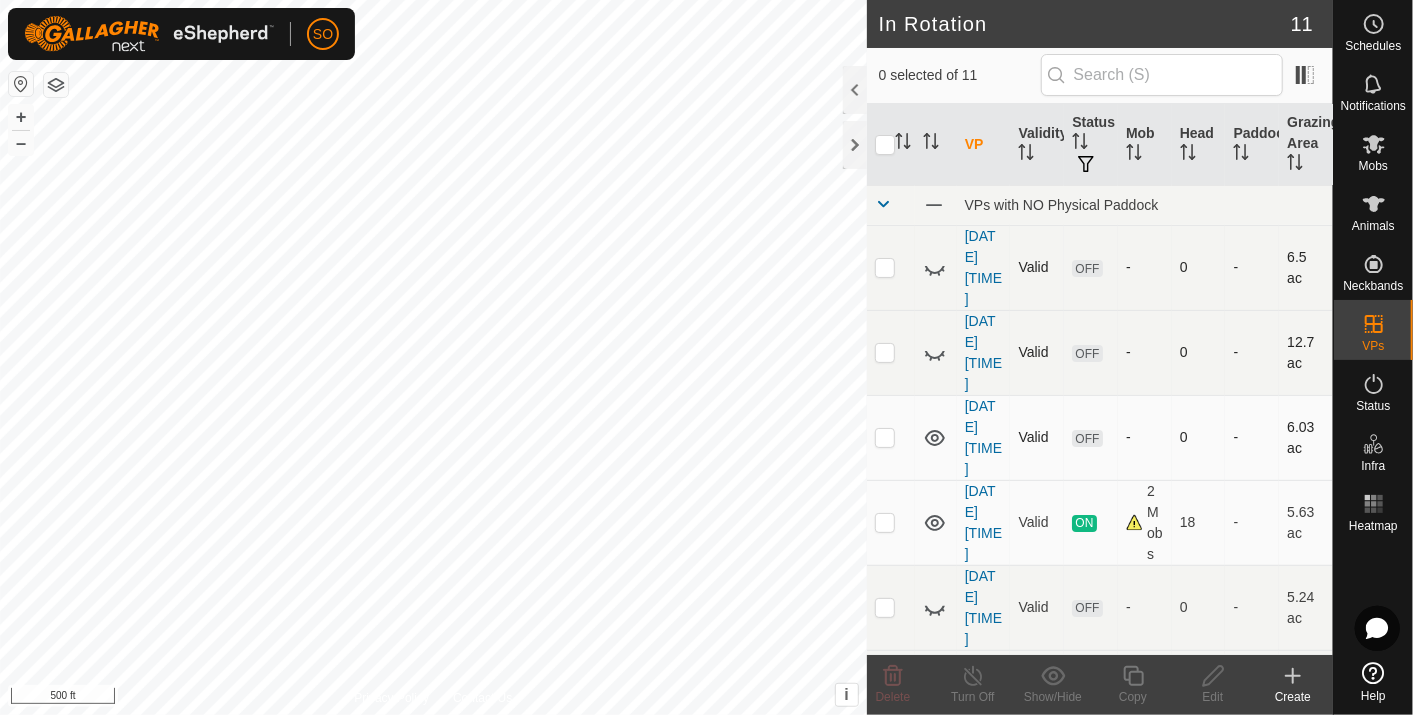 click 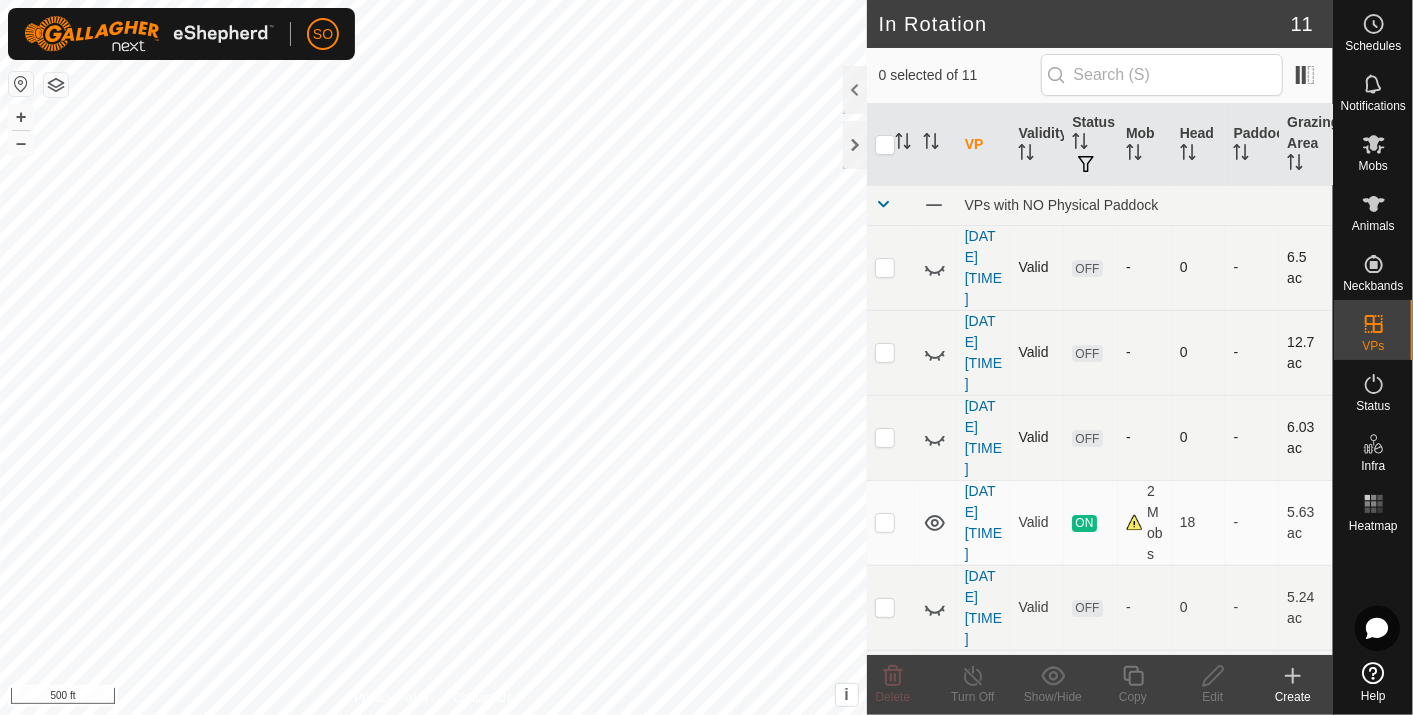 click 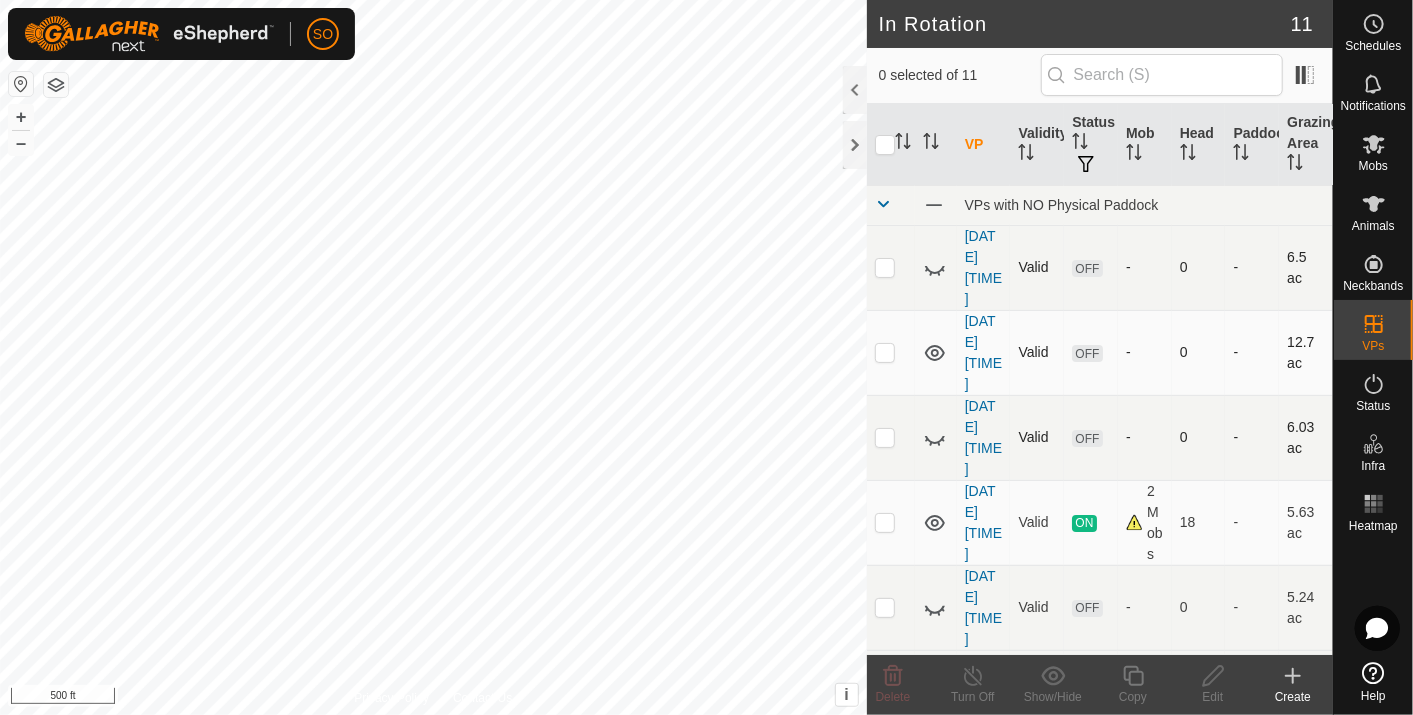 click 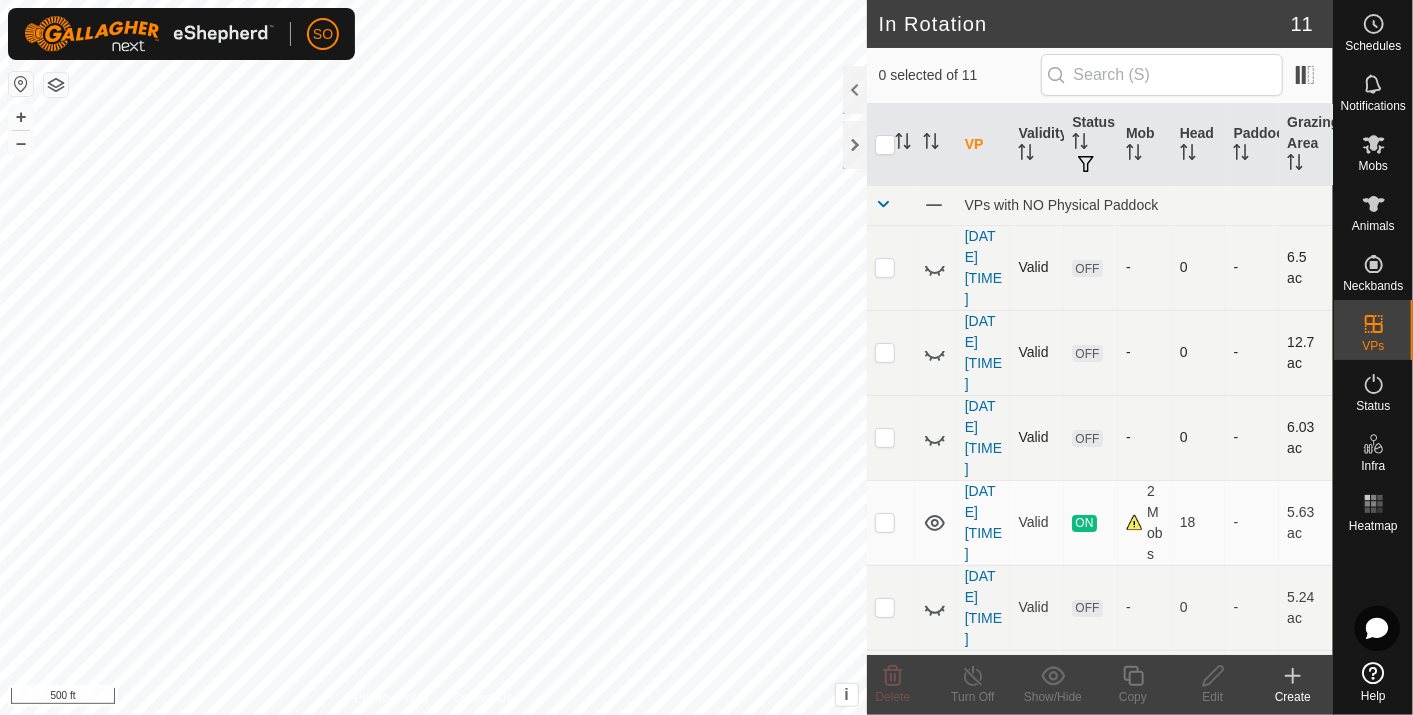click 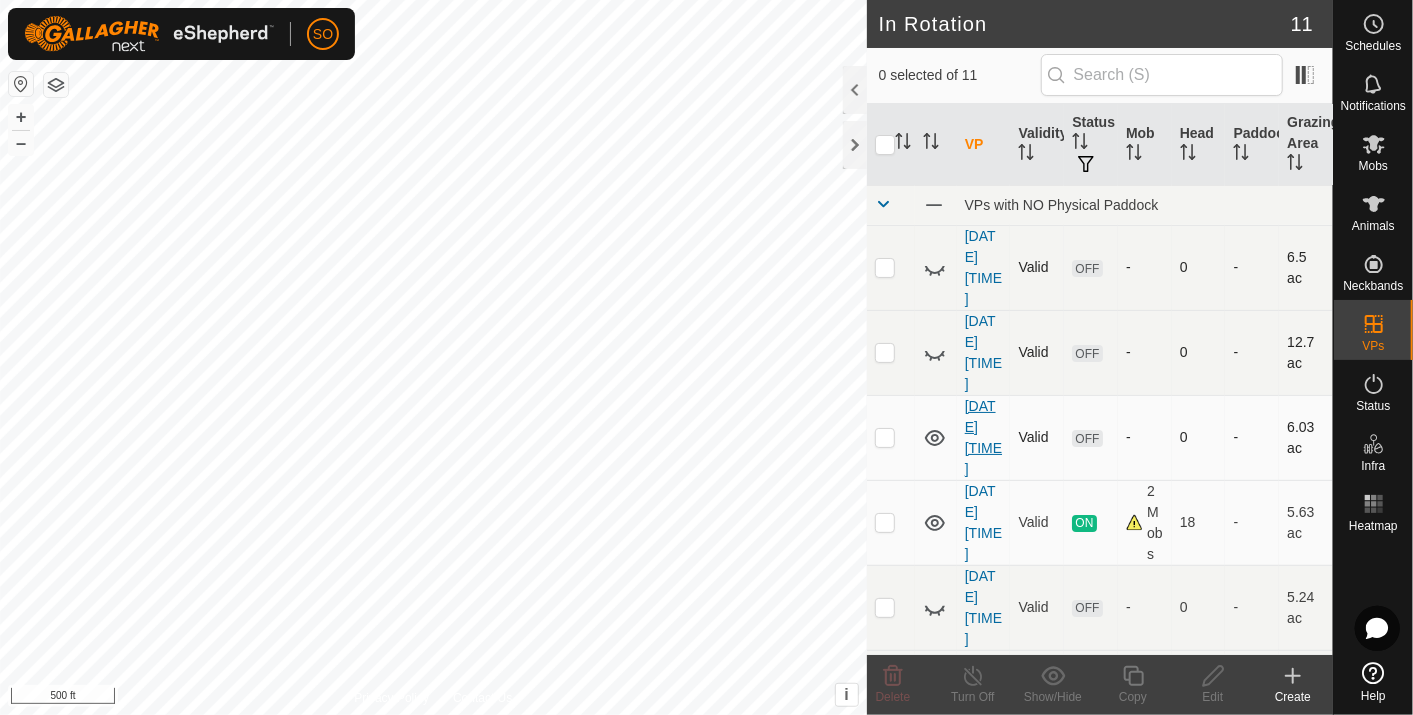 click on "[DATE] [TIME]" at bounding box center [983, 437] 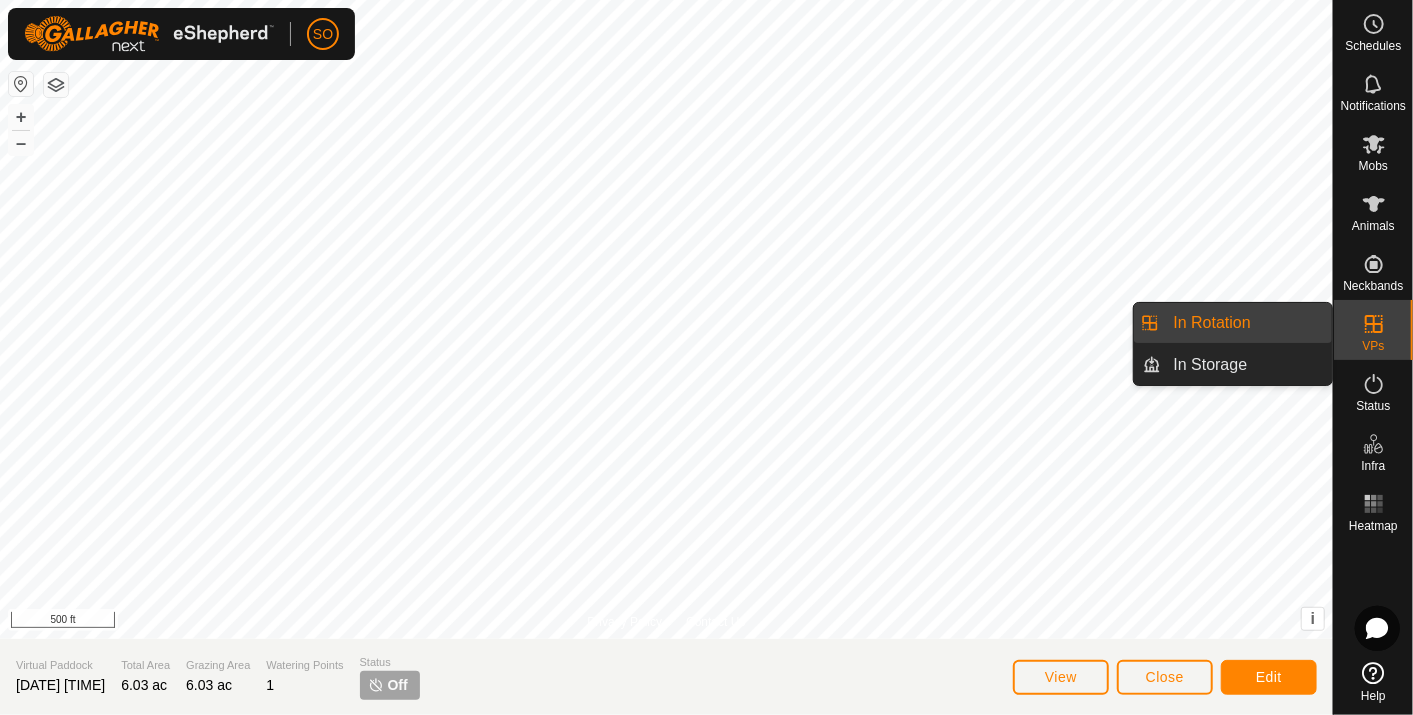 click on "In Rotation" at bounding box center (1247, 323) 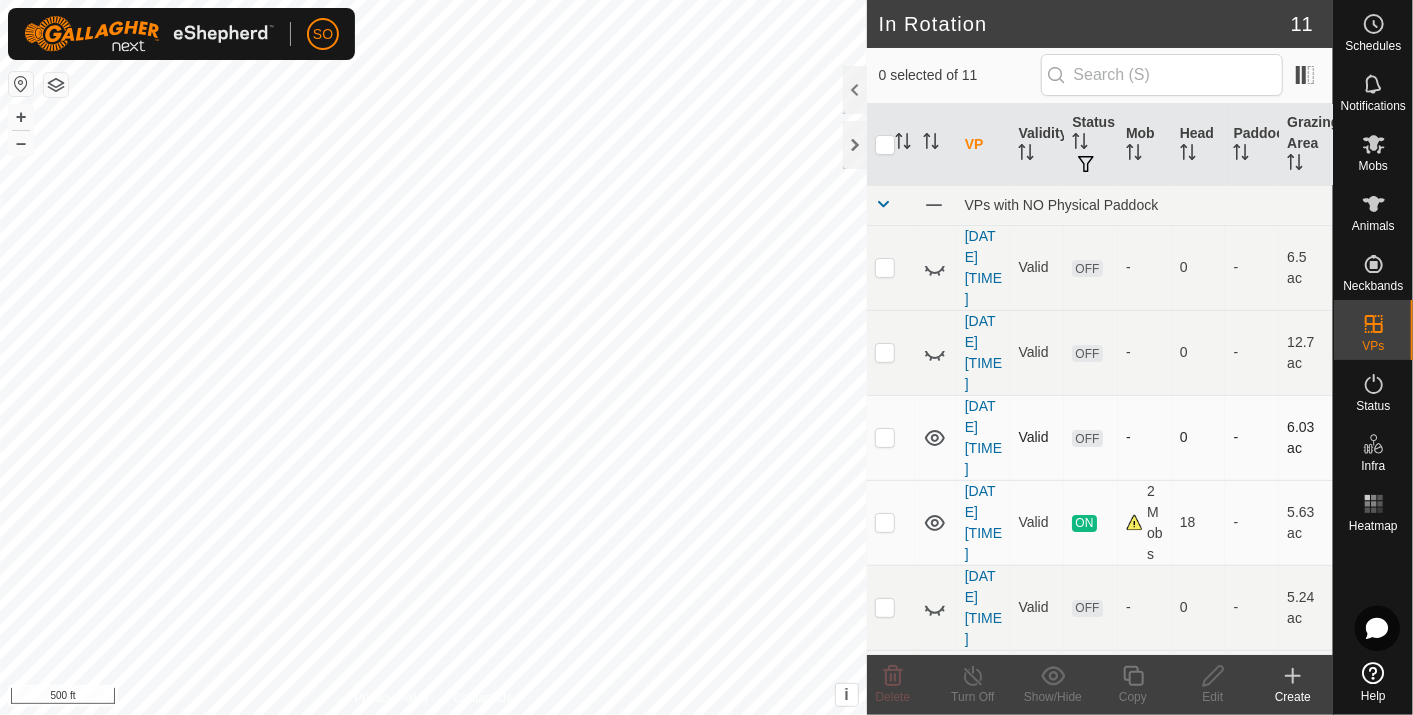 click 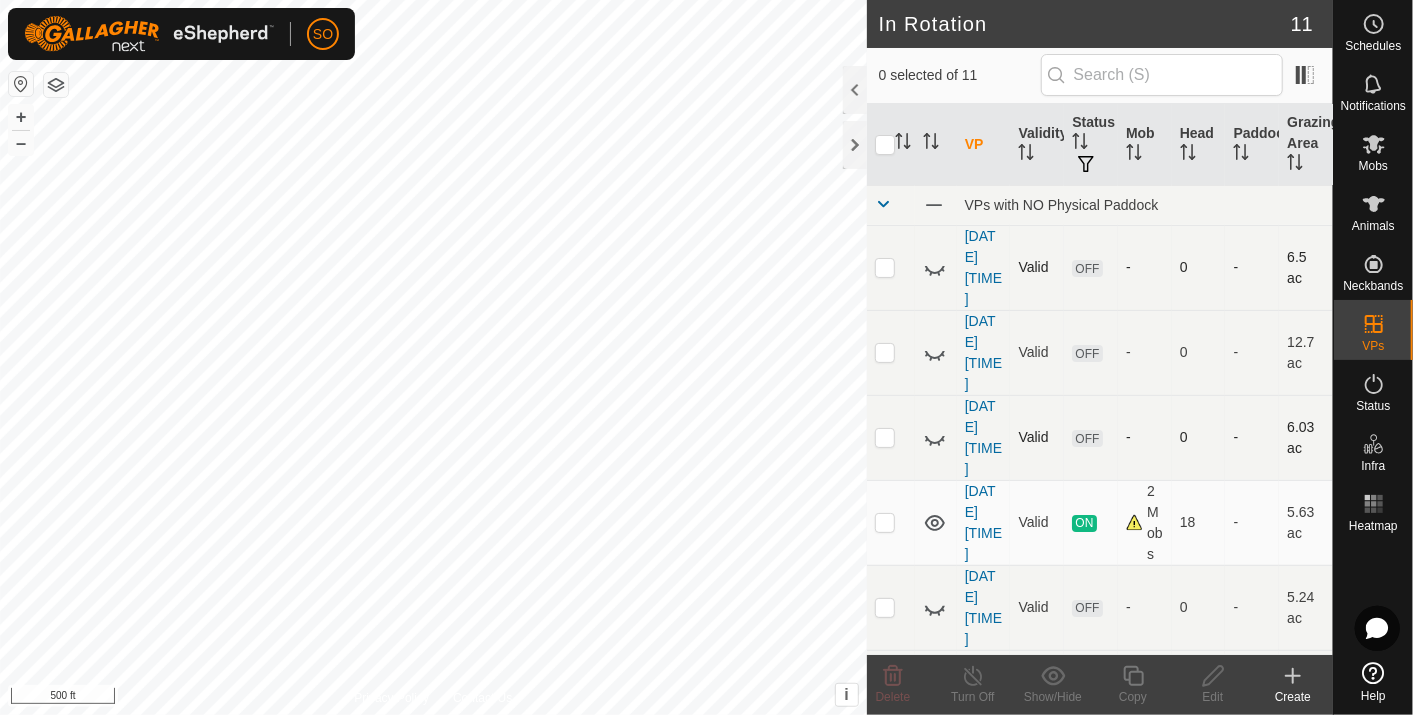 click 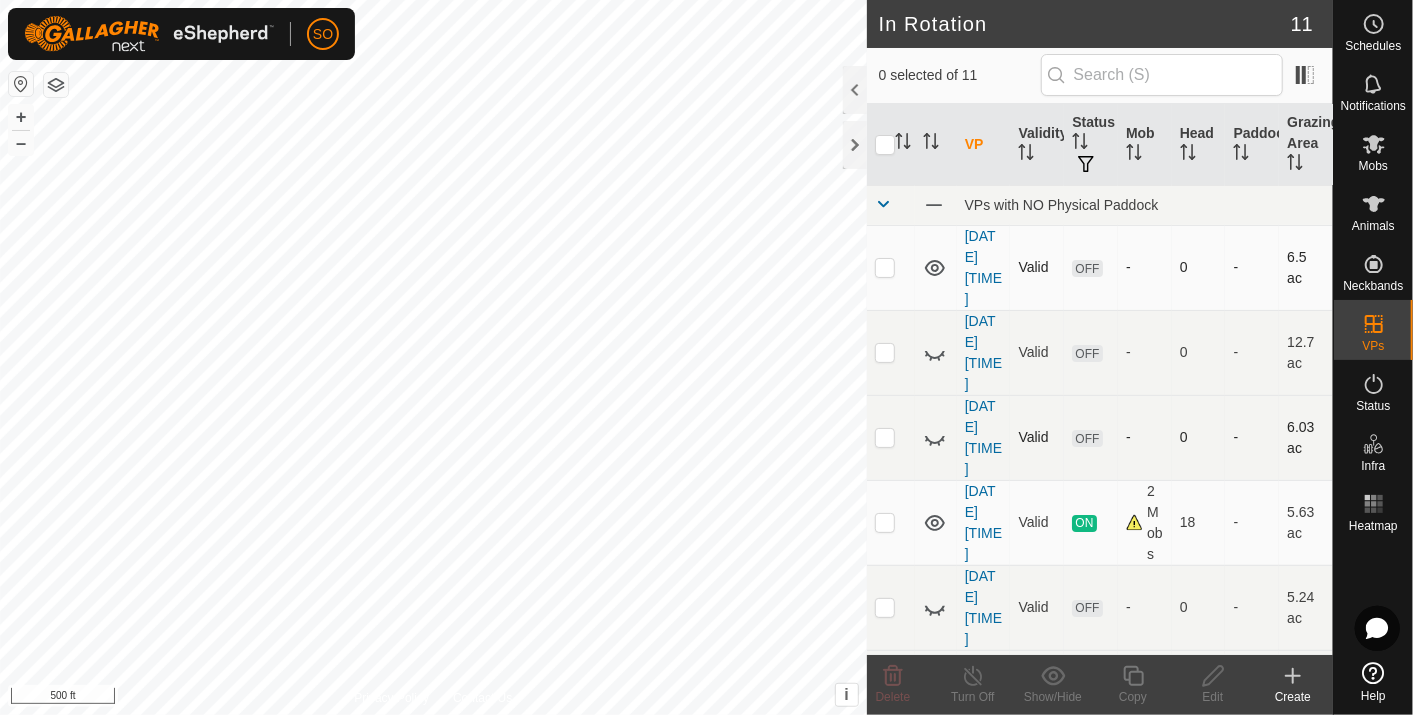 click 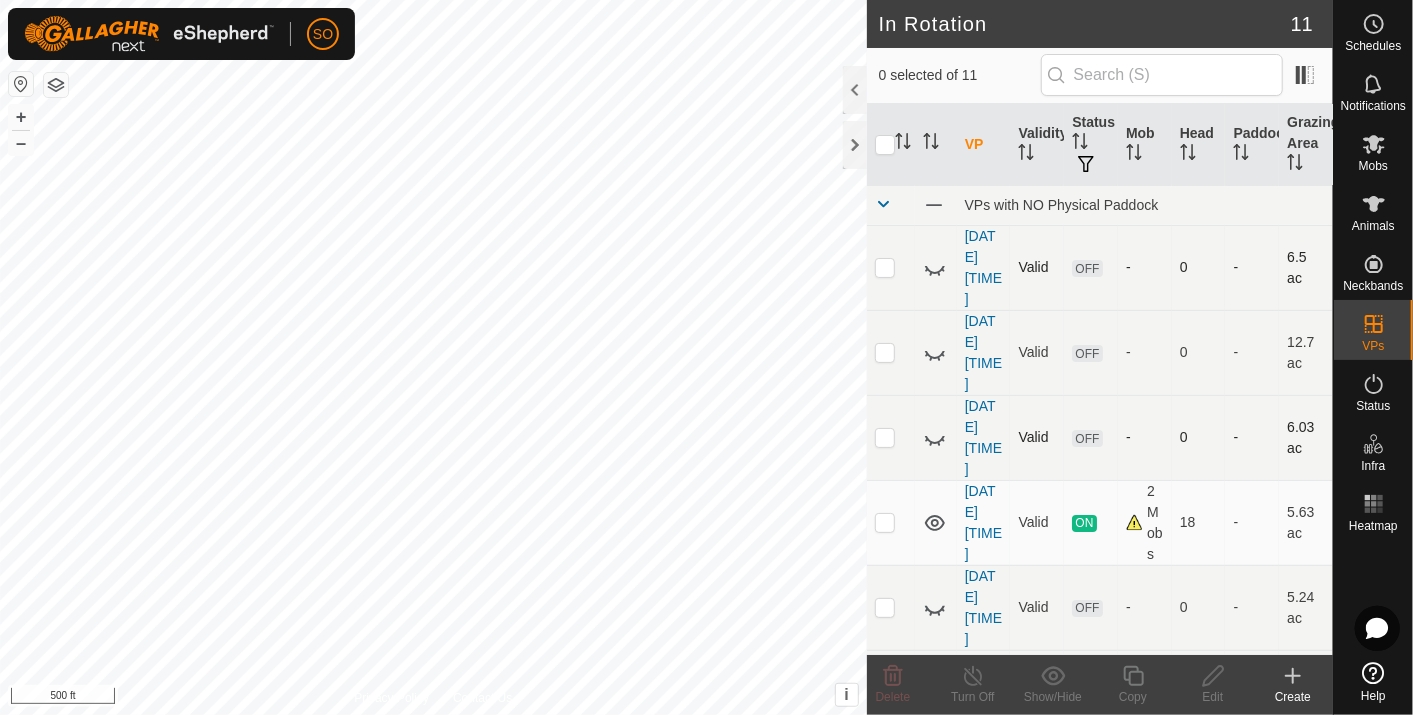 click 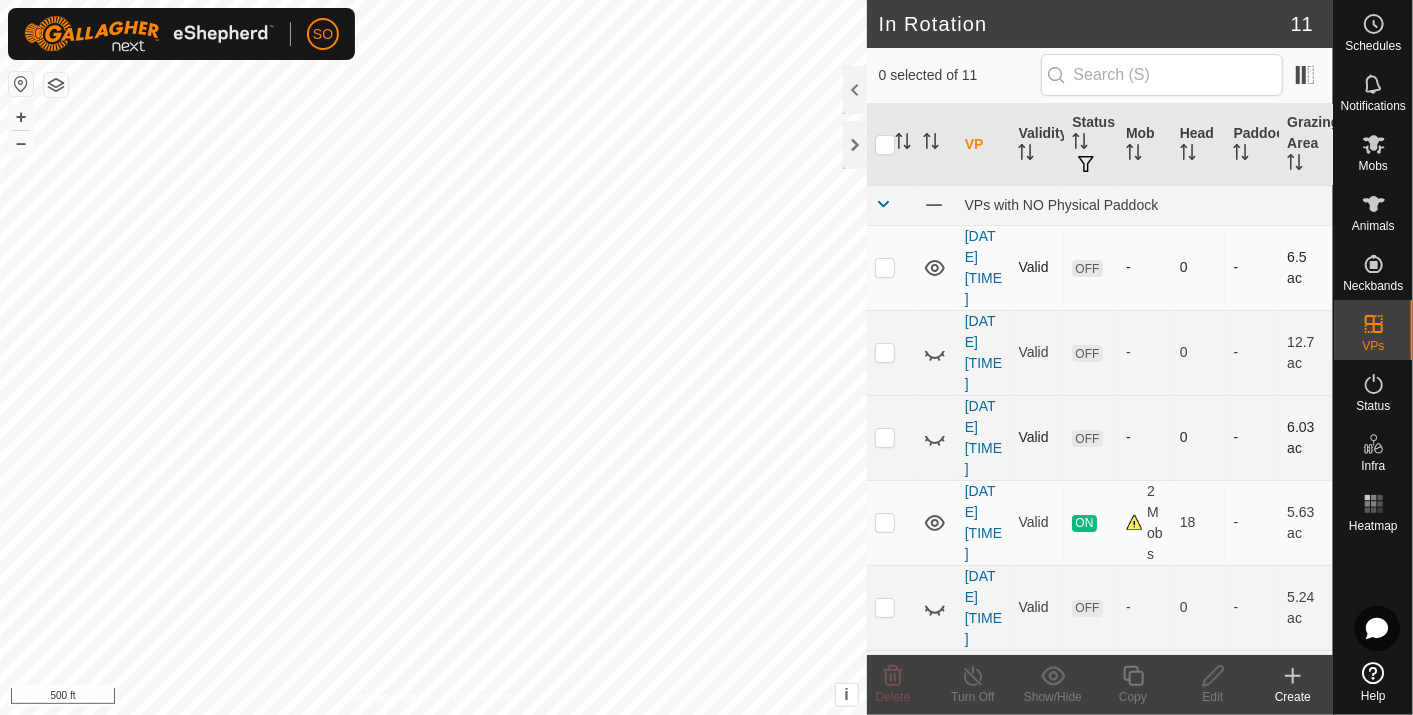 click 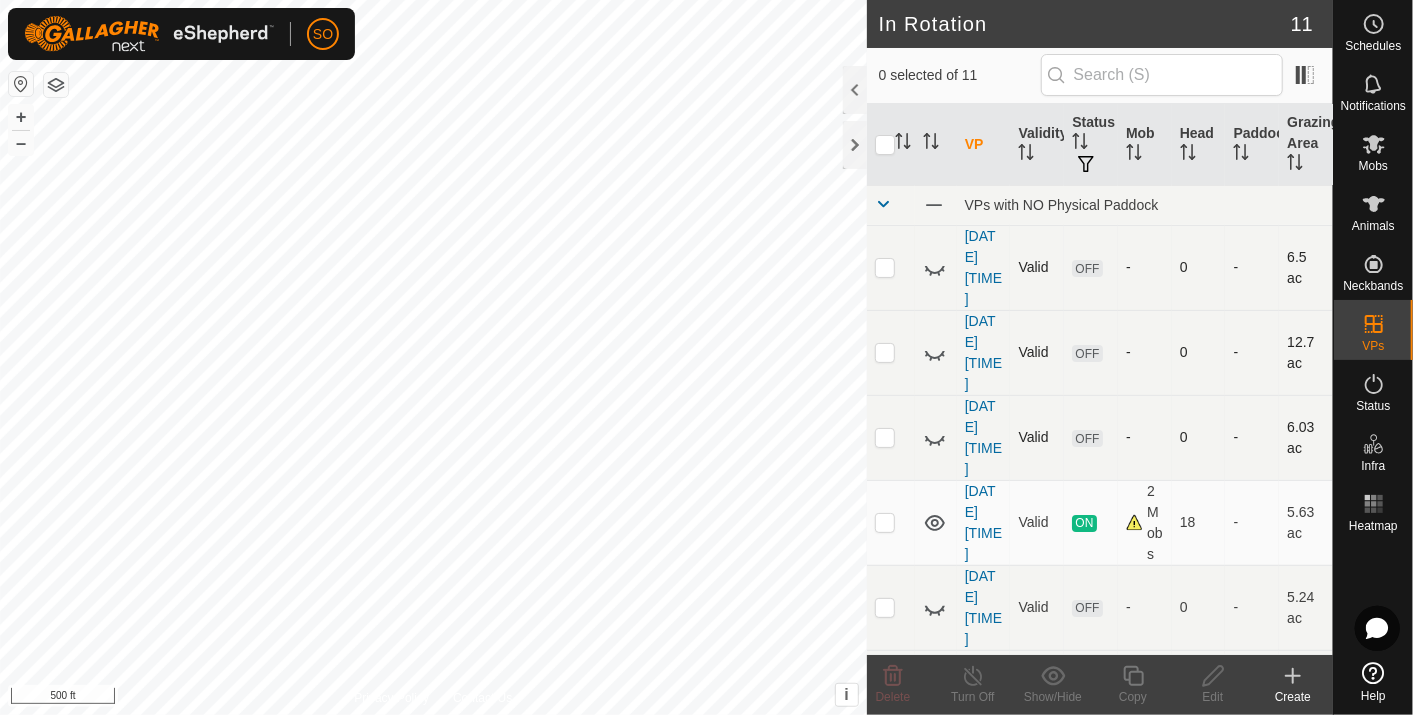 click 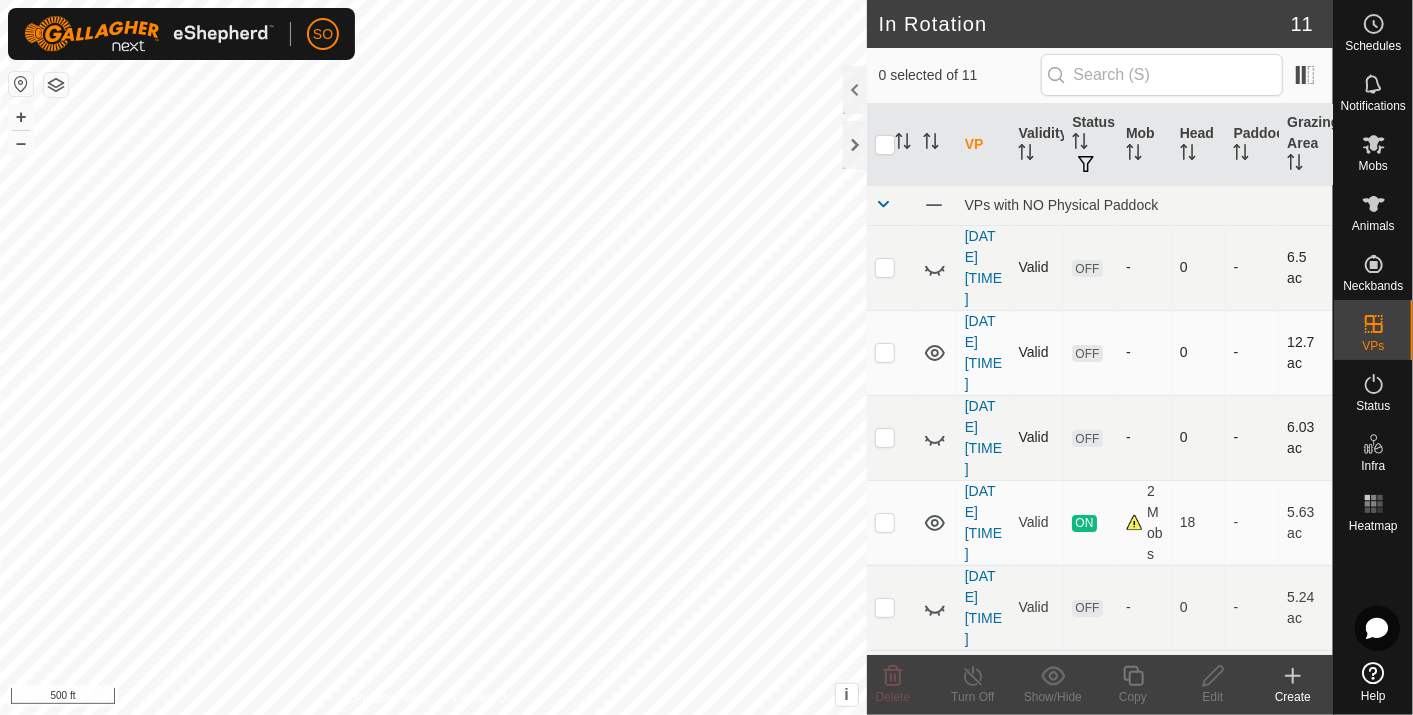 click 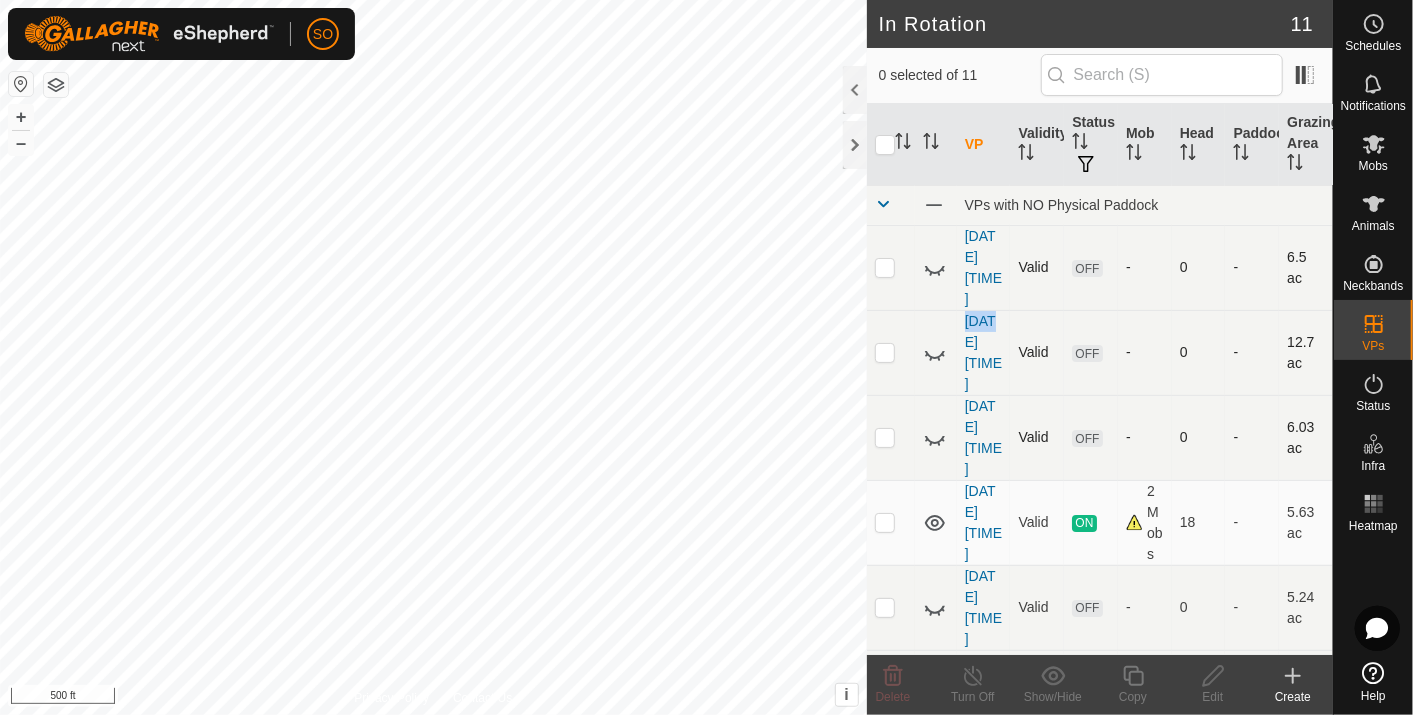 click 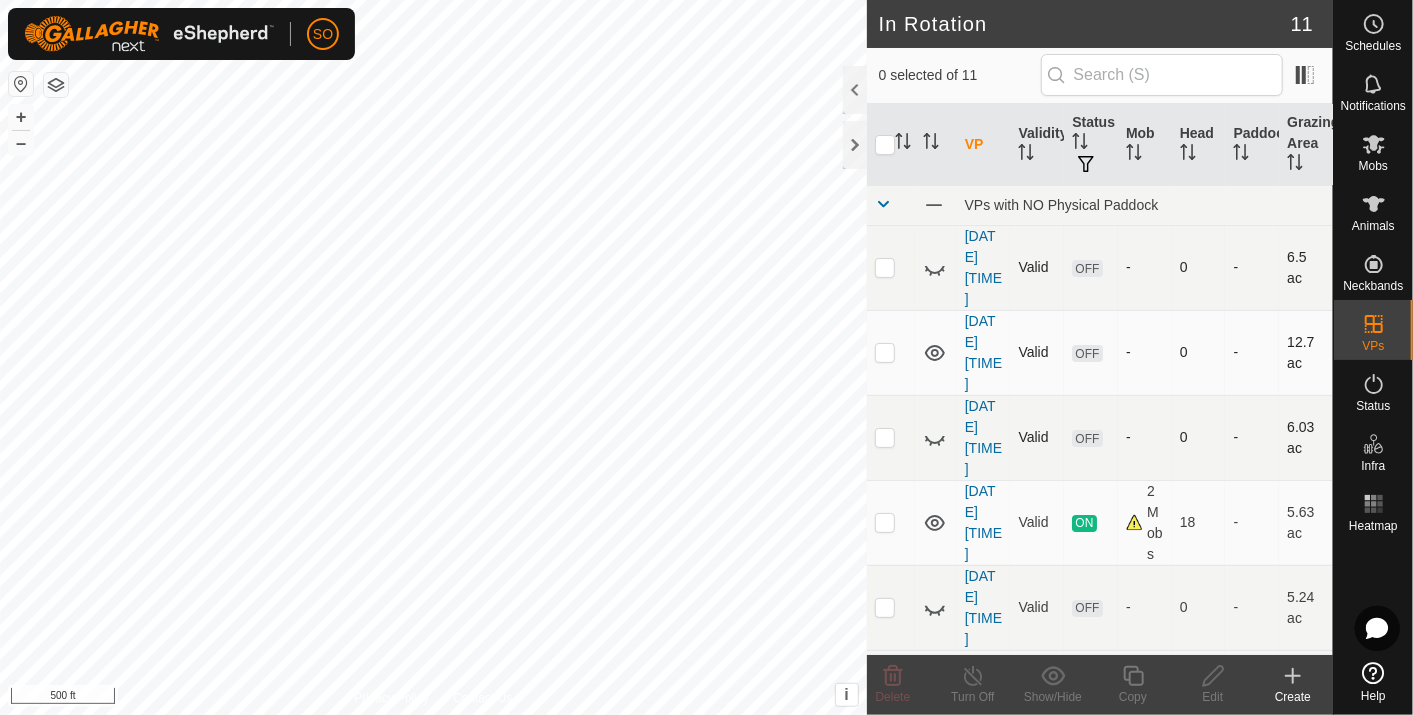 drag, startPoint x: 930, startPoint y: 347, endPoint x: 937, endPoint y: 439, distance: 92.26592 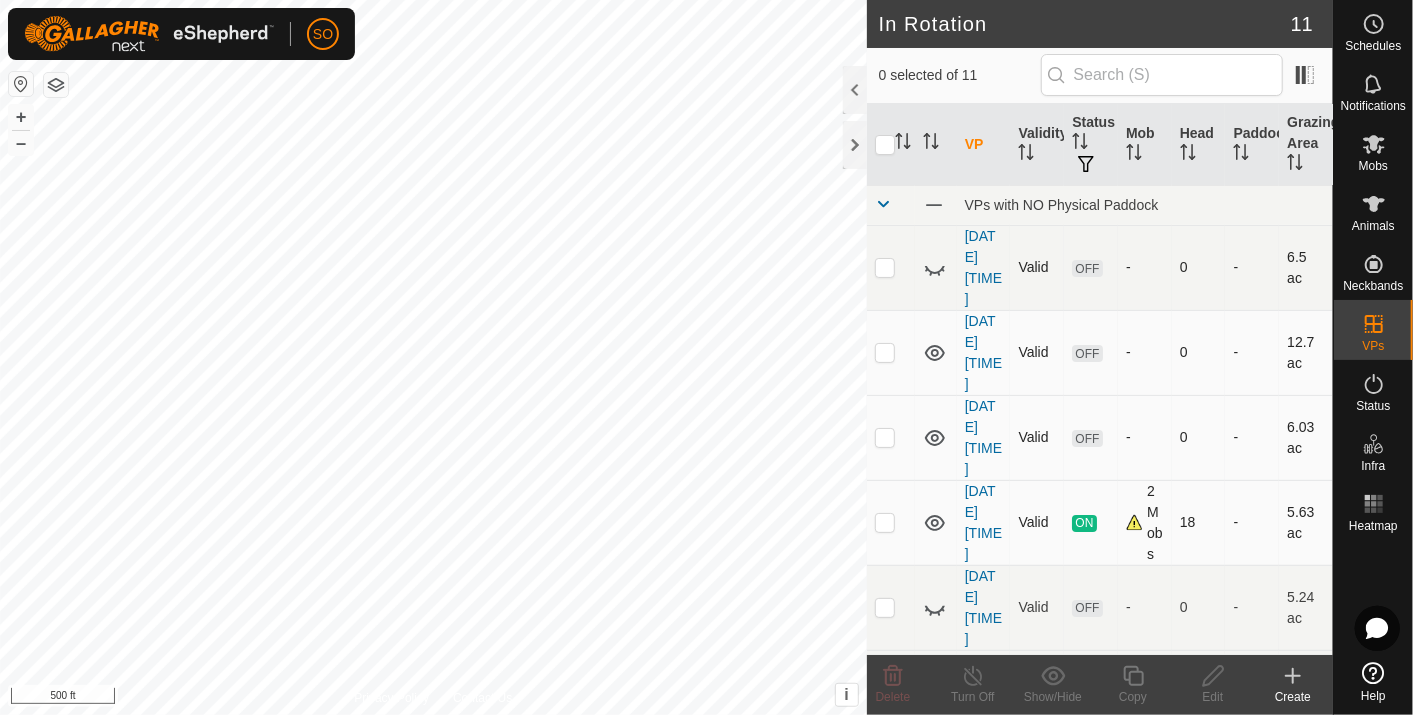 click 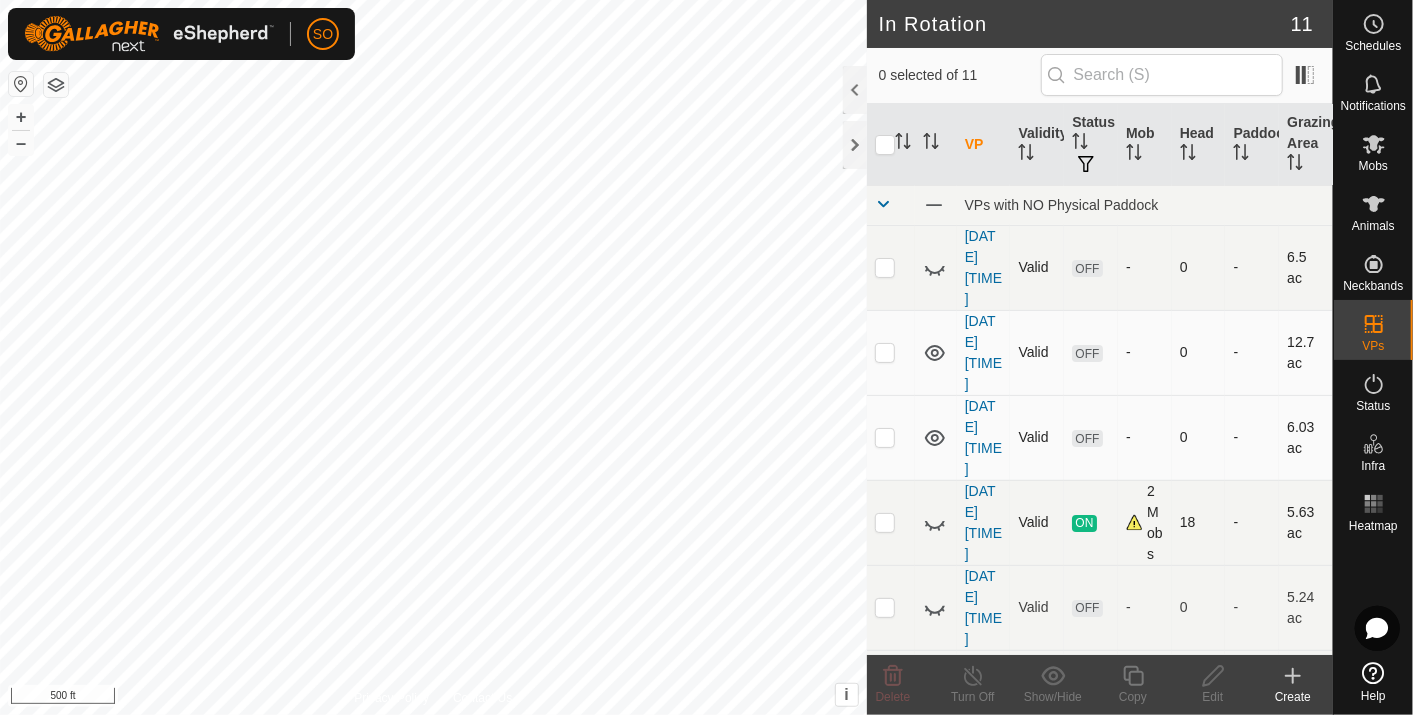 click 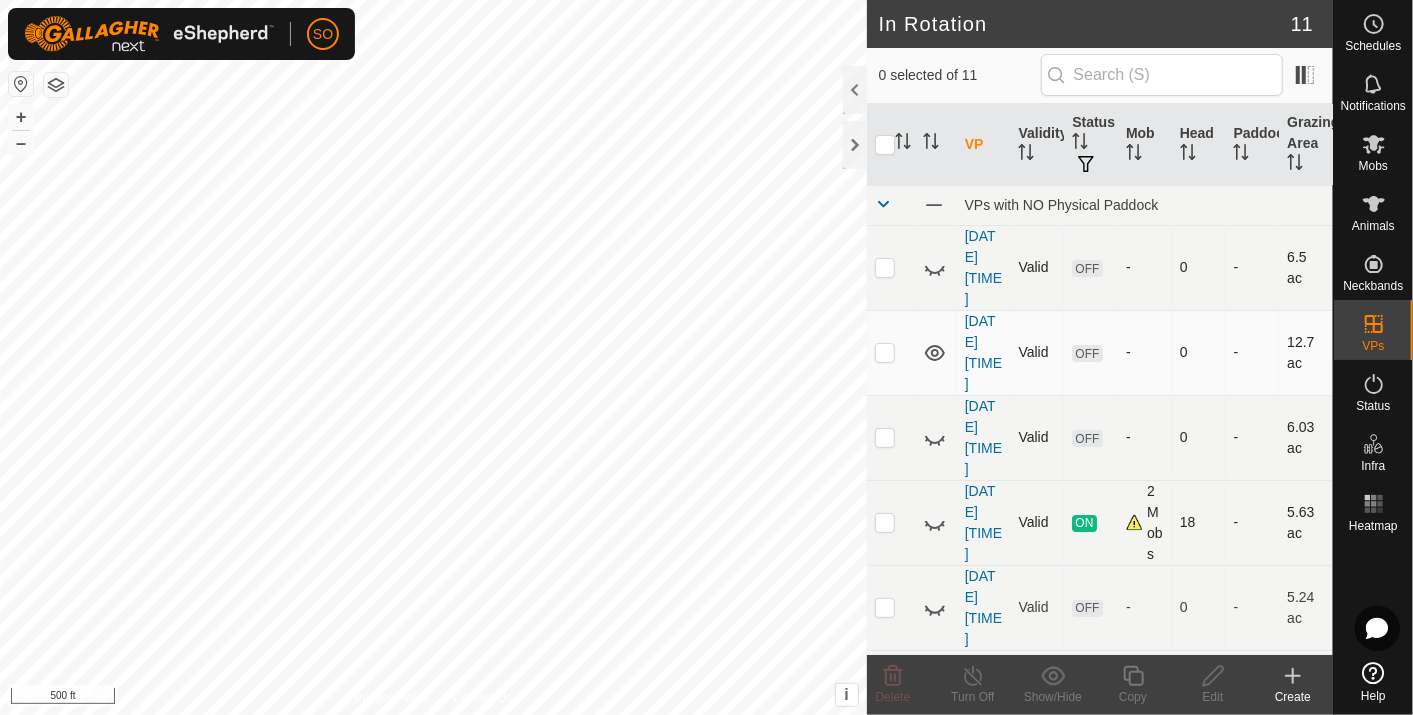 click 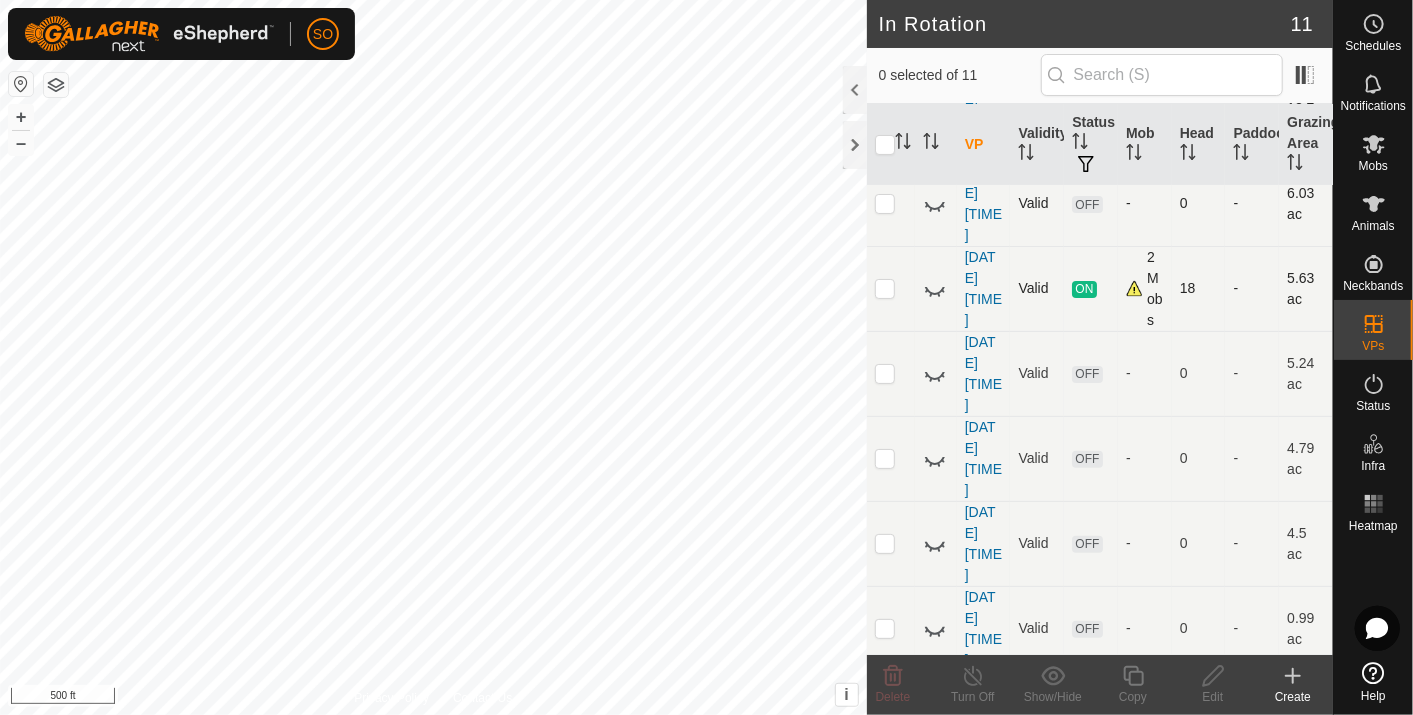 scroll, scrollTop: 240, scrollLeft: 0, axis: vertical 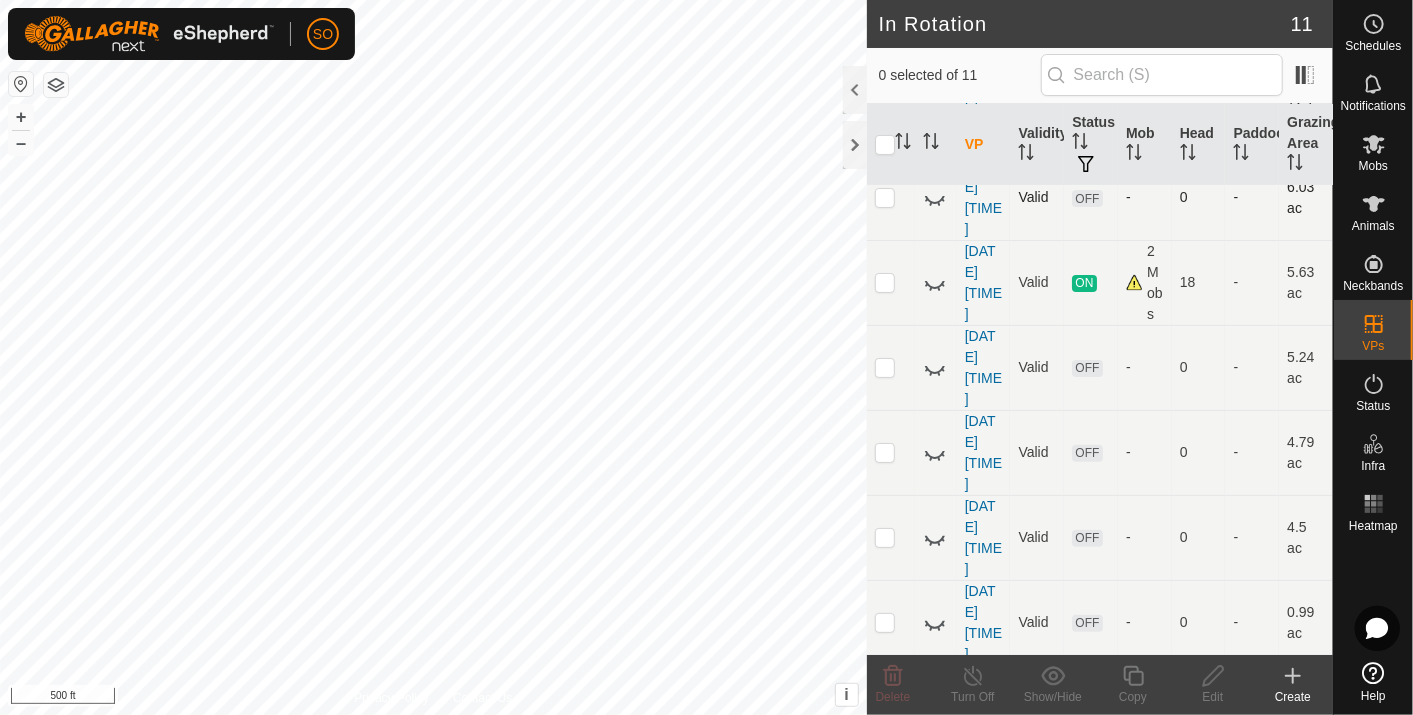 drag, startPoint x: 1011, startPoint y: 532, endPoint x: 937, endPoint y: 285, distance: 257.84686 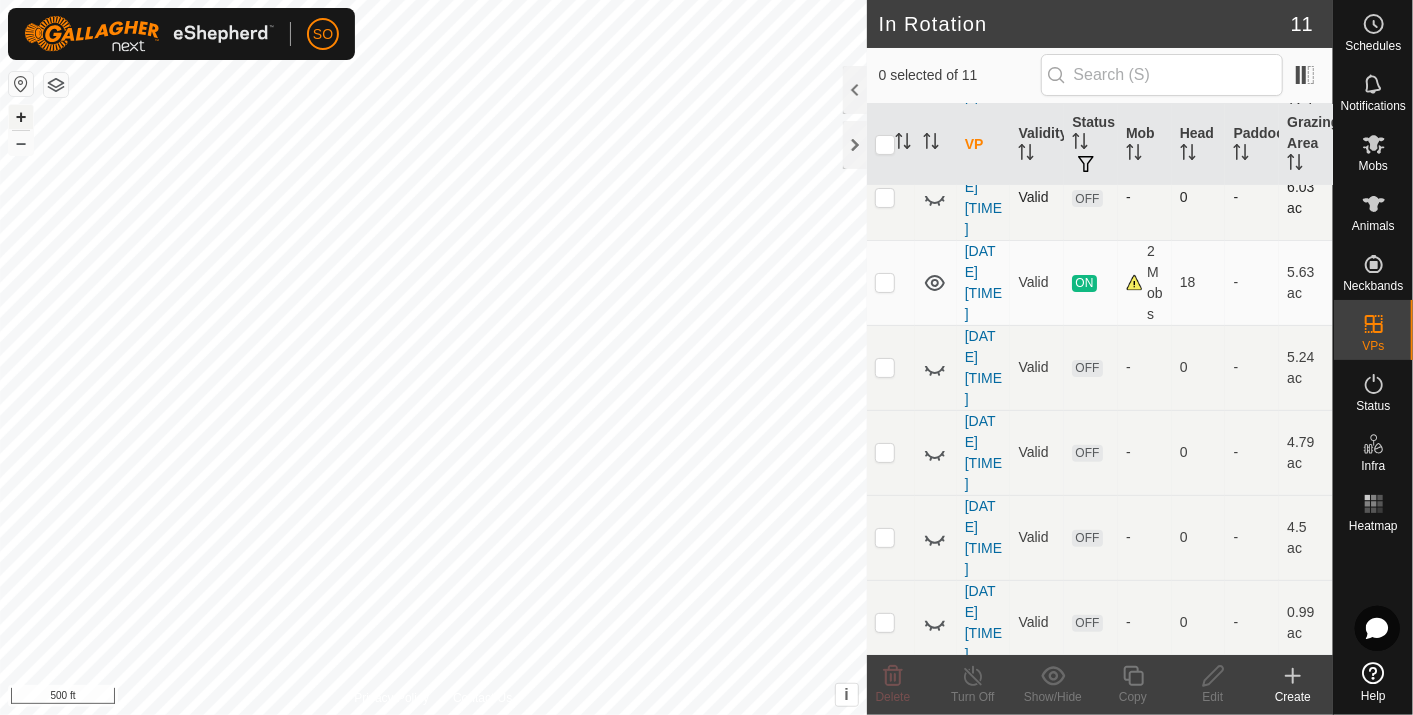 click on "+" at bounding box center (21, 117) 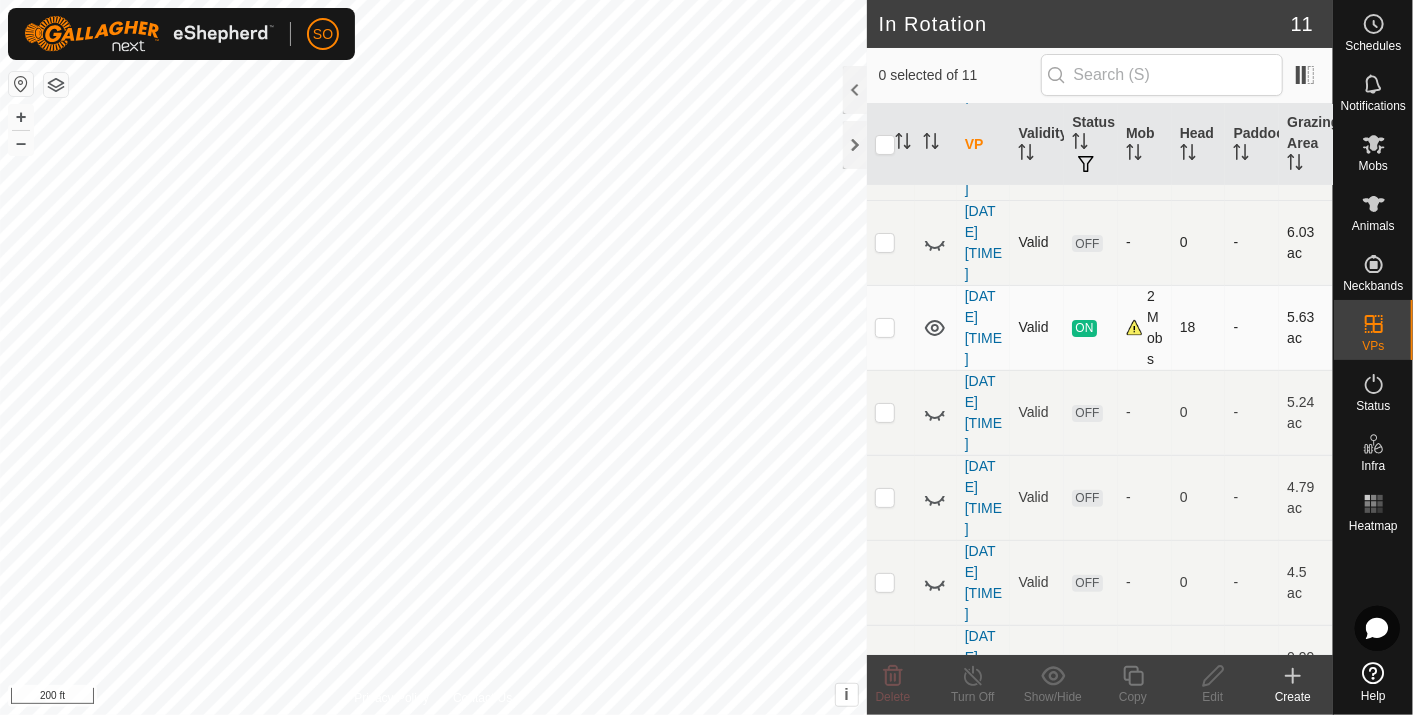scroll, scrollTop: 192, scrollLeft: 0, axis: vertical 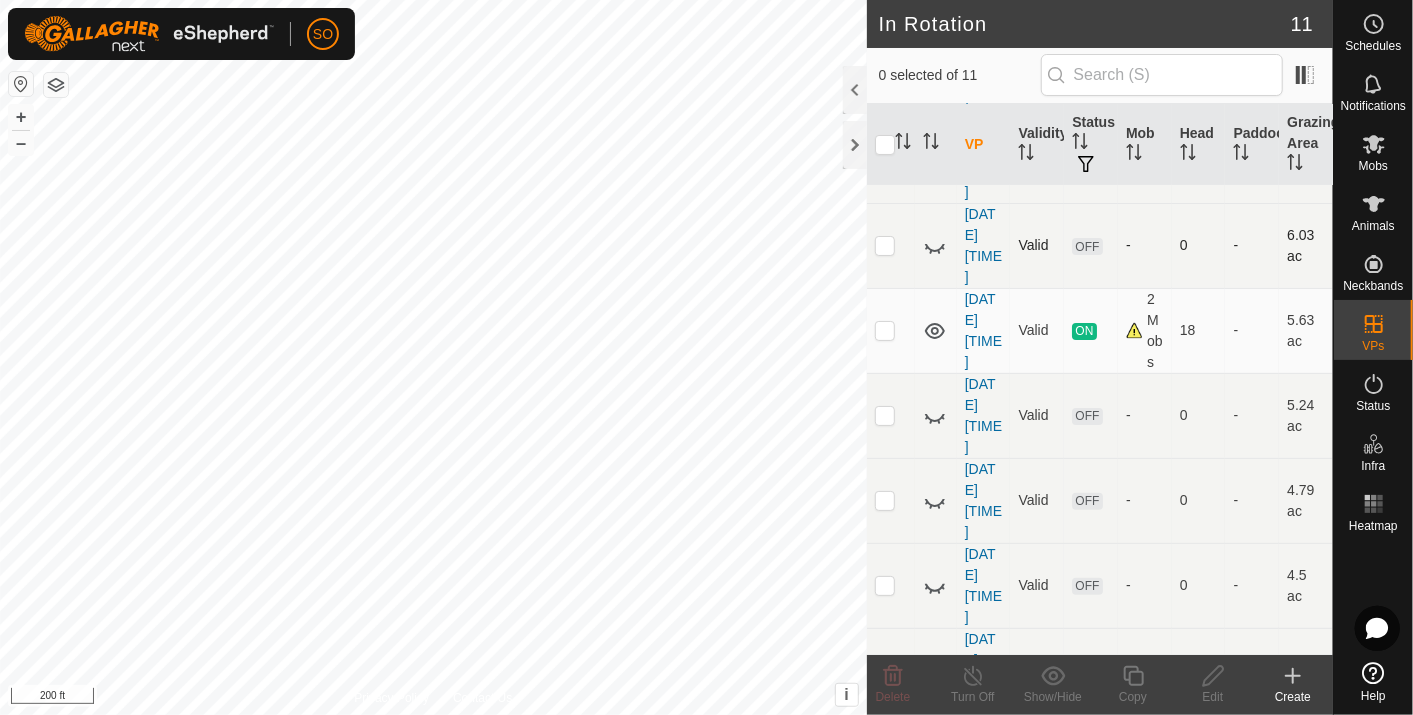 click 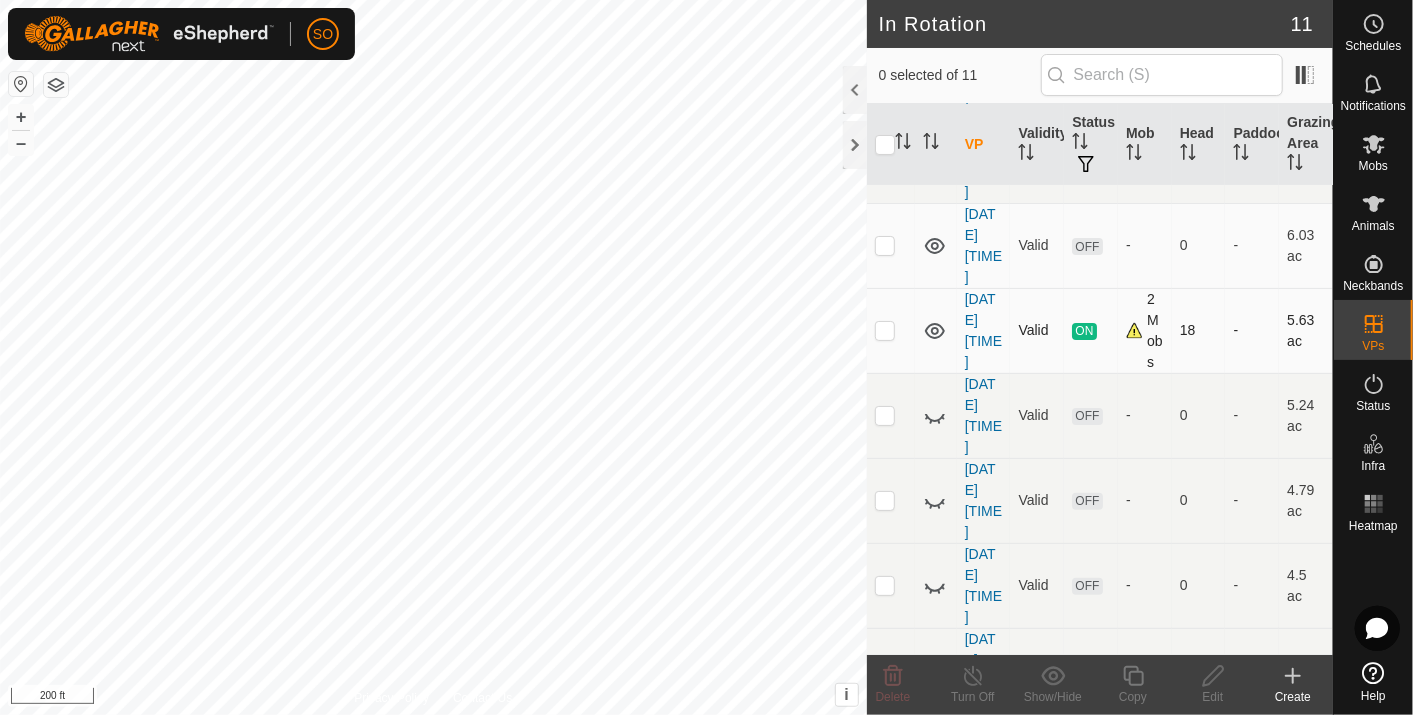 drag, startPoint x: 1056, startPoint y: 266, endPoint x: 1052, endPoint y: 328, distance: 62.1289 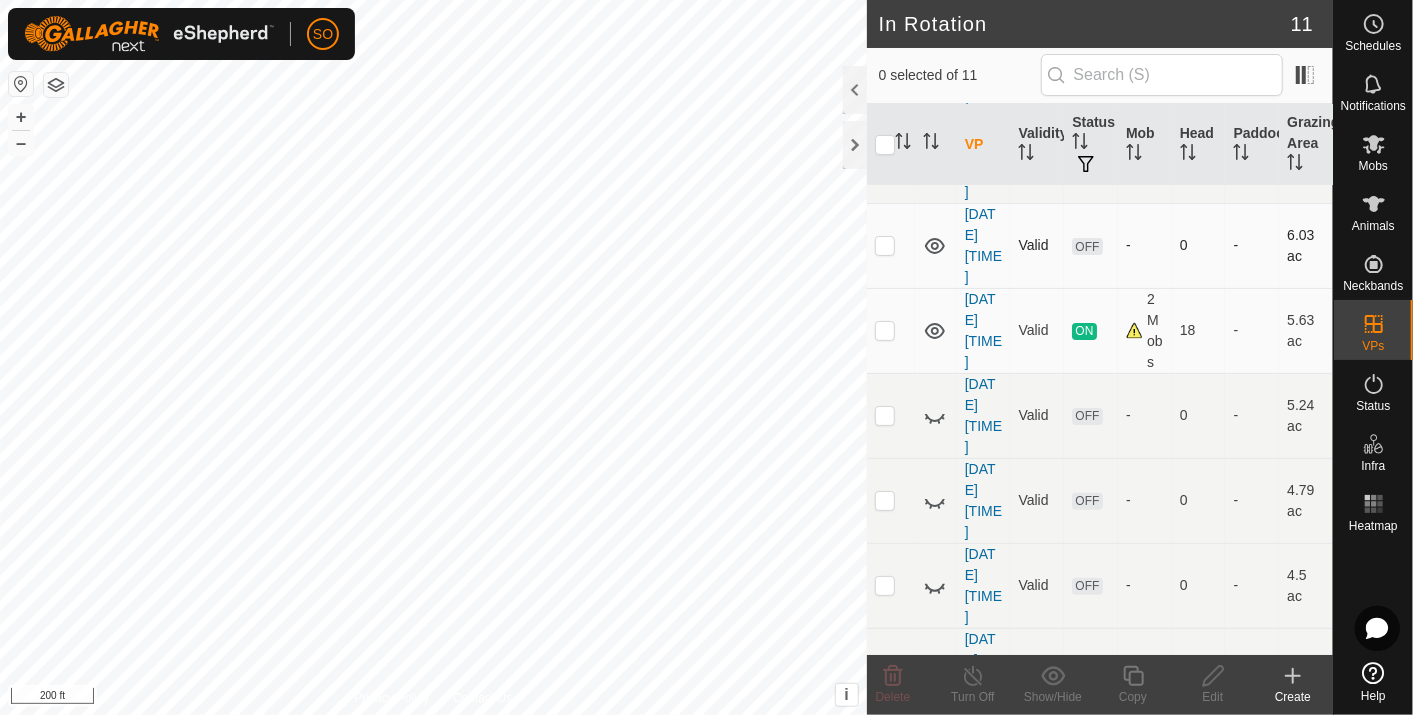 drag, startPoint x: 1052, startPoint y: 328, endPoint x: 904, endPoint y: 240, distance: 172.18594 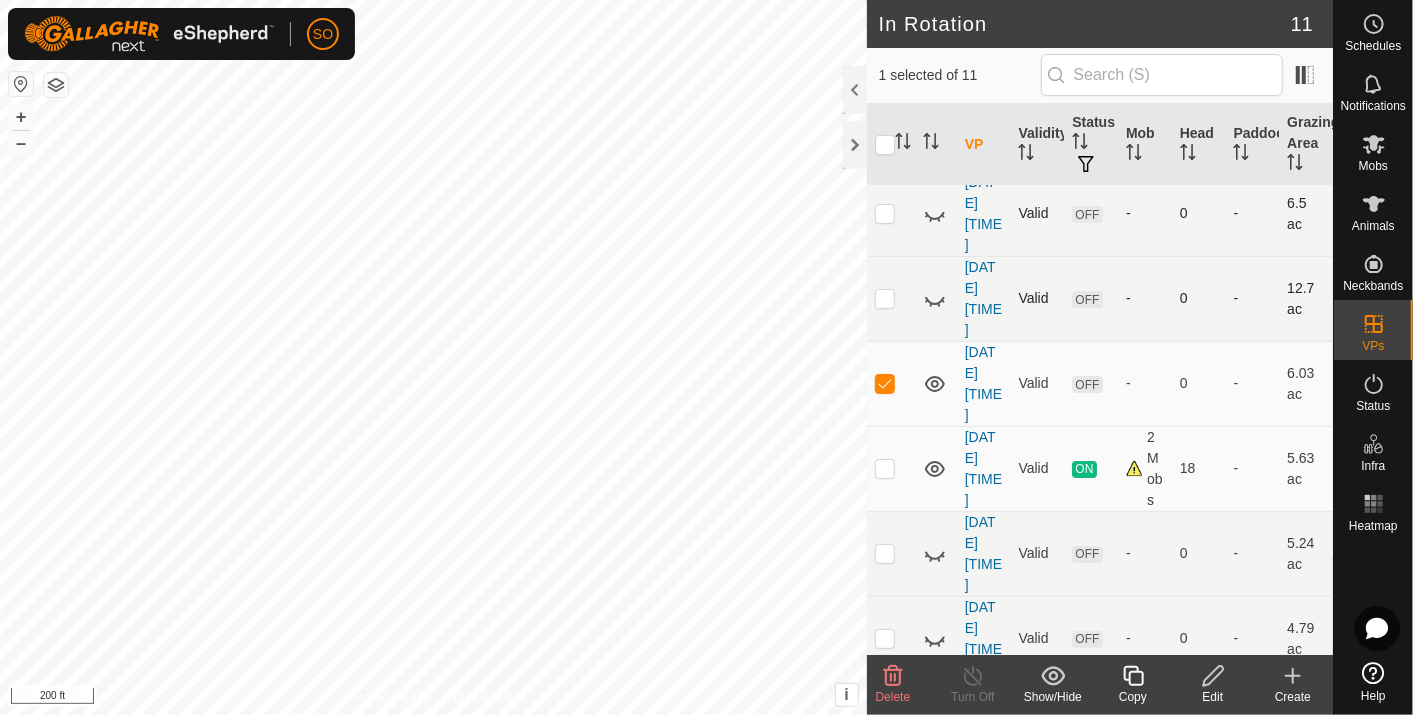 scroll, scrollTop: 0, scrollLeft: 0, axis: both 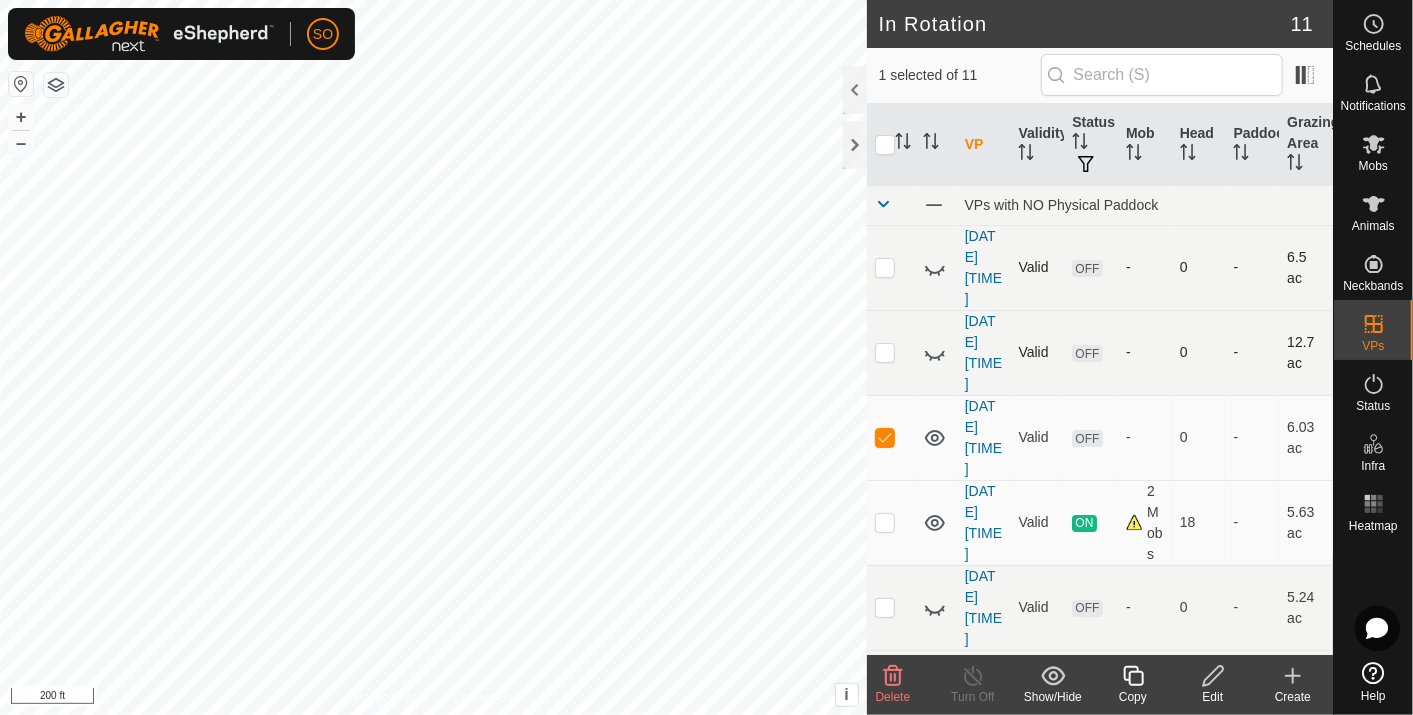 click 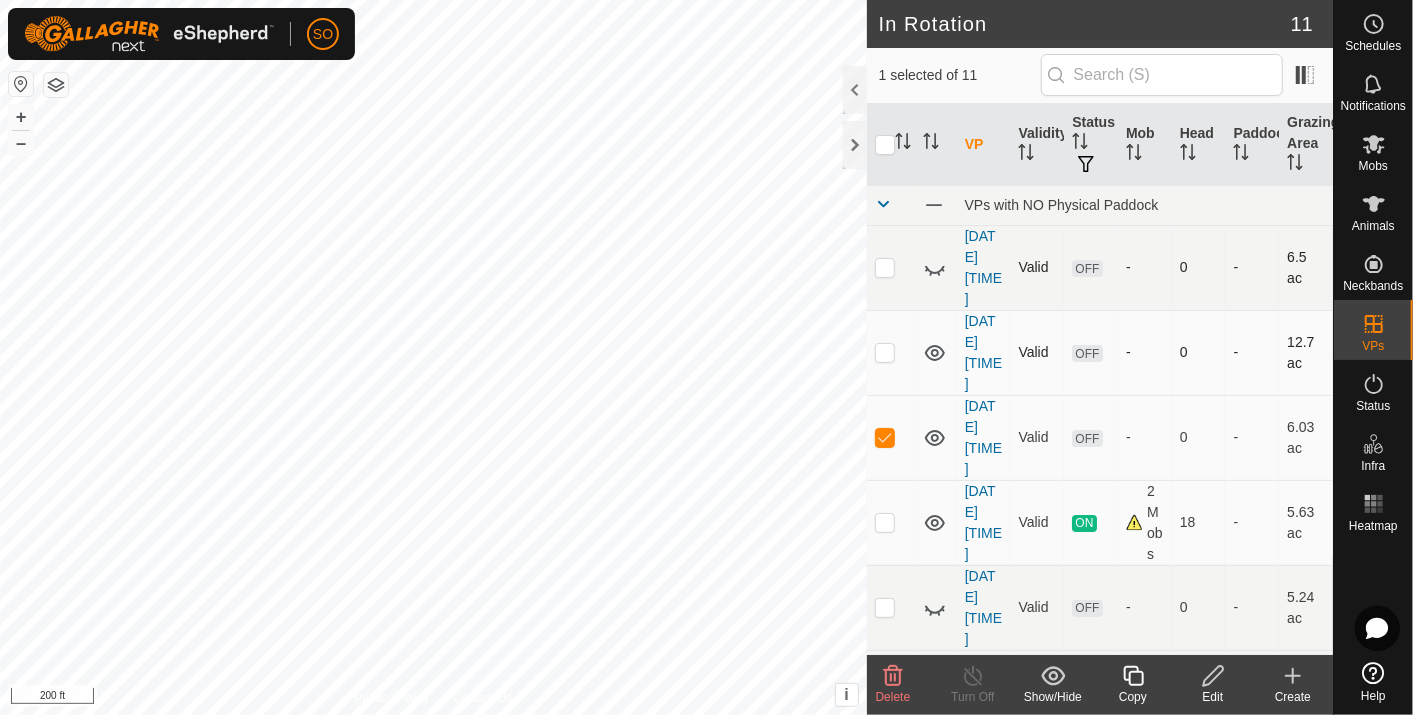 click 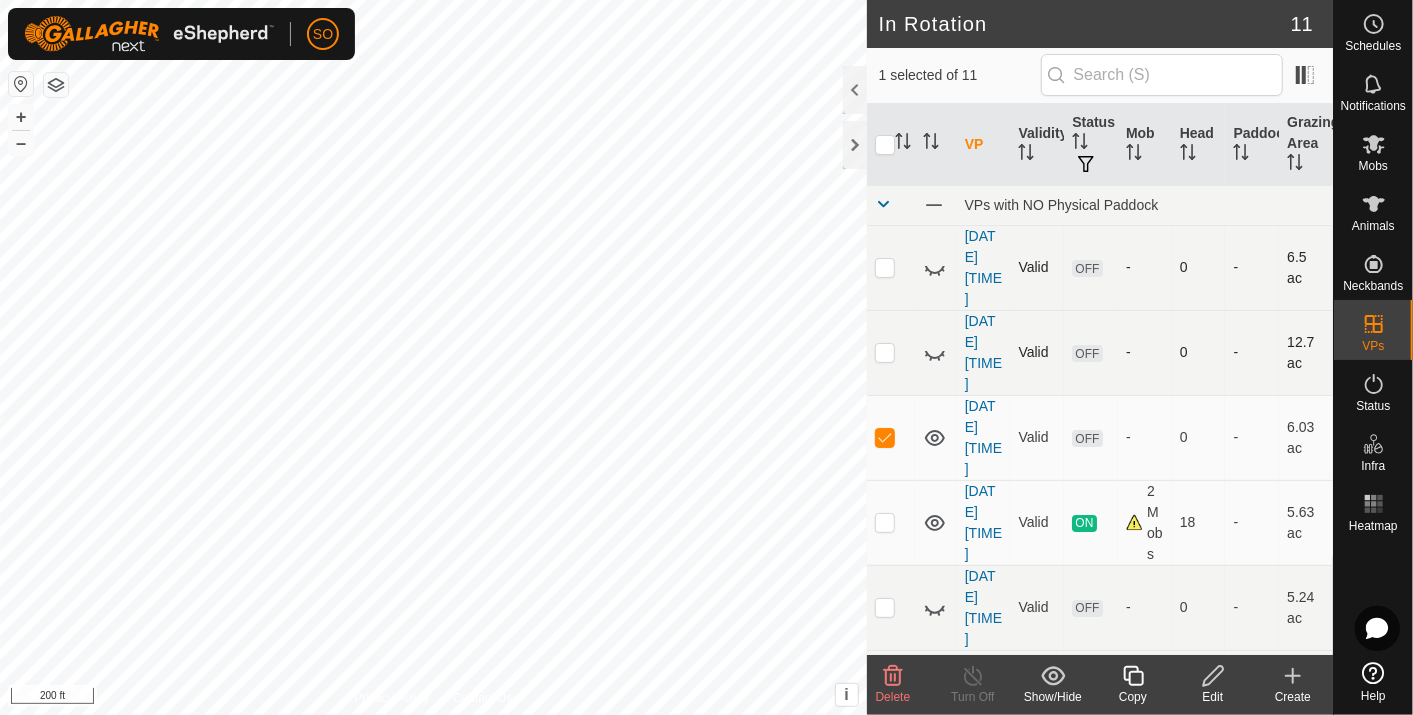 click 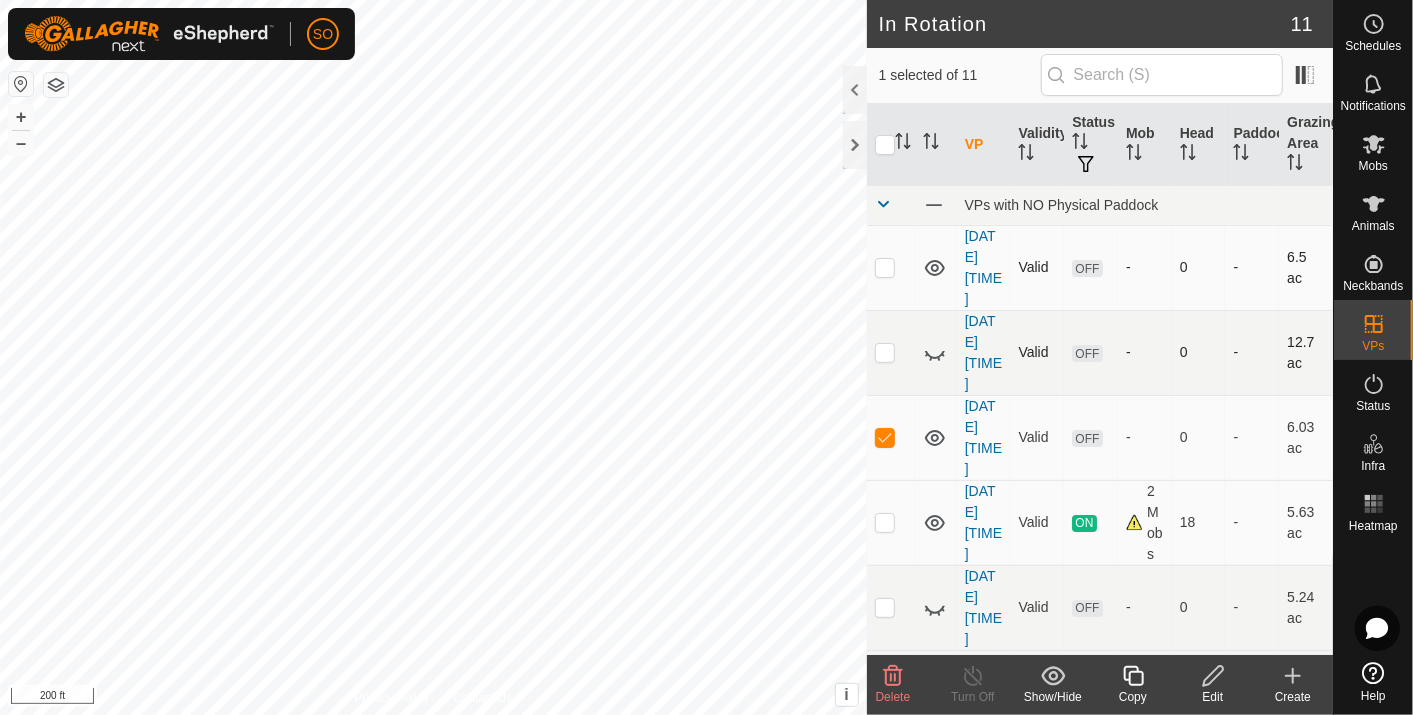 click at bounding box center [885, 267] 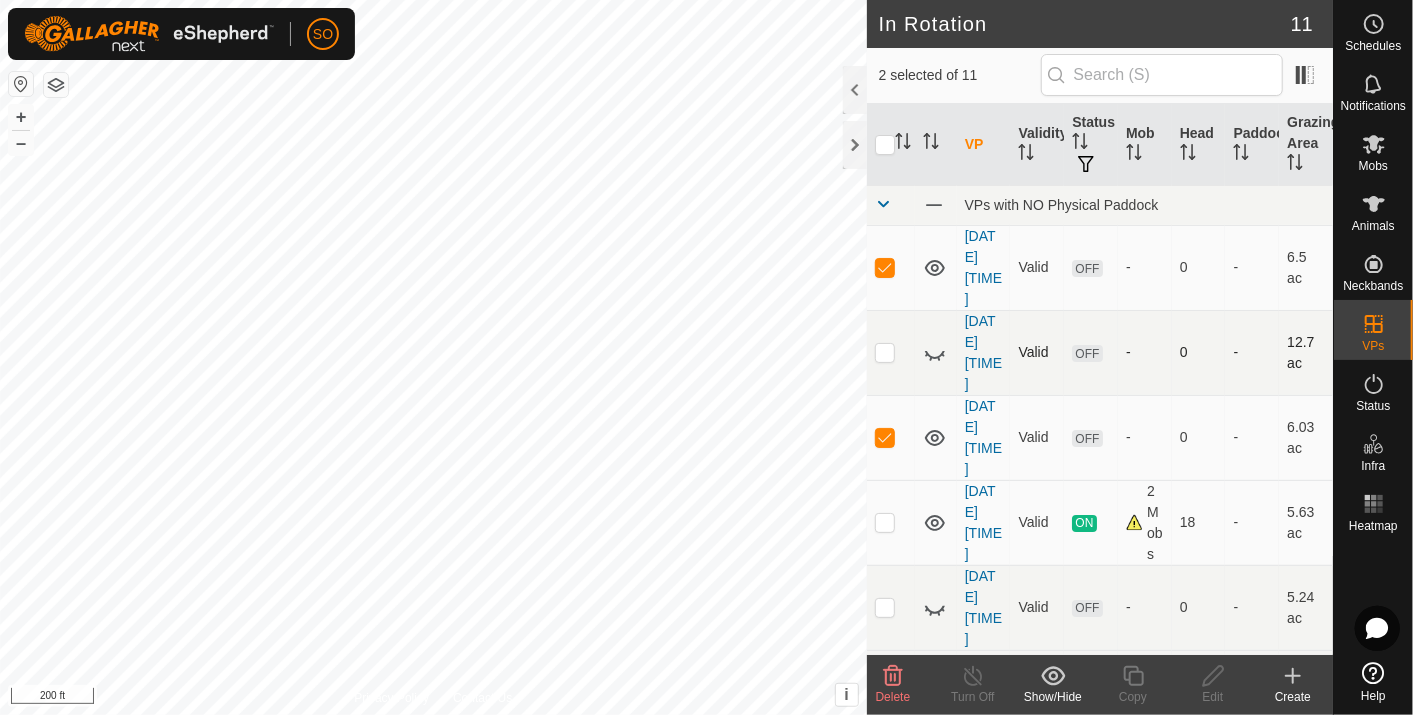 click at bounding box center (885, 352) 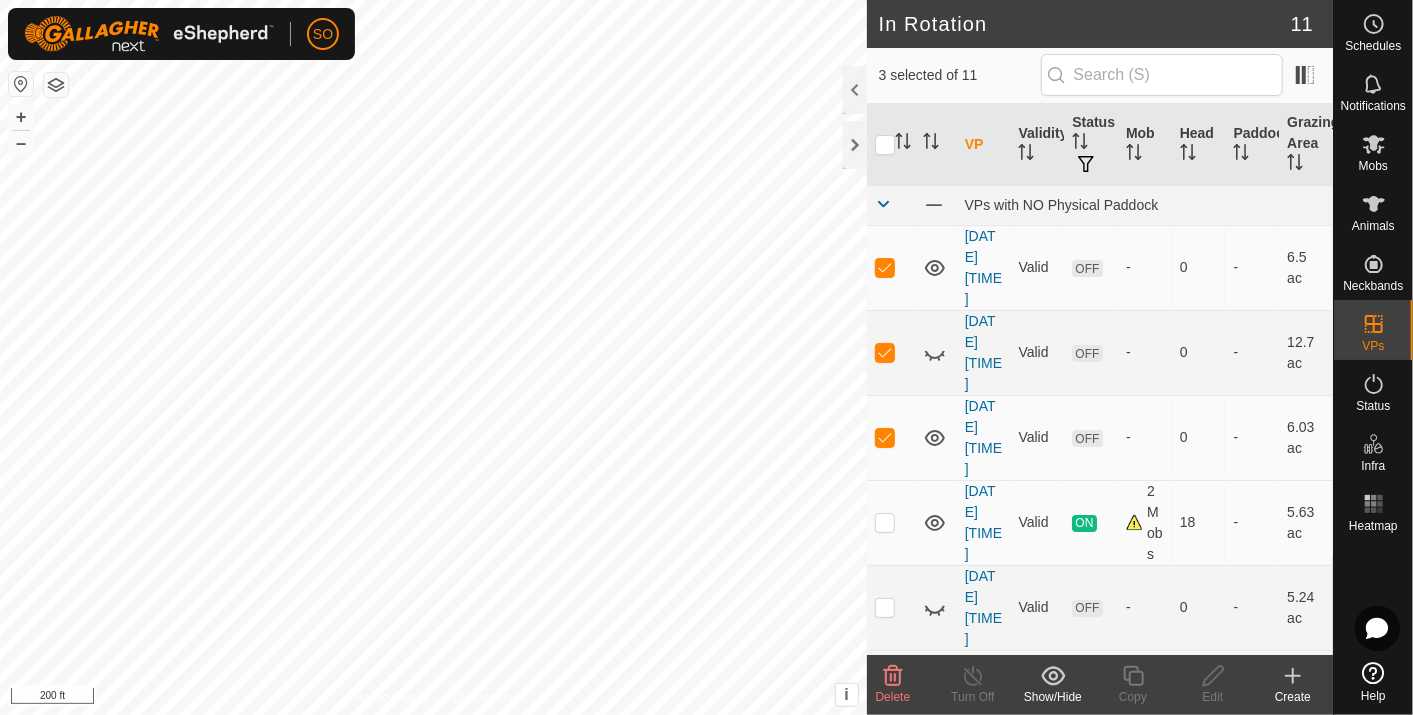 click 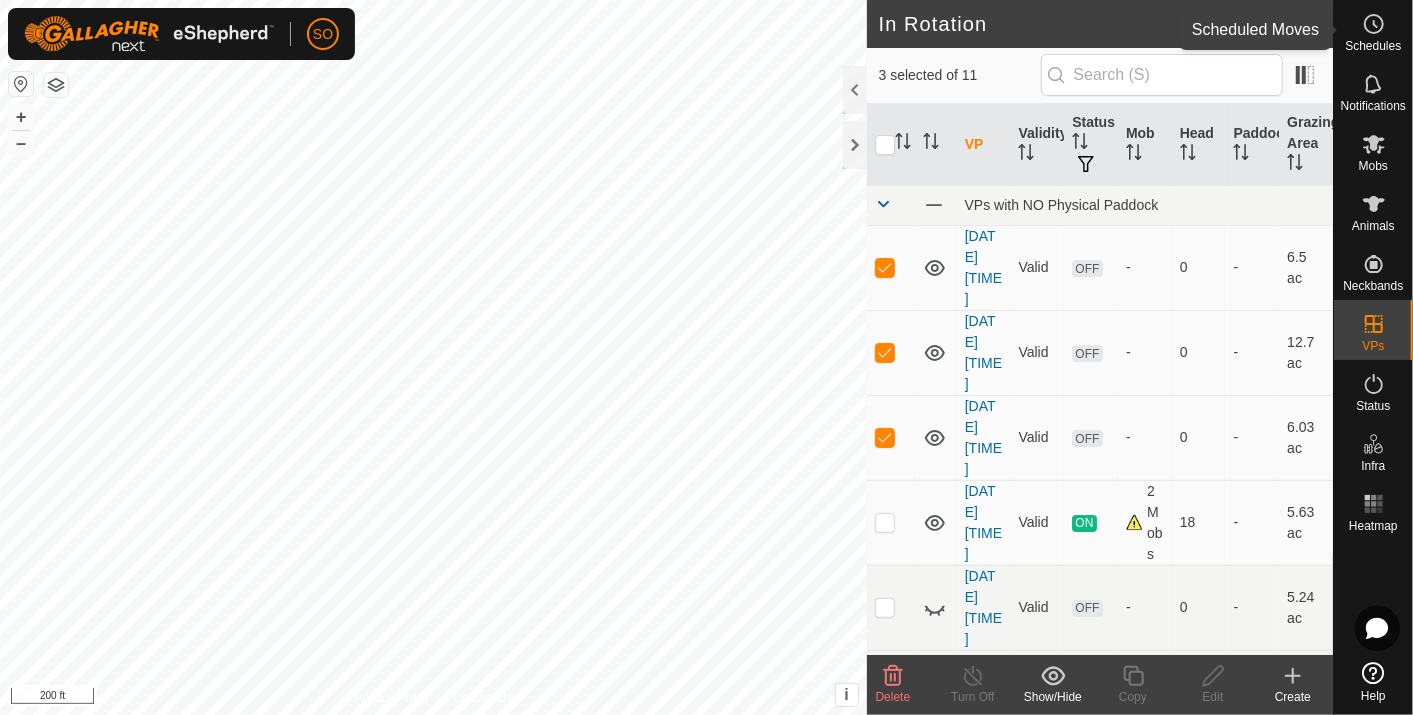 click 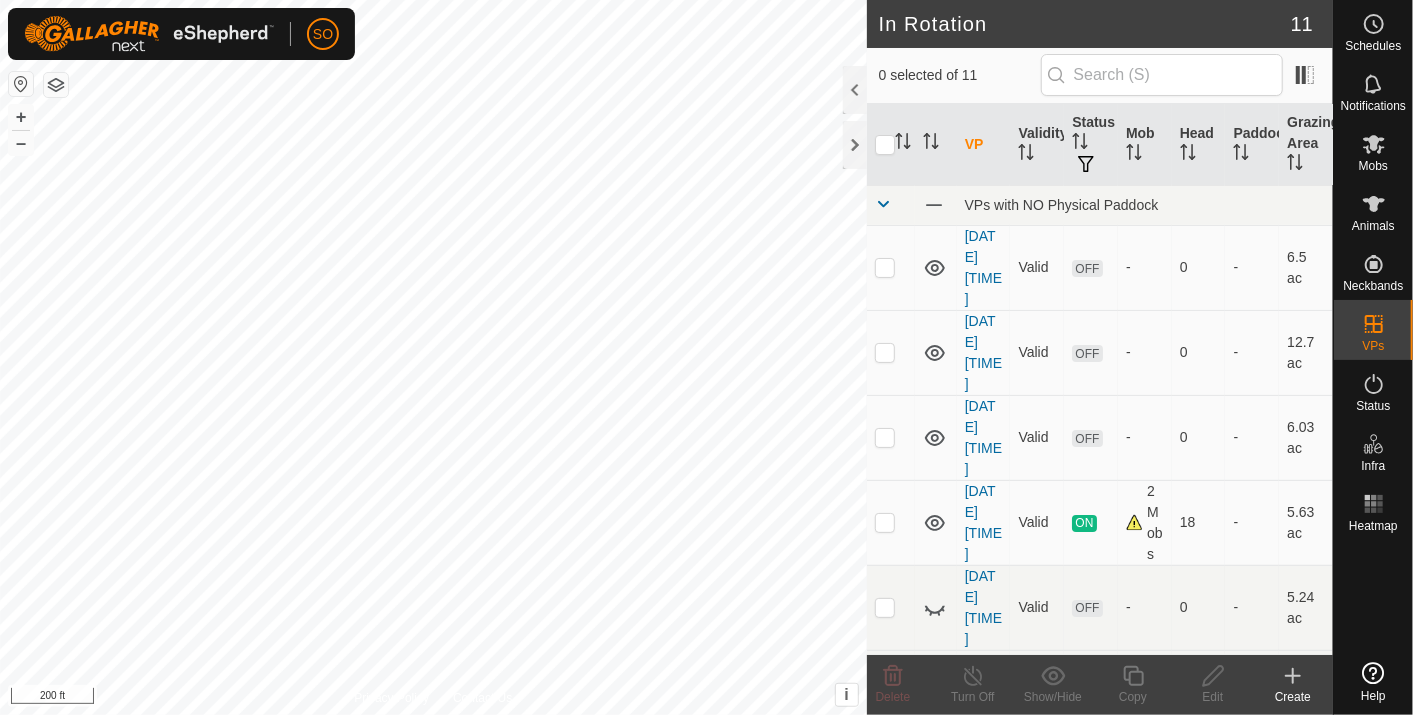 scroll, scrollTop: 0, scrollLeft: 0, axis: both 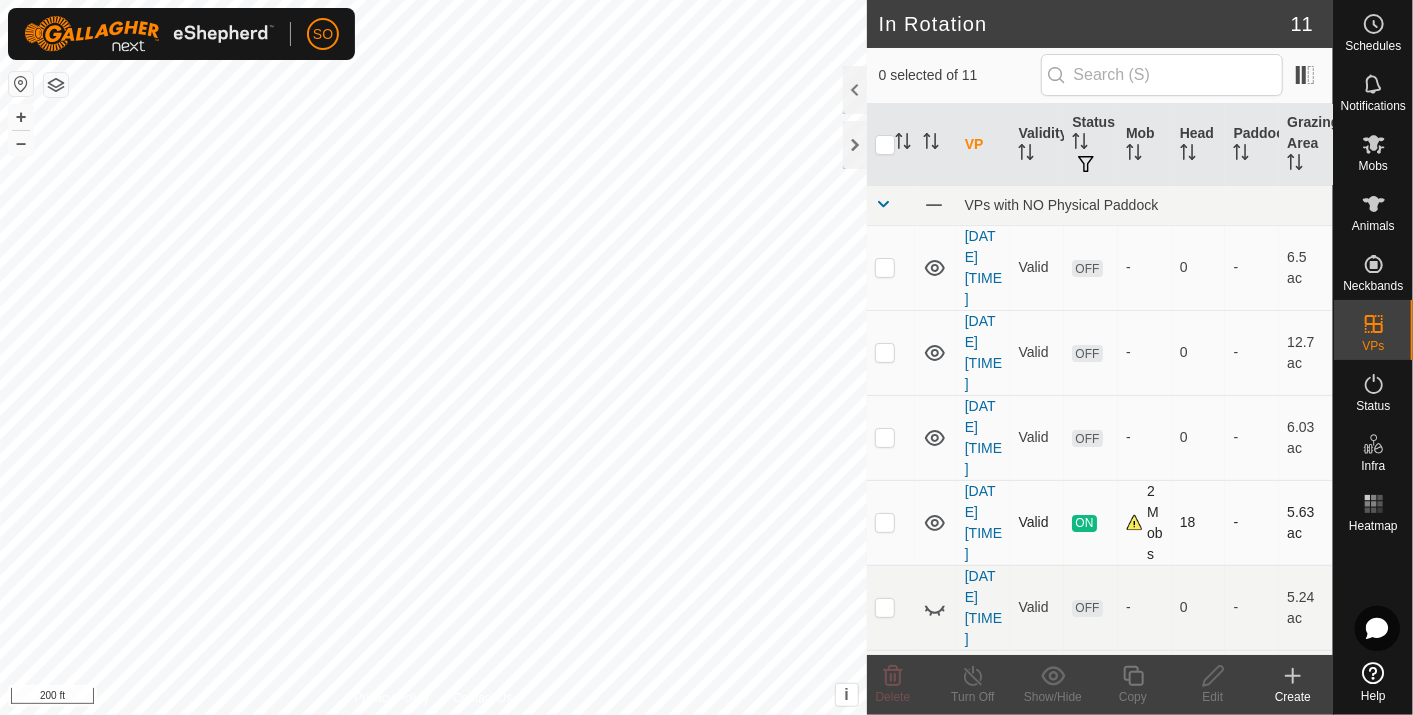 click 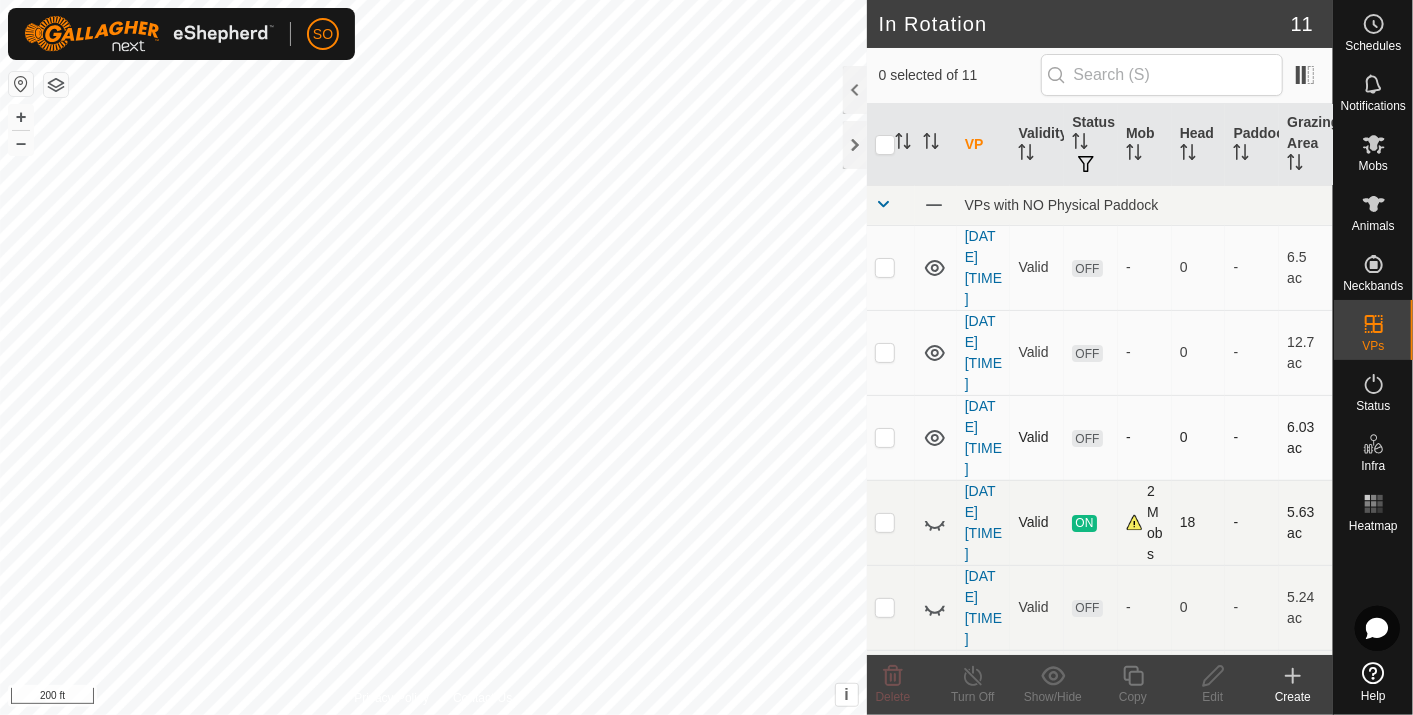 click 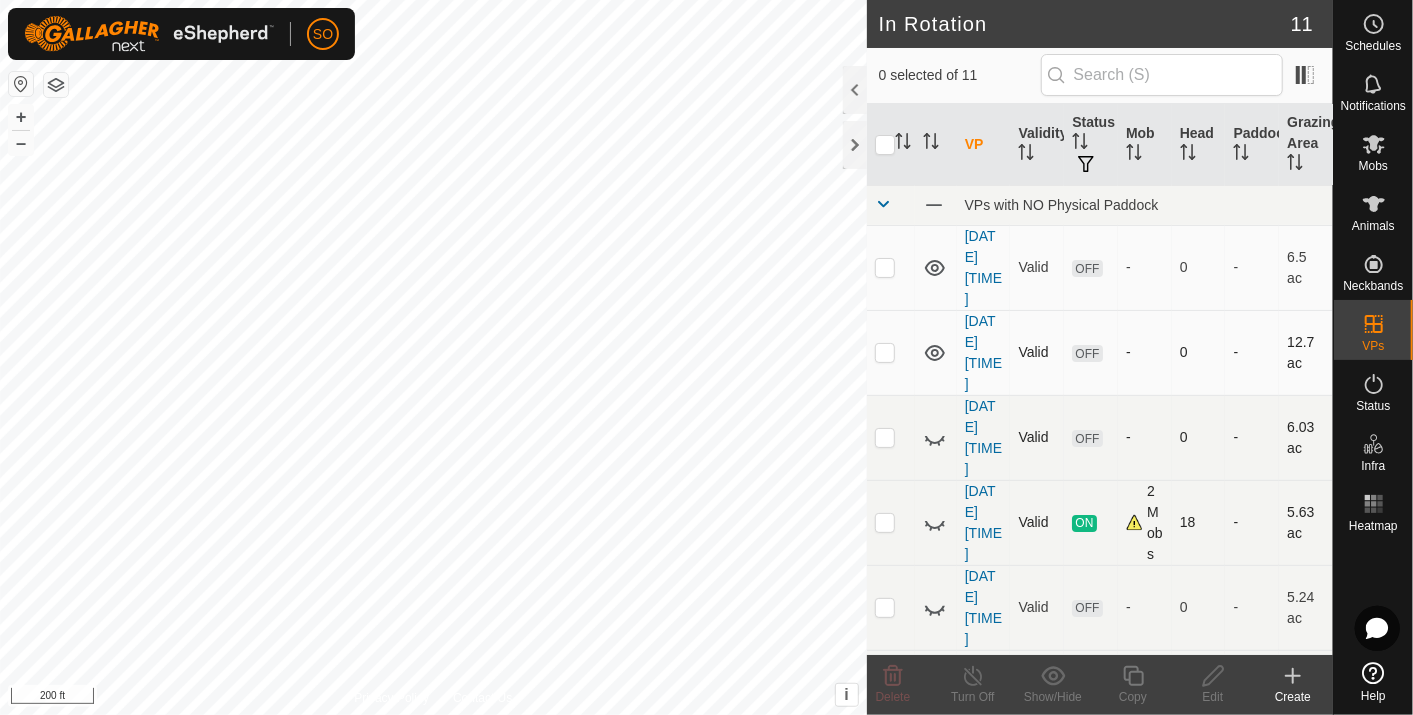 click 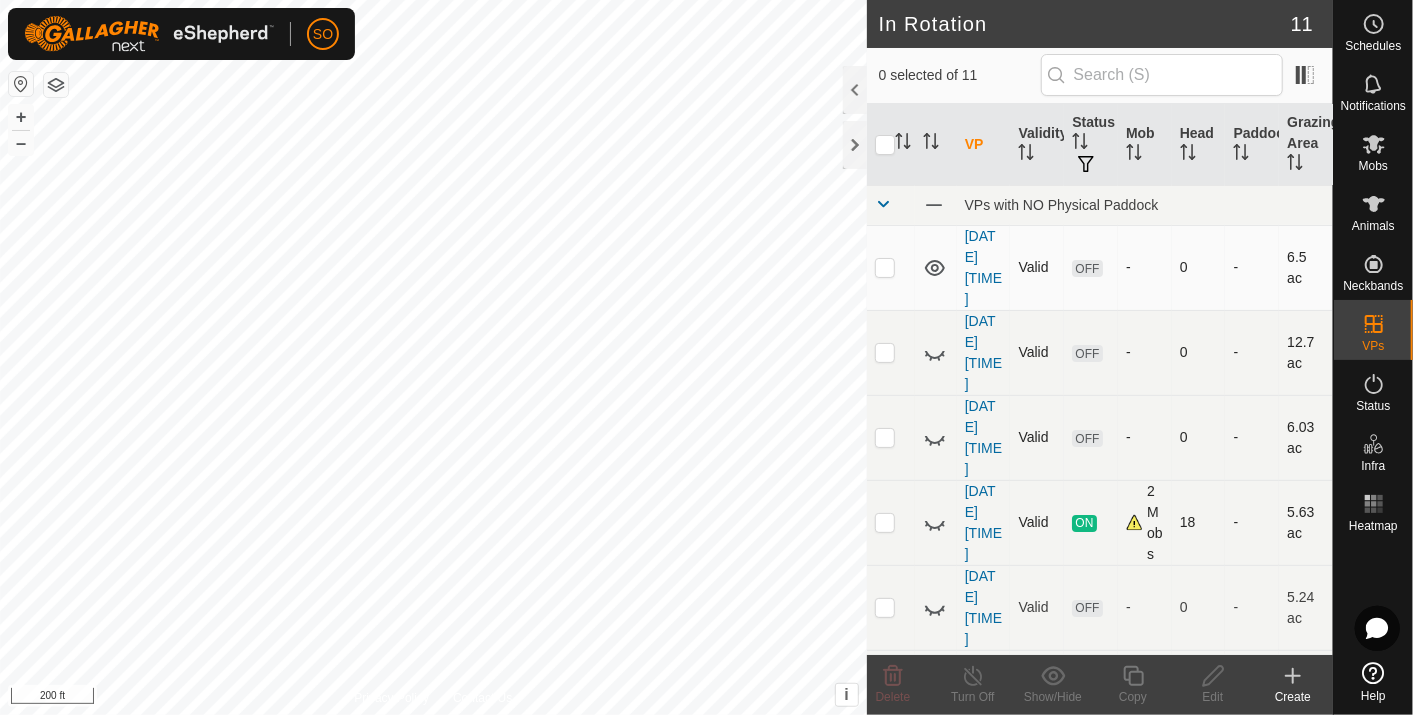 click 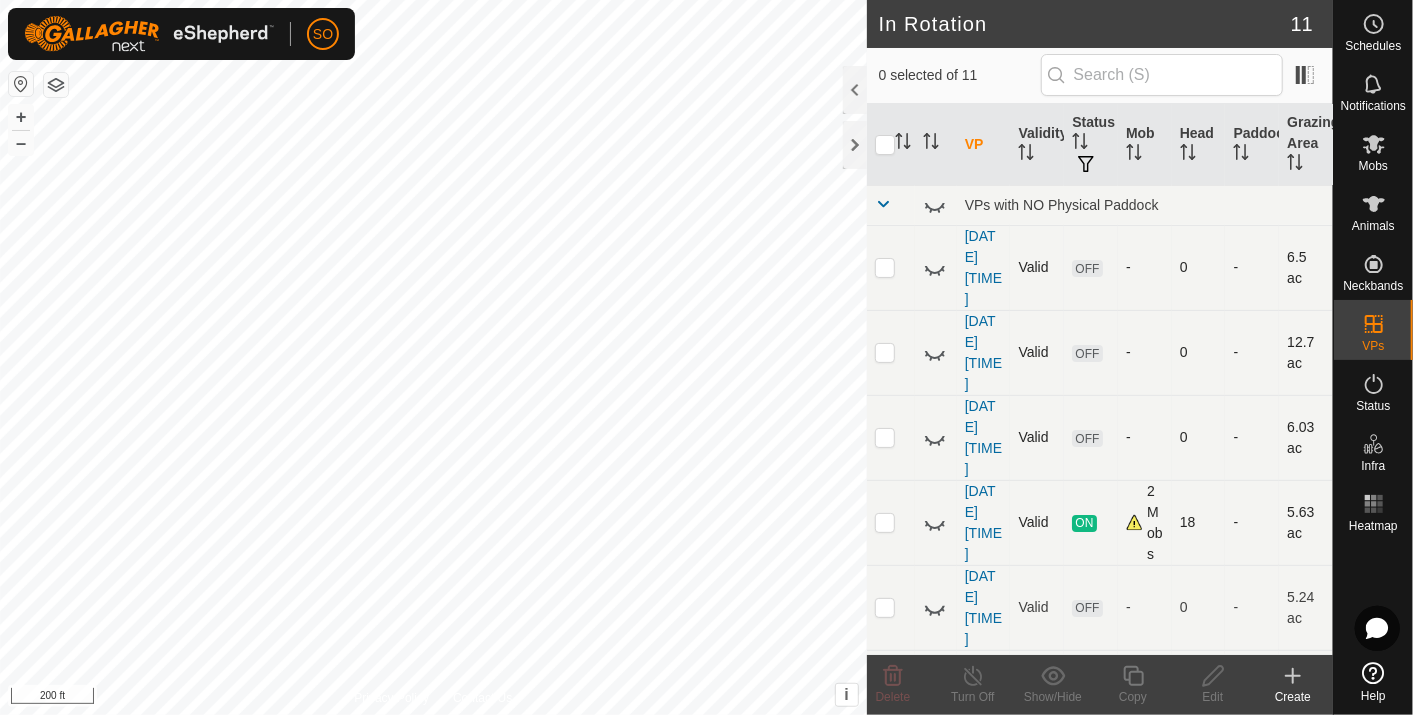 click 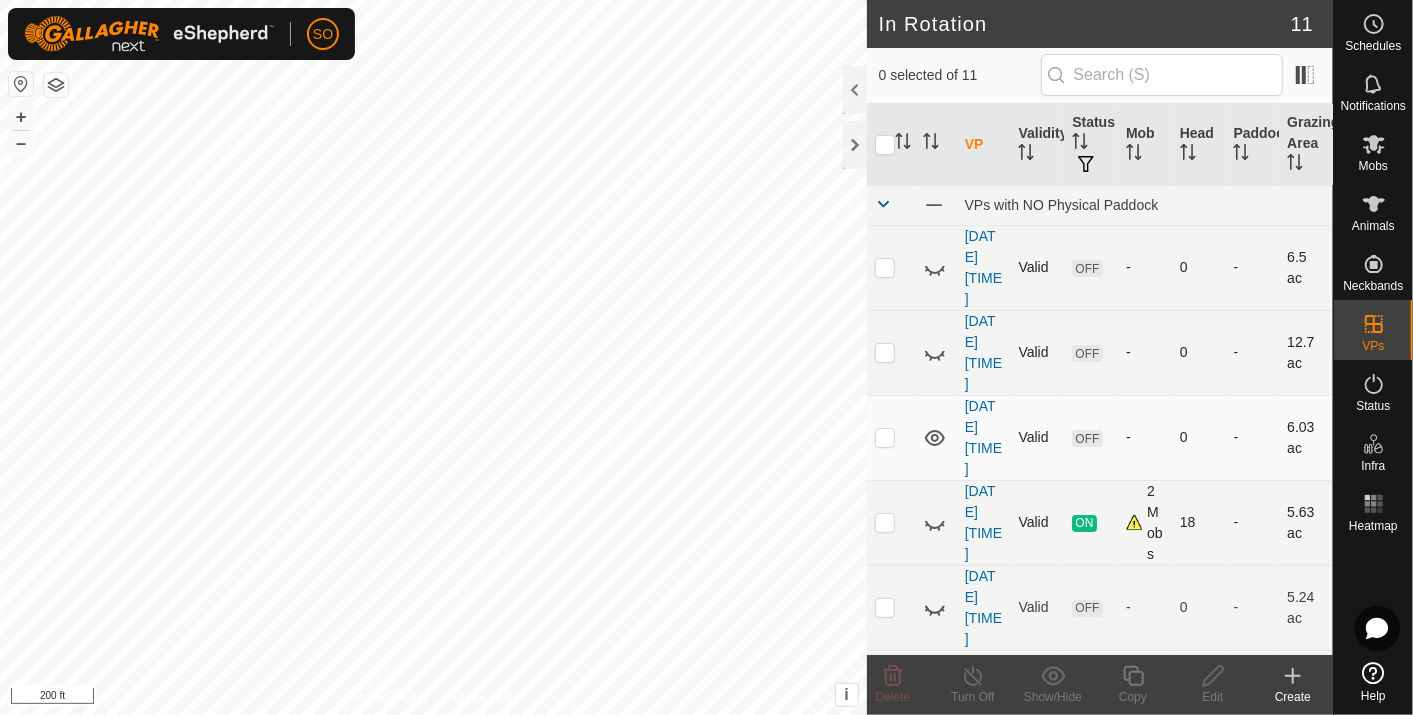 click 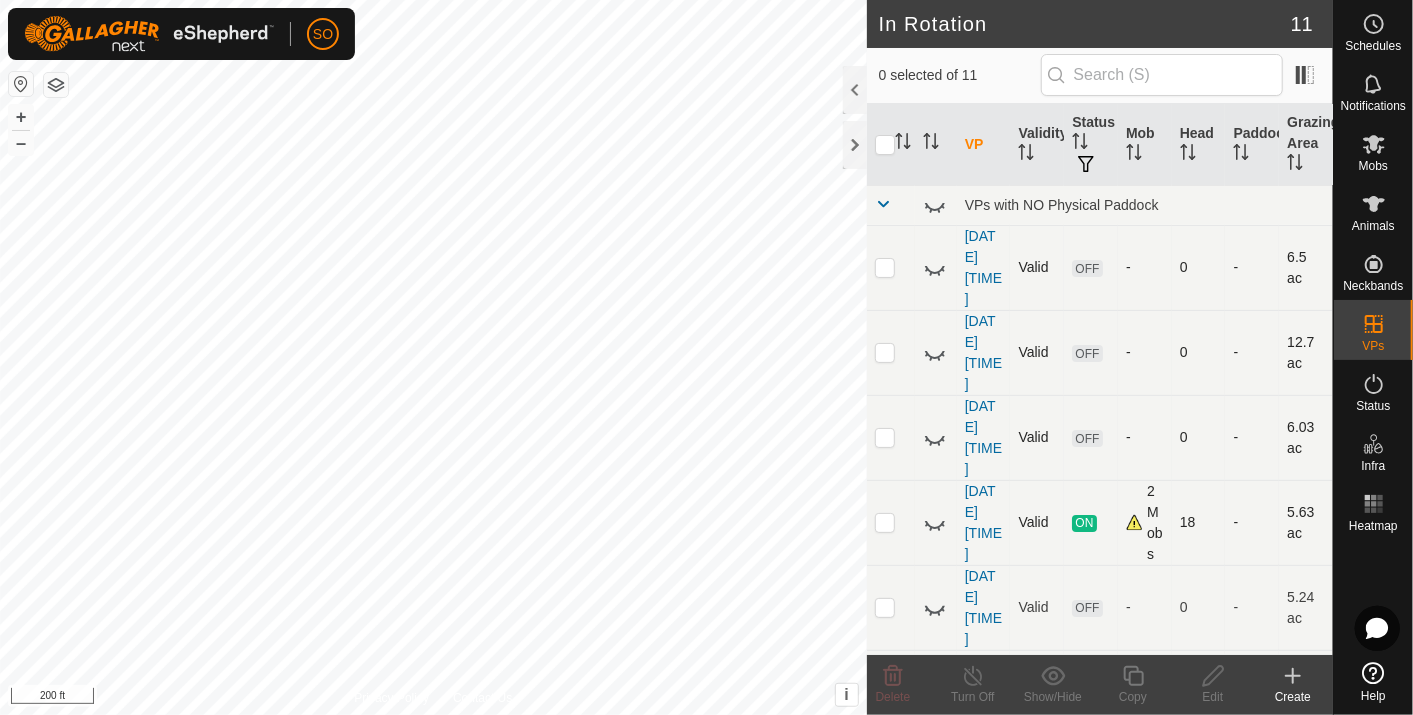 click 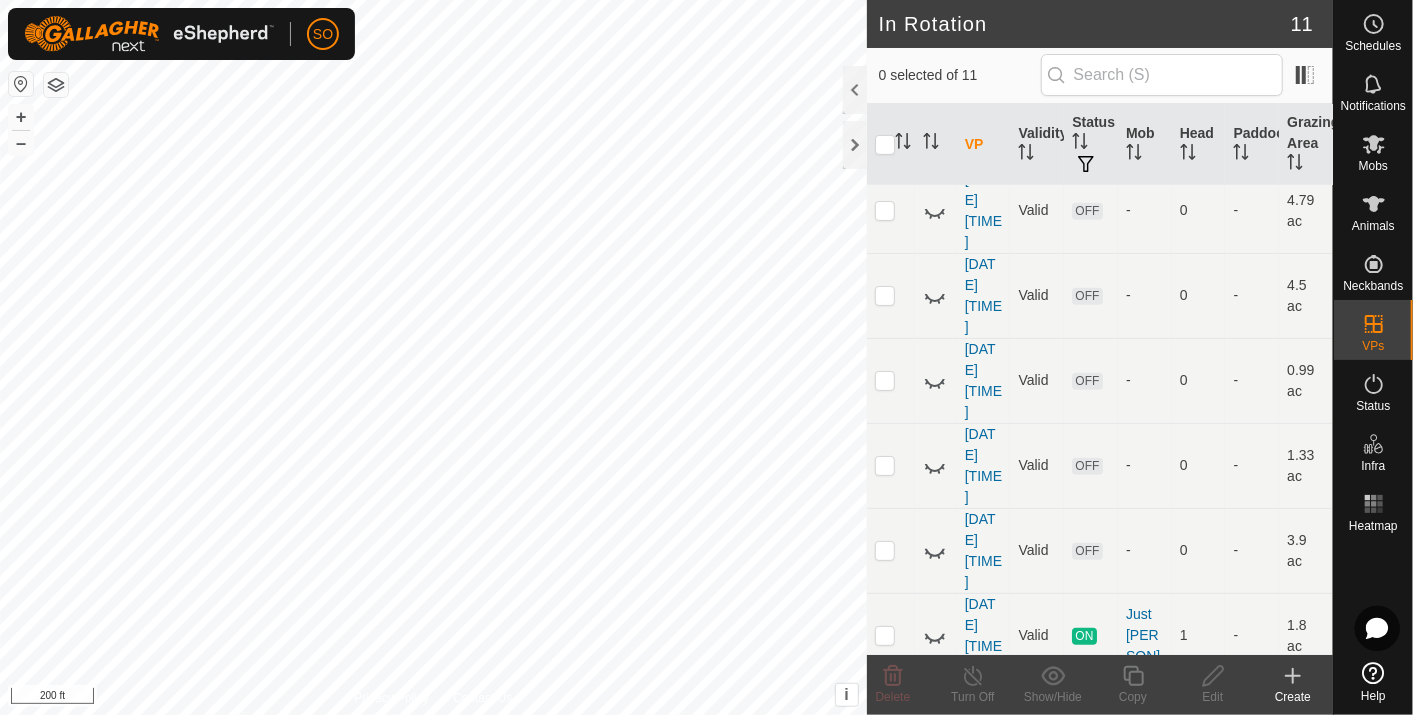 scroll, scrollTop: 522, scrollLeft: 0, axis: vertical 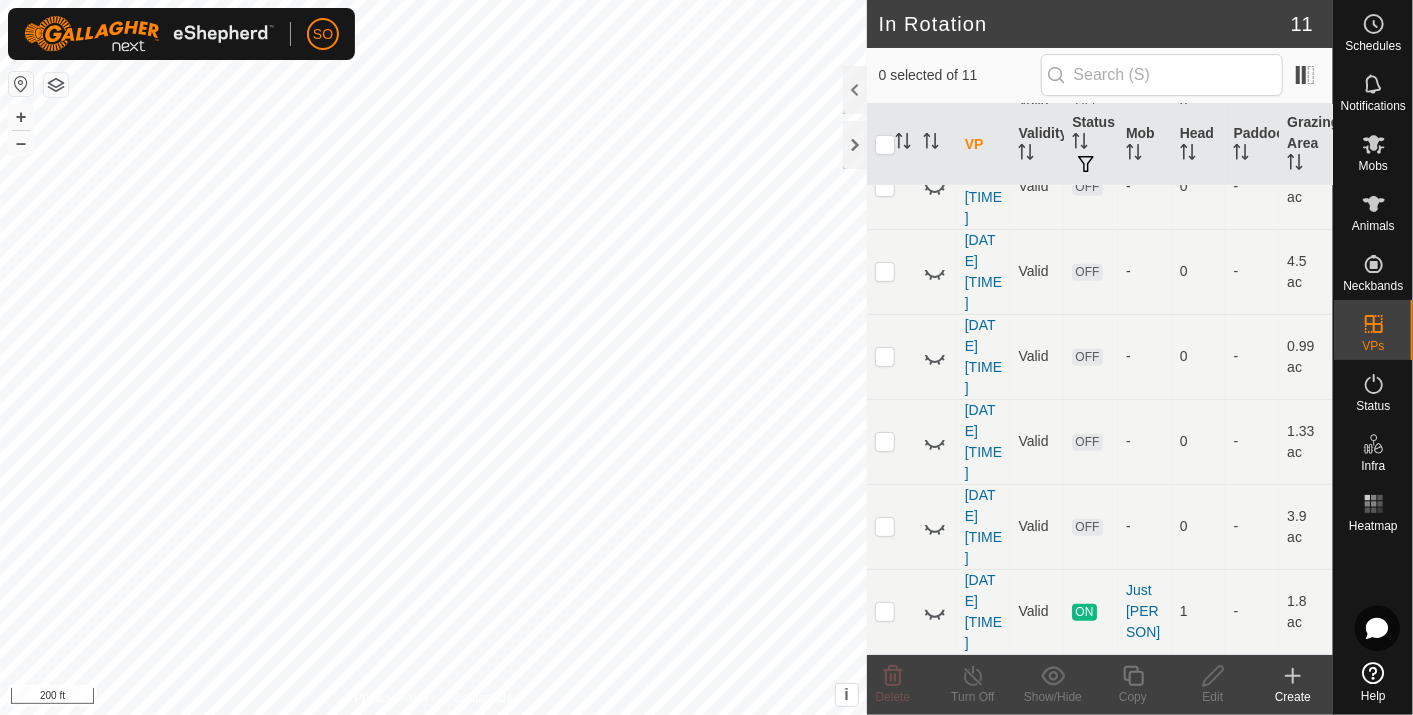 click on "SO Schedules Notifications Mobs Animals Neckbands VPs Status Infra Heatmap Help In Rotation 11 0 selected of 11     VP   Validity   Status   Mob   Head   Paddock   Grazing Area   VPs with NO Physical Paddock  [DATE] [TIME]  Valid  OFF  -   0   -   6.5 ac  [DATE] [TIME]  Valid  OFF  -   0   -   12.7 ac  [DATE] [TIME]  Valid  OFF  -   0   -   6.03 ac  [DATE] [TIME]  Valid  OFF  -   0   -   5.63 ac  [DATE] [TIME]  Valid  OFF  -   0   -   5.24 ac  [DATE] [TIME]  Valid  OFF  -   0   -   4.79 ac  [DATE] [TIME]  Valid  OFF  -   0   -   4.5 ac  [DATE] [TIME]  Valid  OFF  -   0   -   0.99 ac  [DATE] [TIME]  Valid  OFF  -   0   -   1.33 ac  [DATE] [TIME]  Valid  OFF  -   0   -   3.9 ac  [DATE] [TIME]  Valid  ON  Just [PERSON]   1   -   1.8 ac  Delete  Turn Off   Show/Hide   Copy   Edit   Create  Privacy Policy Contact Us + – ⇧ i This application includes HERE Maps. © 2024 HERE. All rights reserved. 200 ft" at bounding box center (706, 357) 